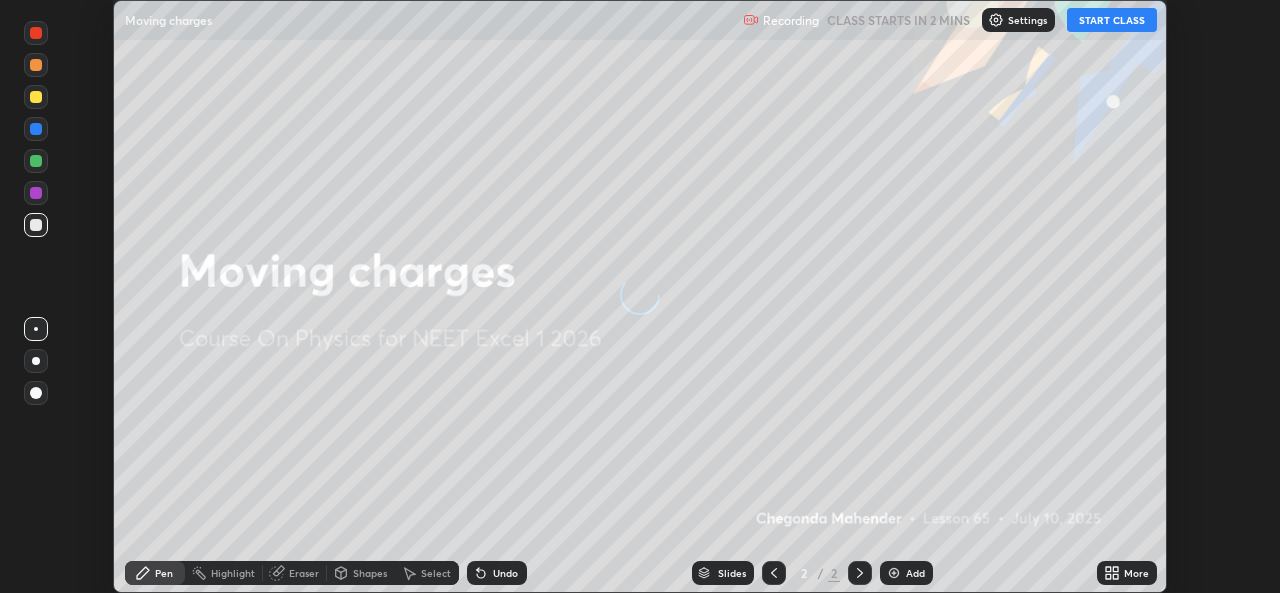 scroll, scrollTop: 0, scrollLeft: 0, axis: both 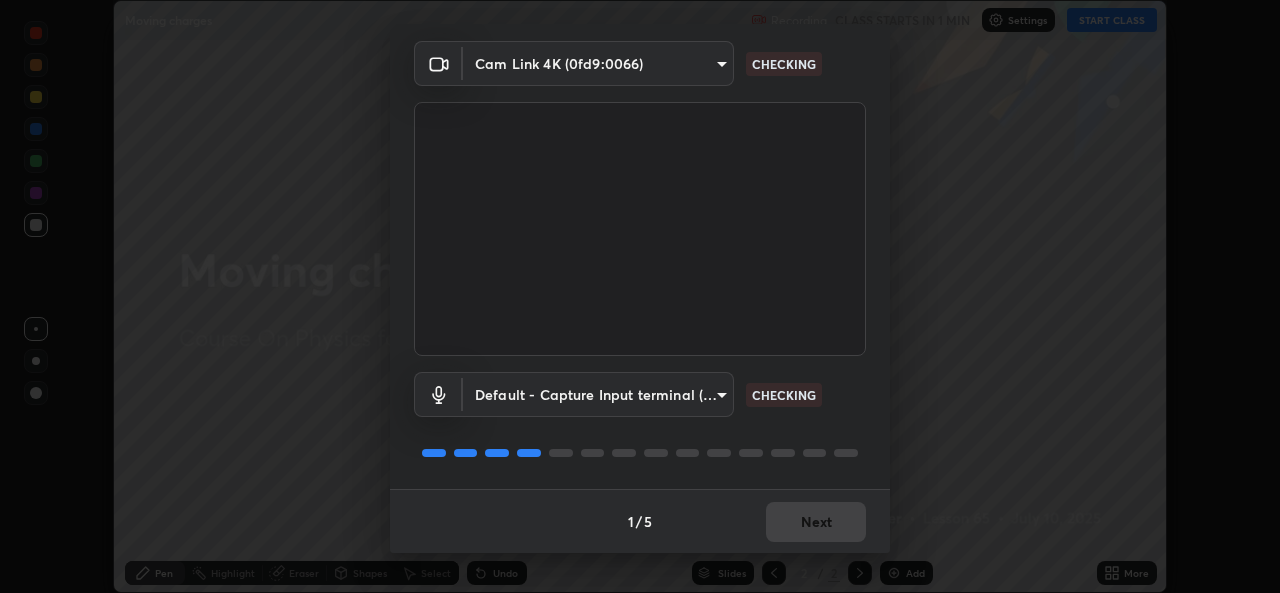 click on "Media settings Cam Link 4K (0fd9:0066) 3d60733b9ff49cd673b55736af65dd615b38b557927411c421bce70adfc36b91 CHECKING Default - Capture Input terminal (Digital Array MIC) default CHECKING 1 / 5 Next" at bounding box center [640, 296] 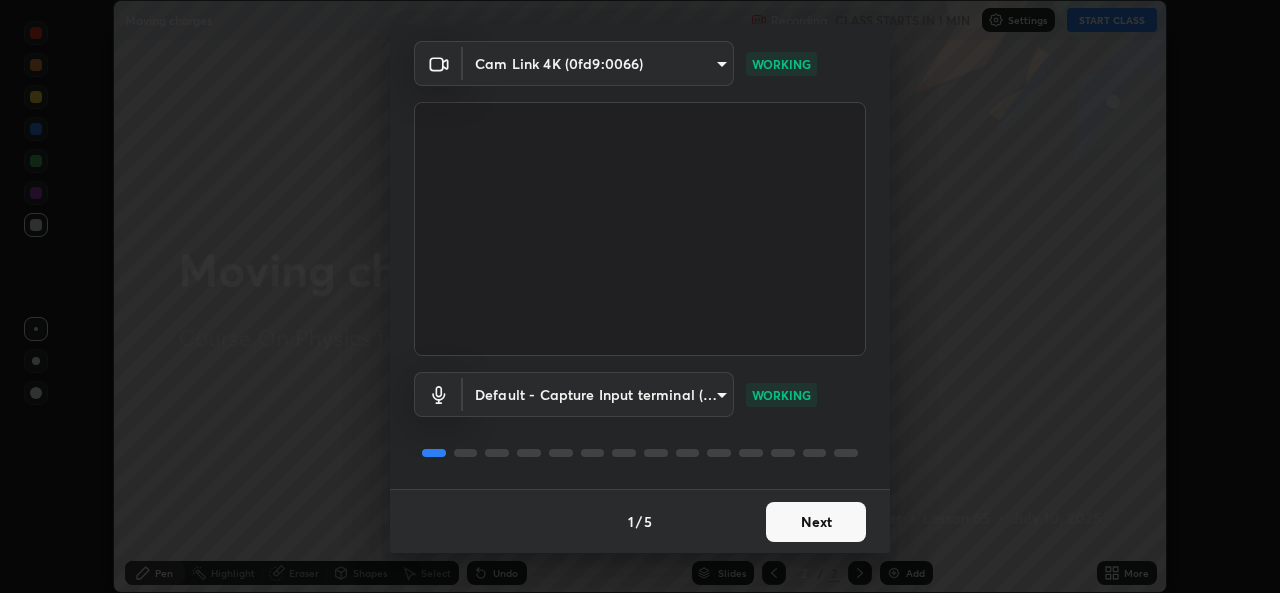 click on "Next" at bounding box center [816, 522] 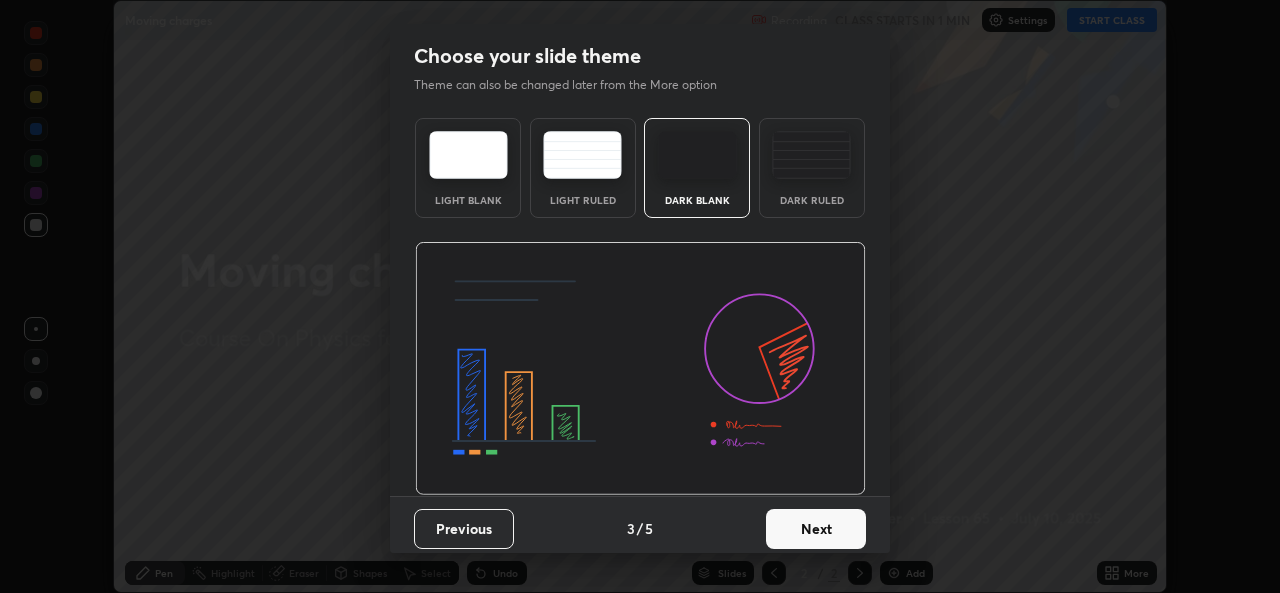 click on "Next" at bounding box center (816, 529) 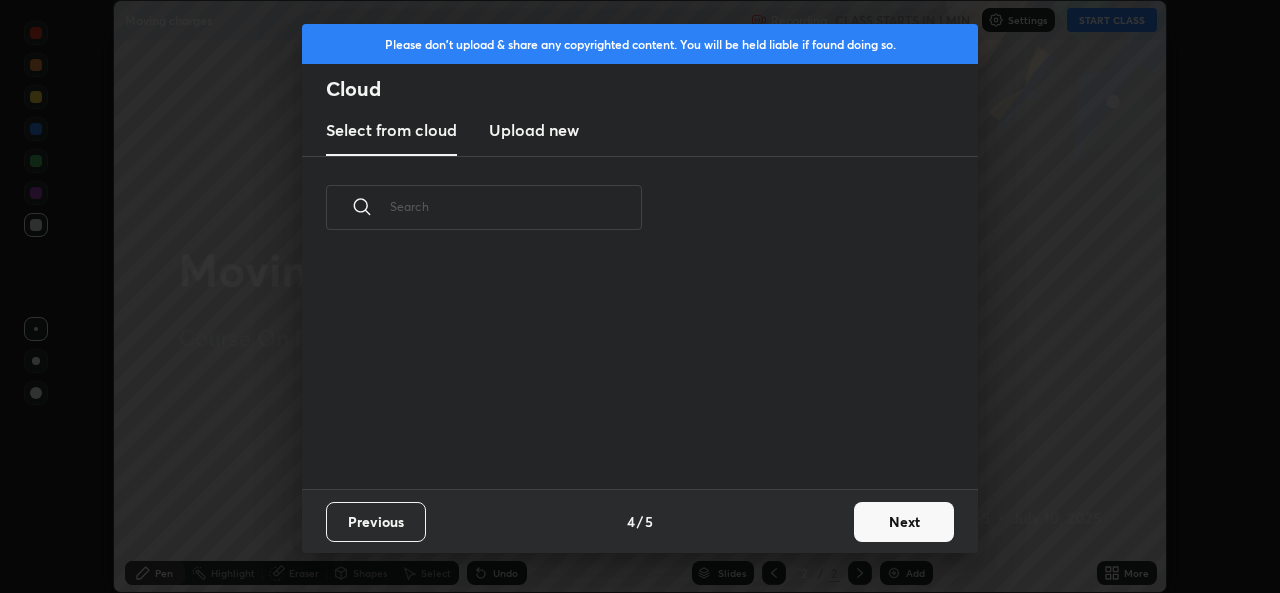 click on "Next" at bounding box center (904, 522) 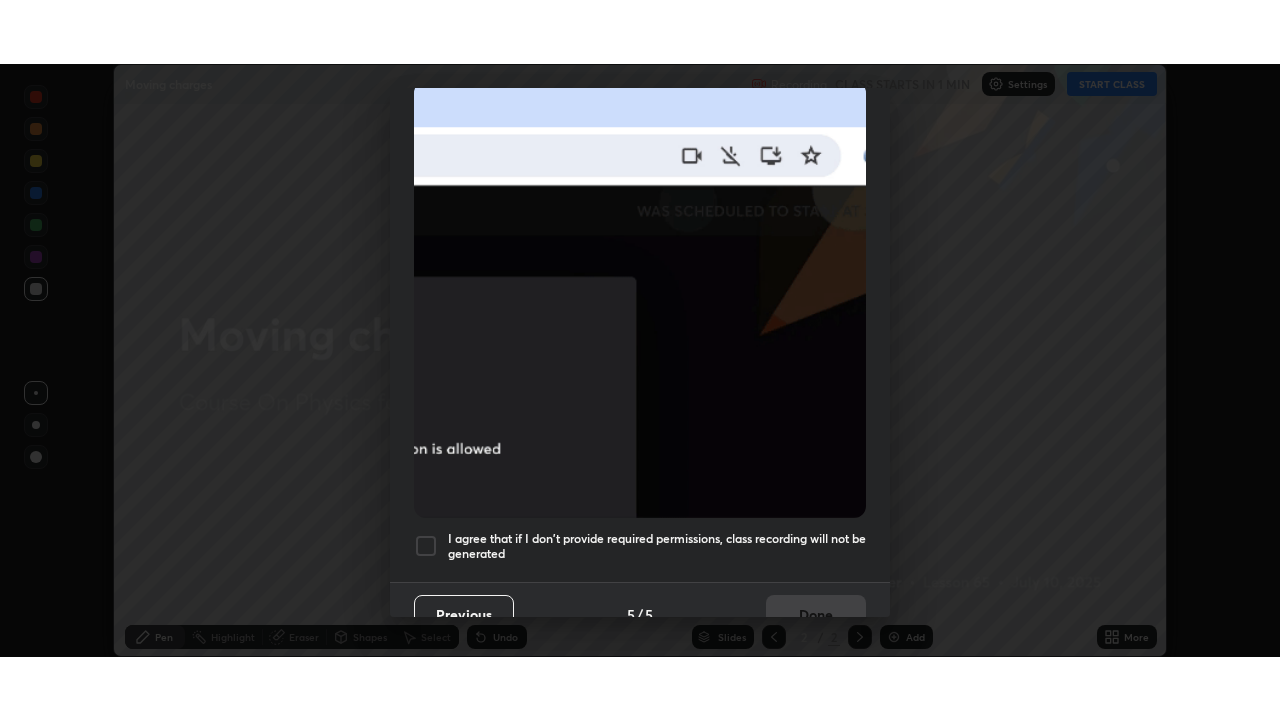 scroll, scrollTop: 471, scrollLeft: 0, axis: vertical 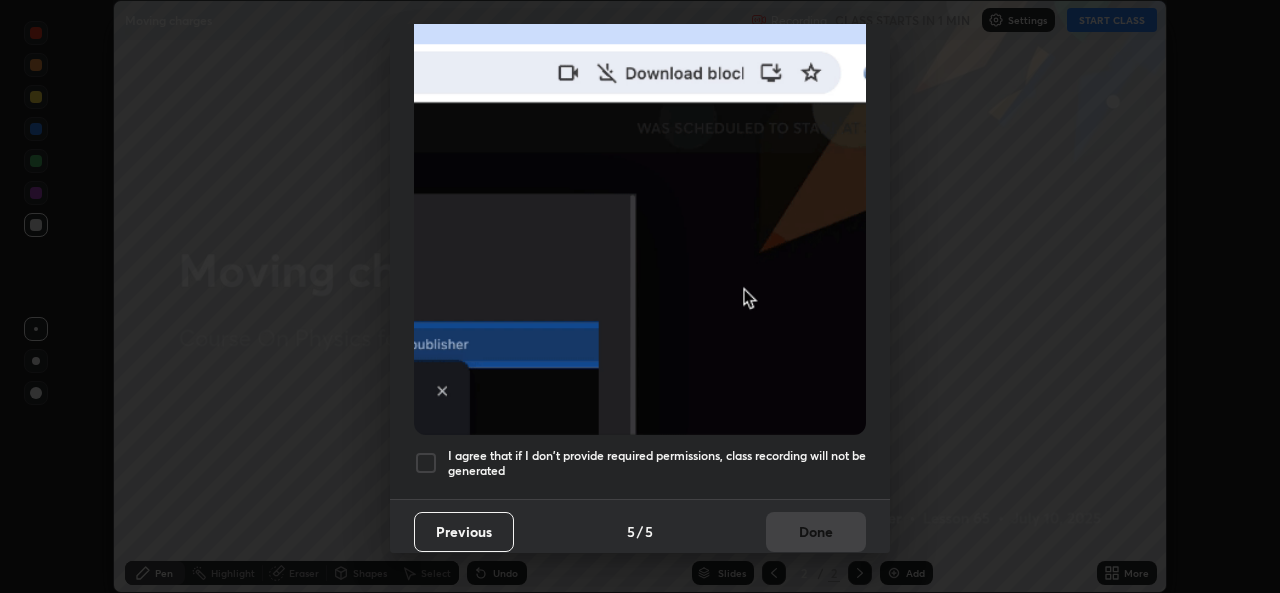 click at bounding box center (426, 463) 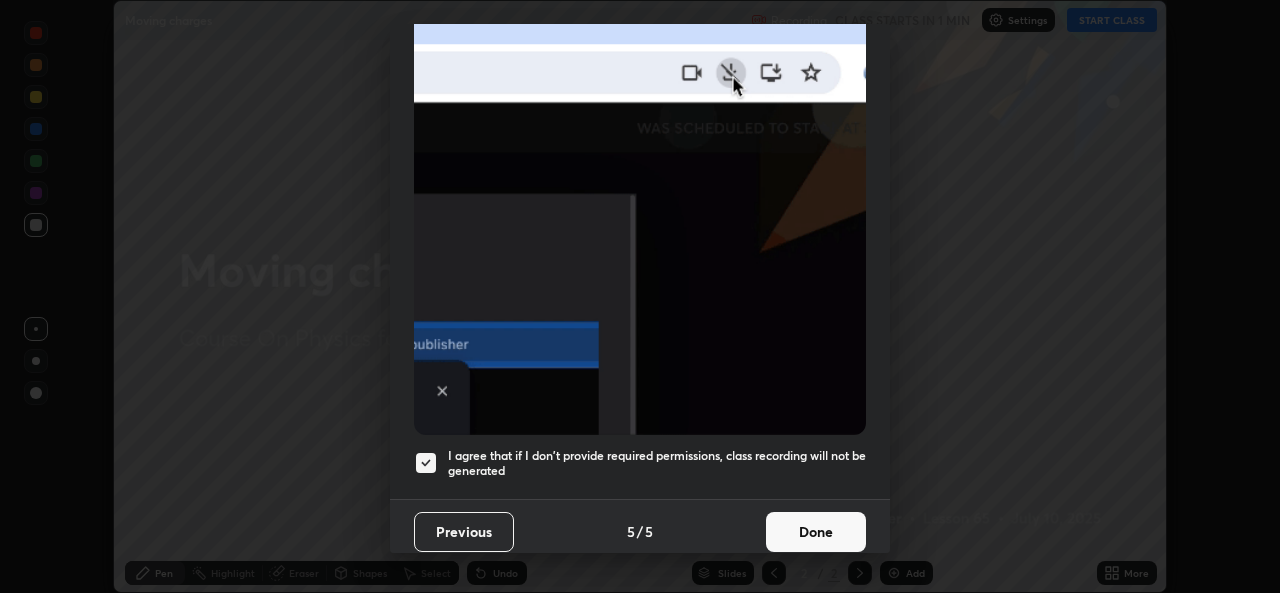 click on "Done" at bounding box center [816, 532] 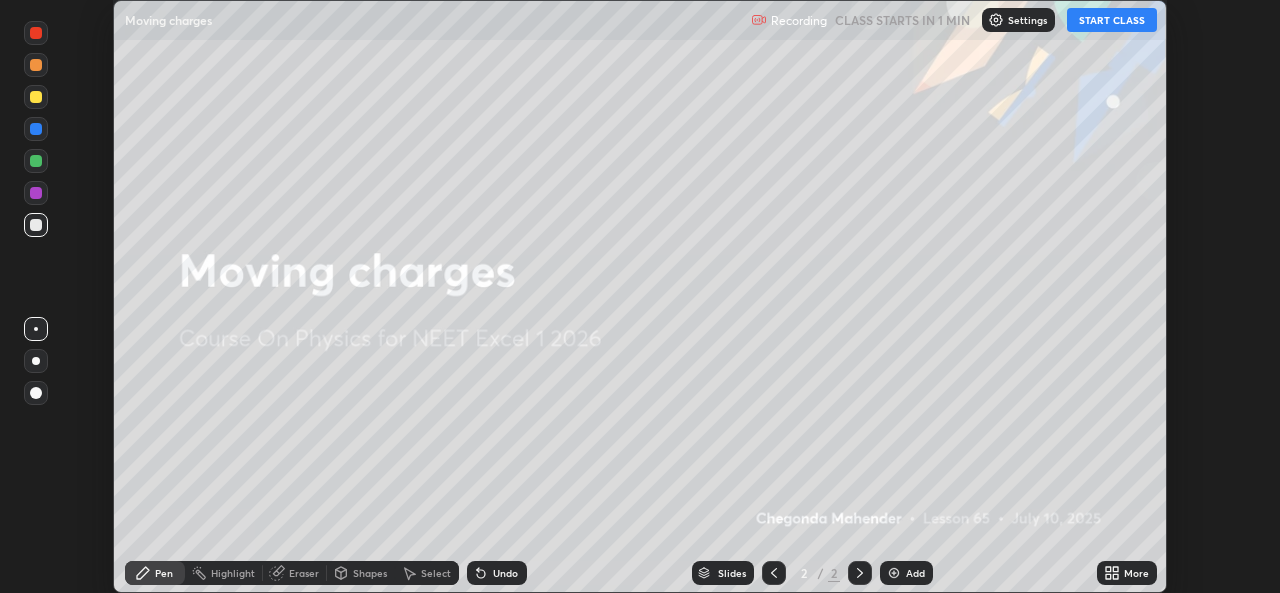 click on "START CLASS" at bounding box center [1112, 20] 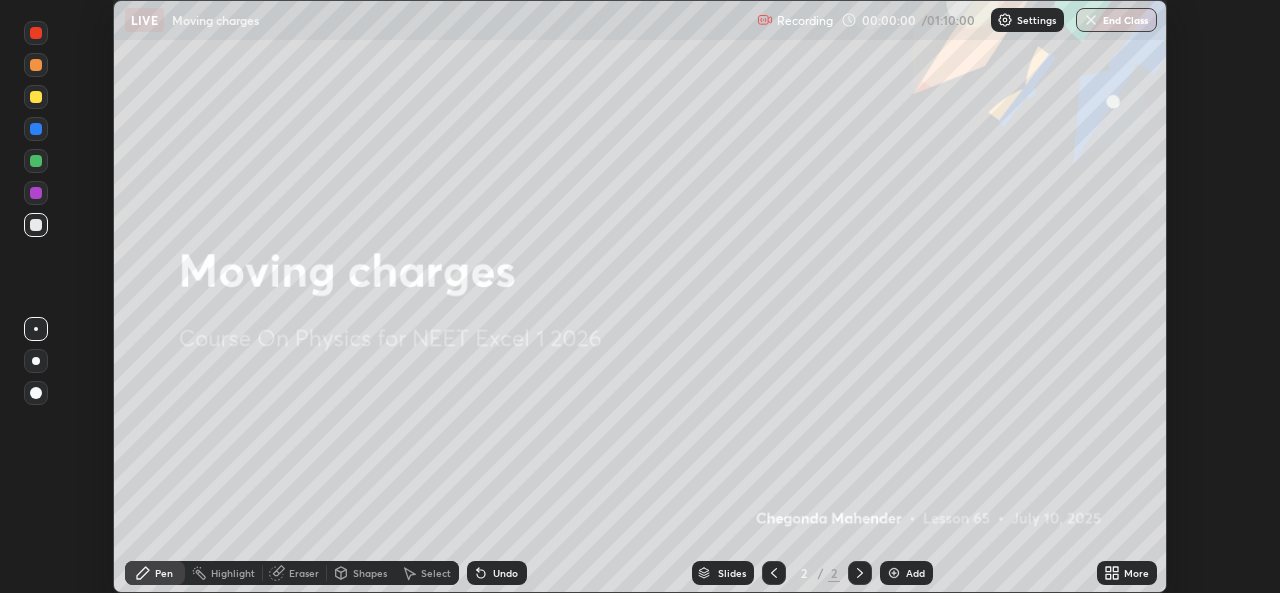 click on "Add" at bounding box center (906, 573) 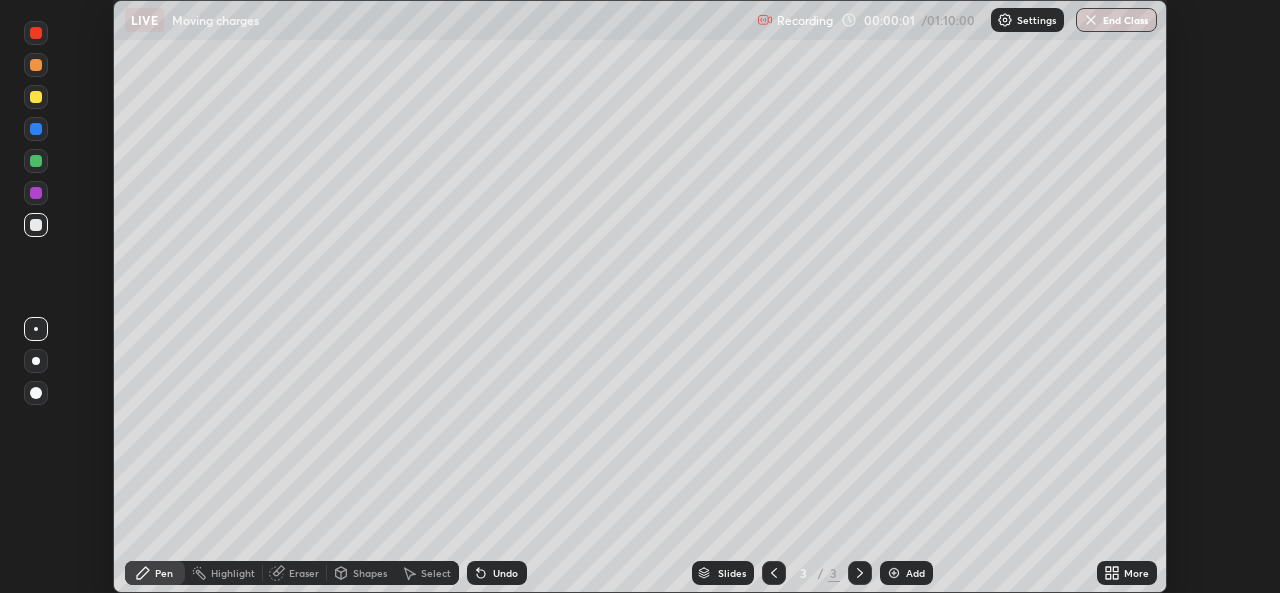 click 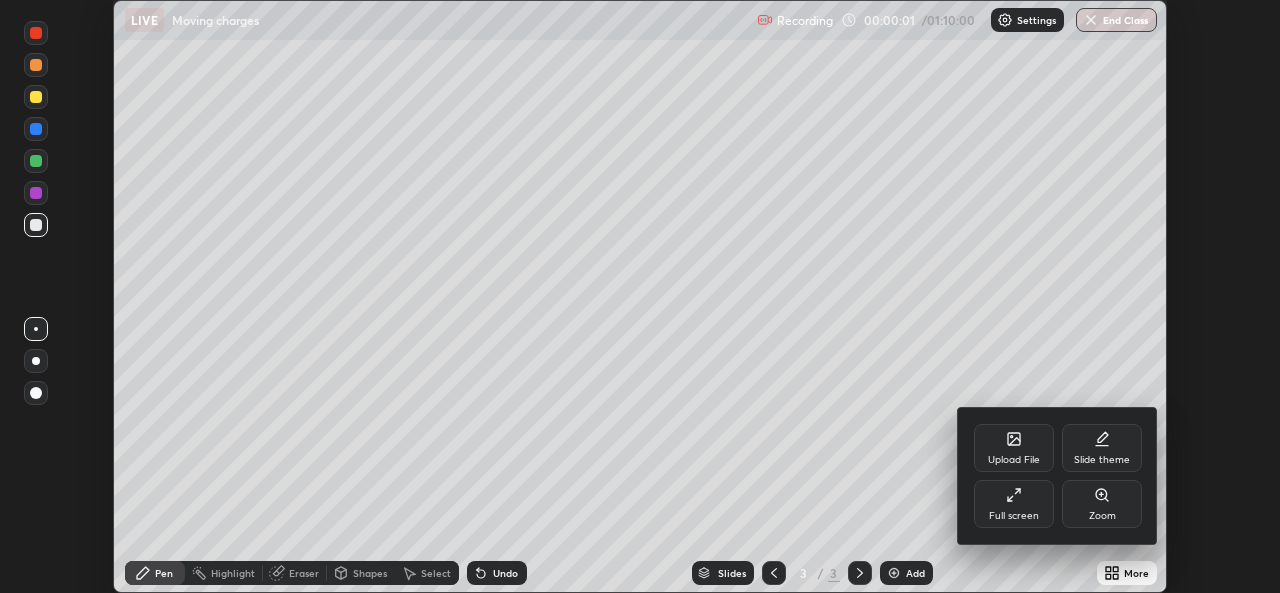 click on "Full screen" at bounding box center (1014, 504) 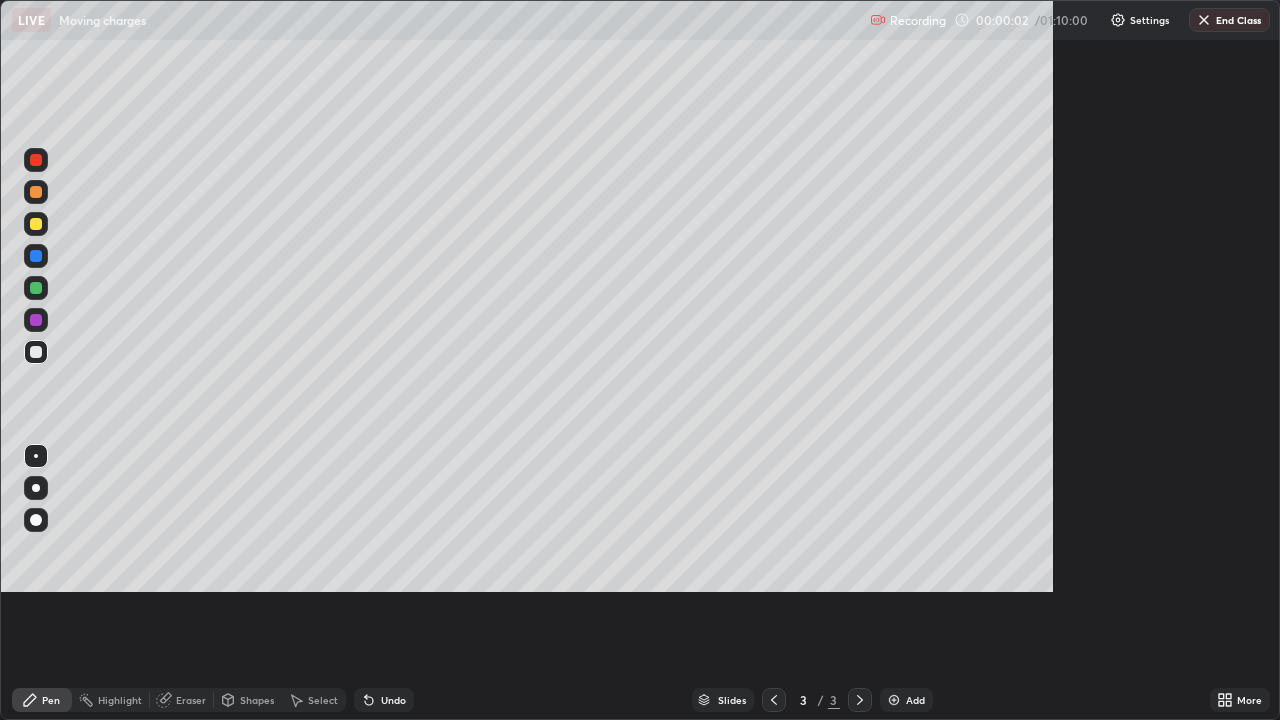 scroll, scrollTop: 99280, scrollLeft: 98720, axis: both 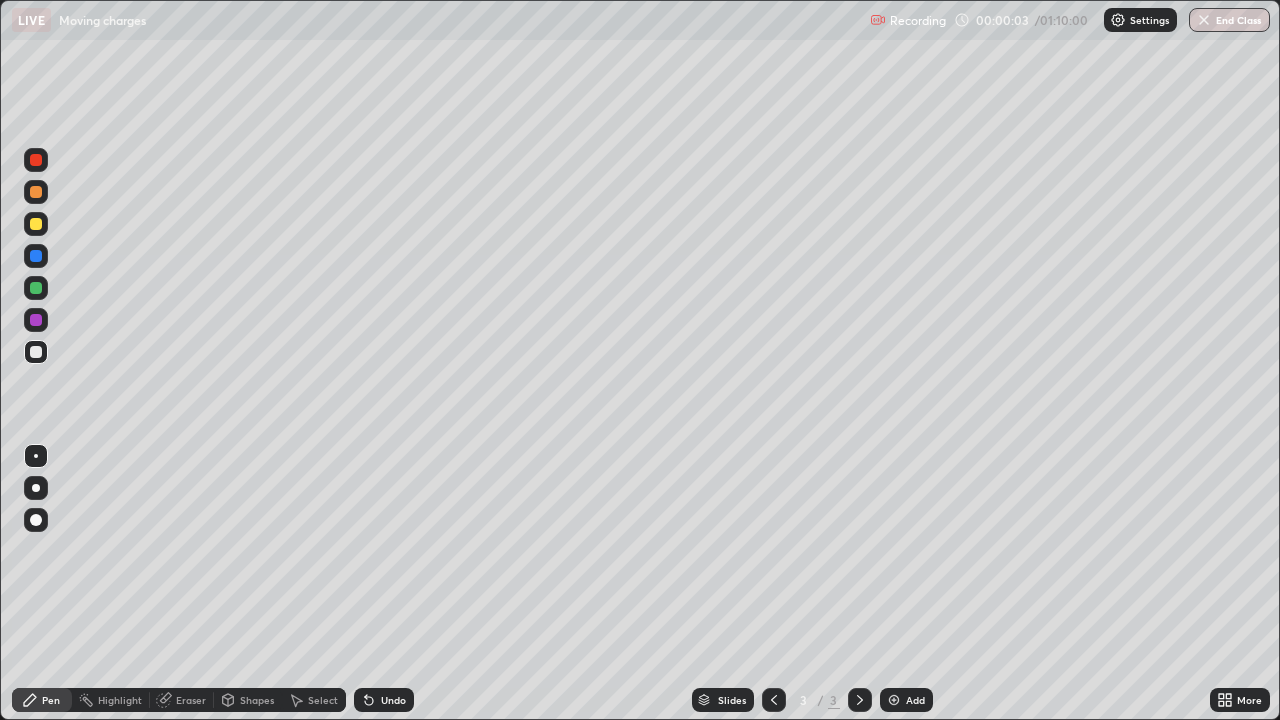 click at bounding box center [36, 488] 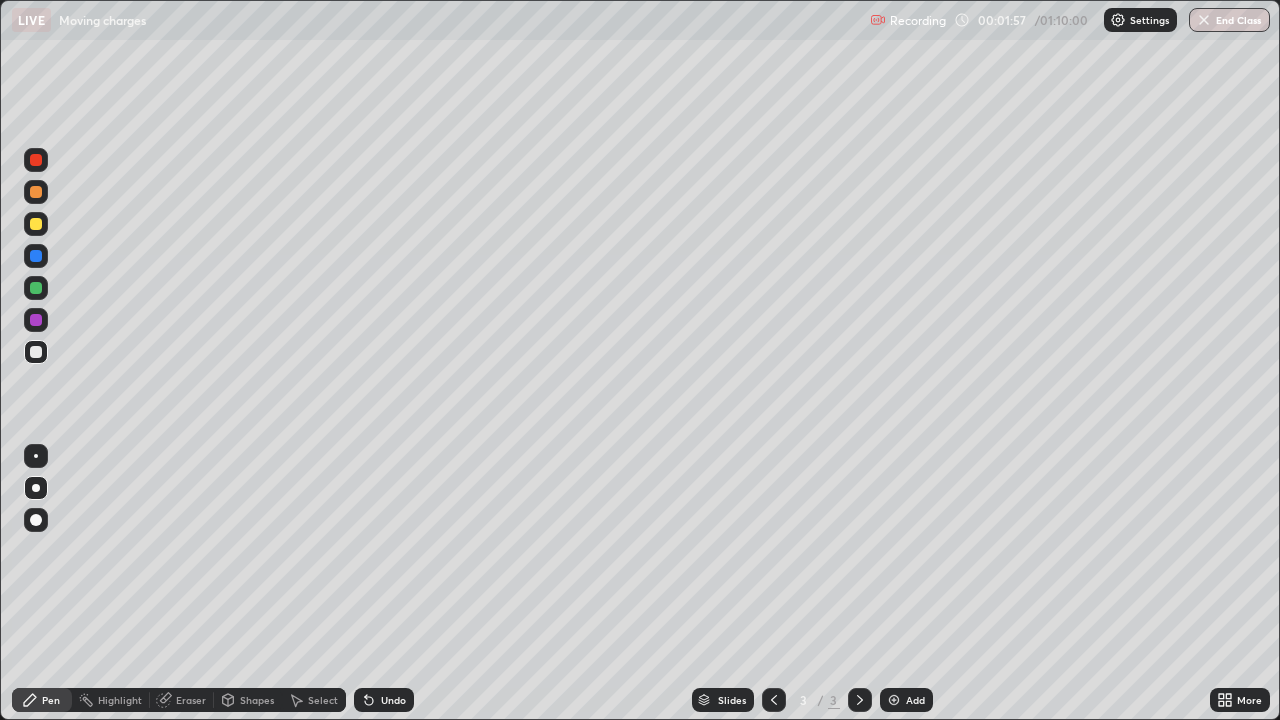 click at bounding box center [36, 288] 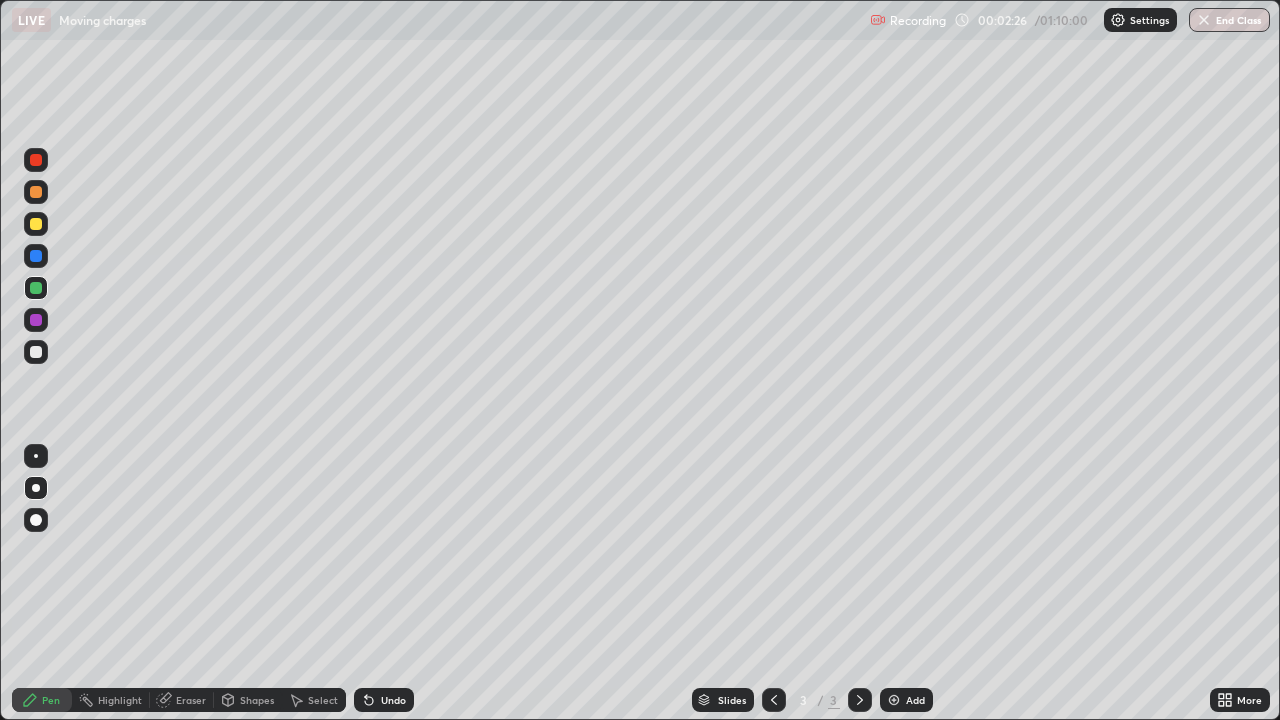 click at bounding box center (36, 288) 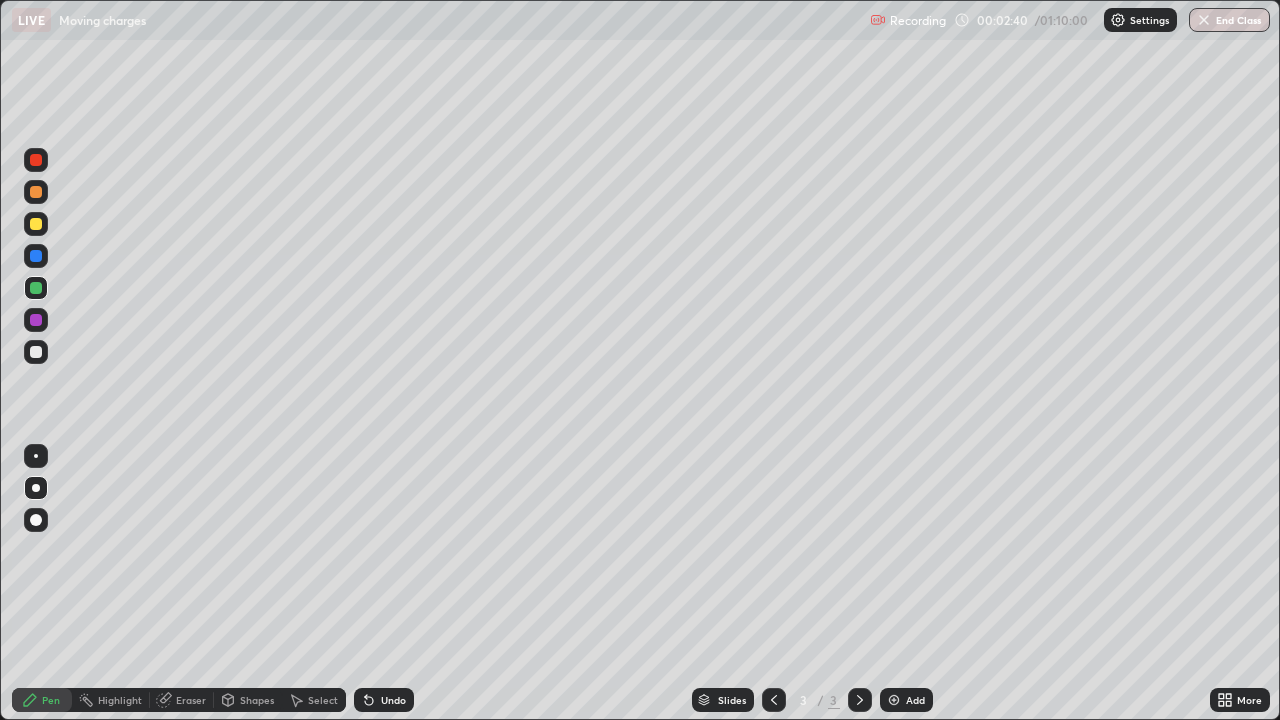 click at bounding box center [36, 224] 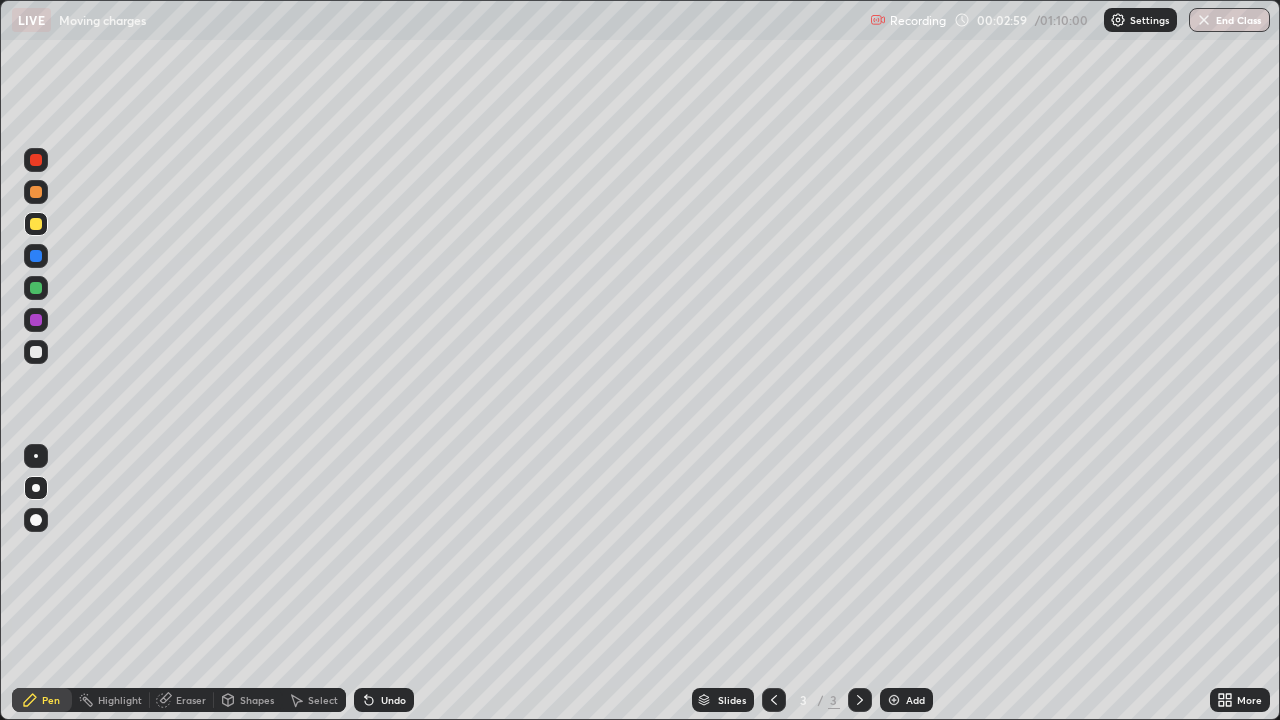 click at bounding box center [36, 352] 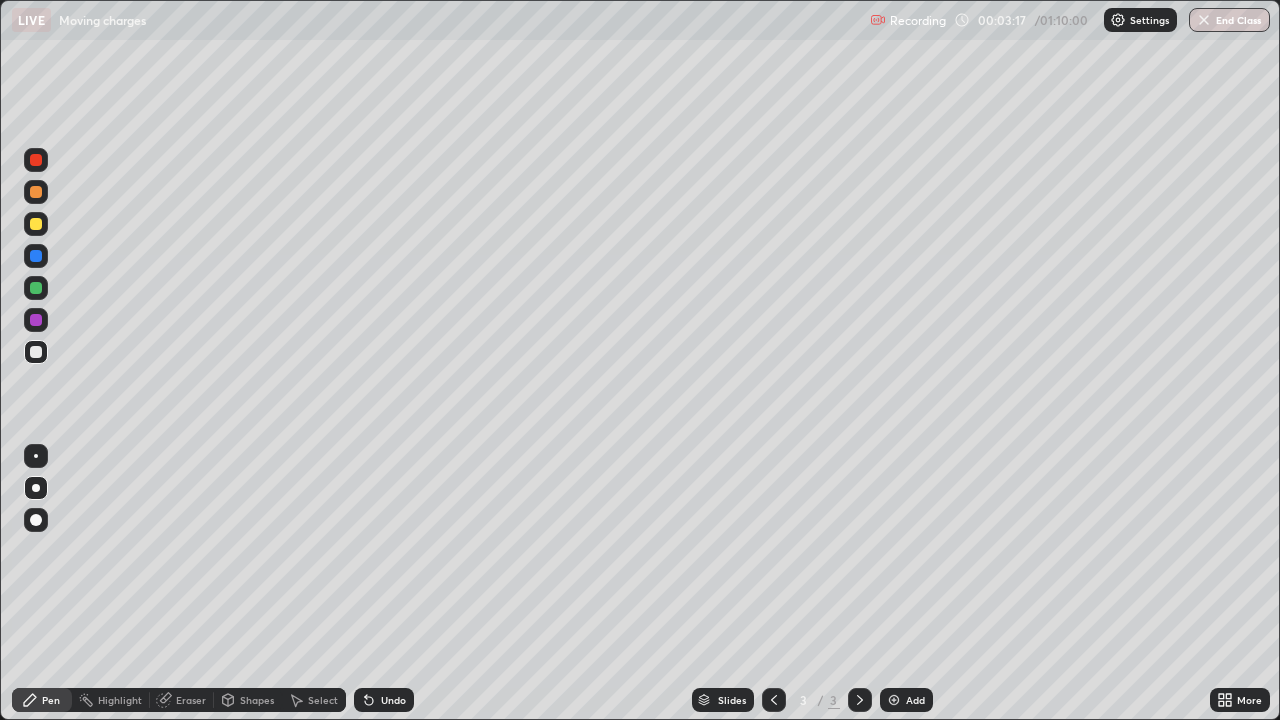 click at bounding box center [36, 224] 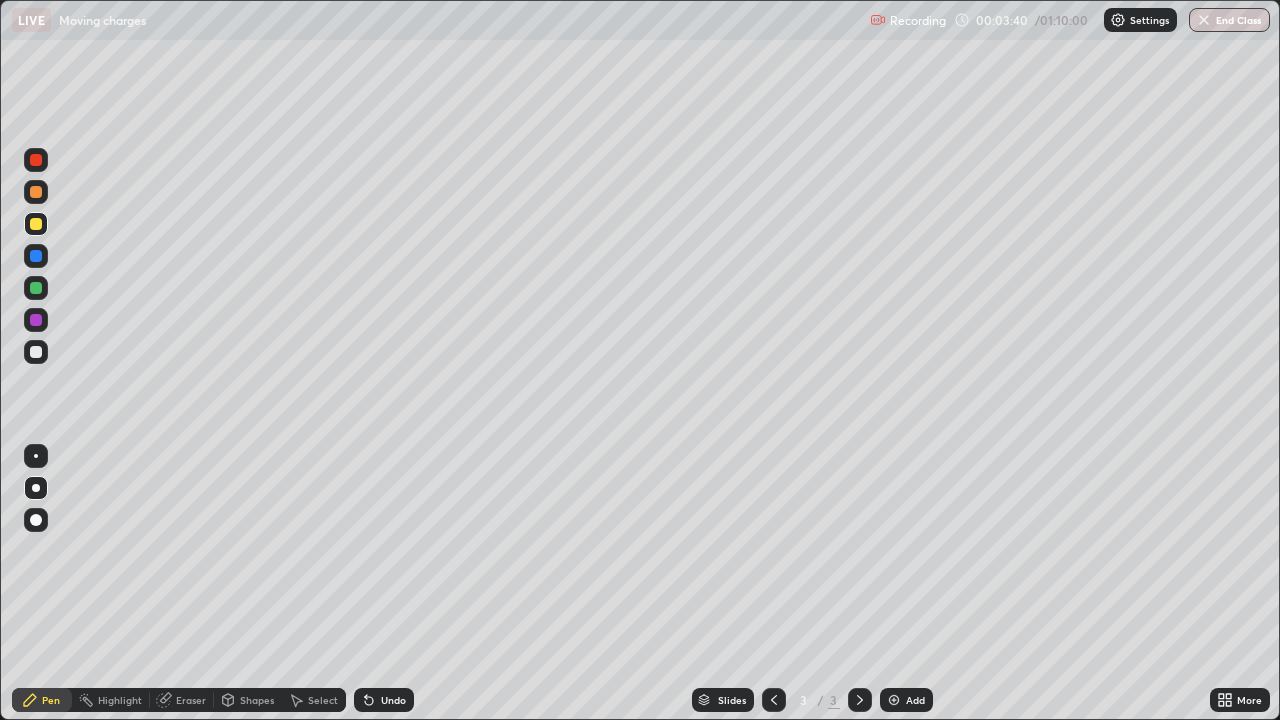 click at bounding box center (36, 192) 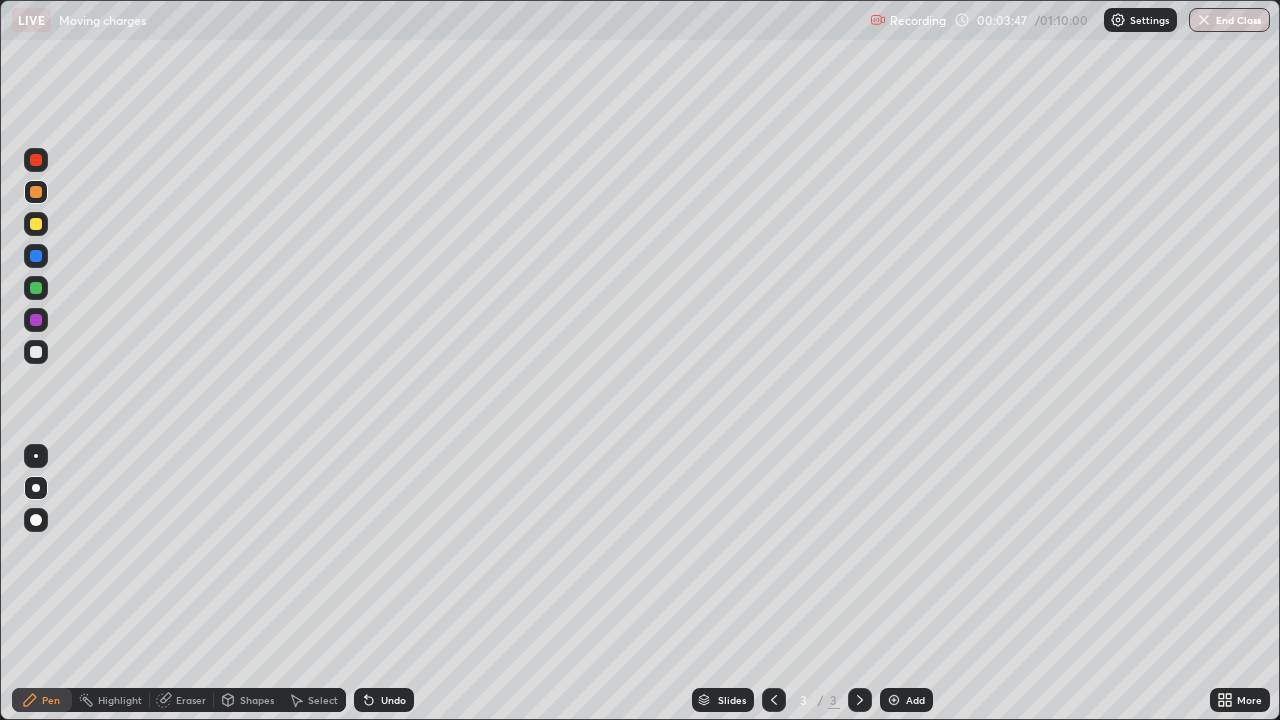 click at bounding box center [36, 160] 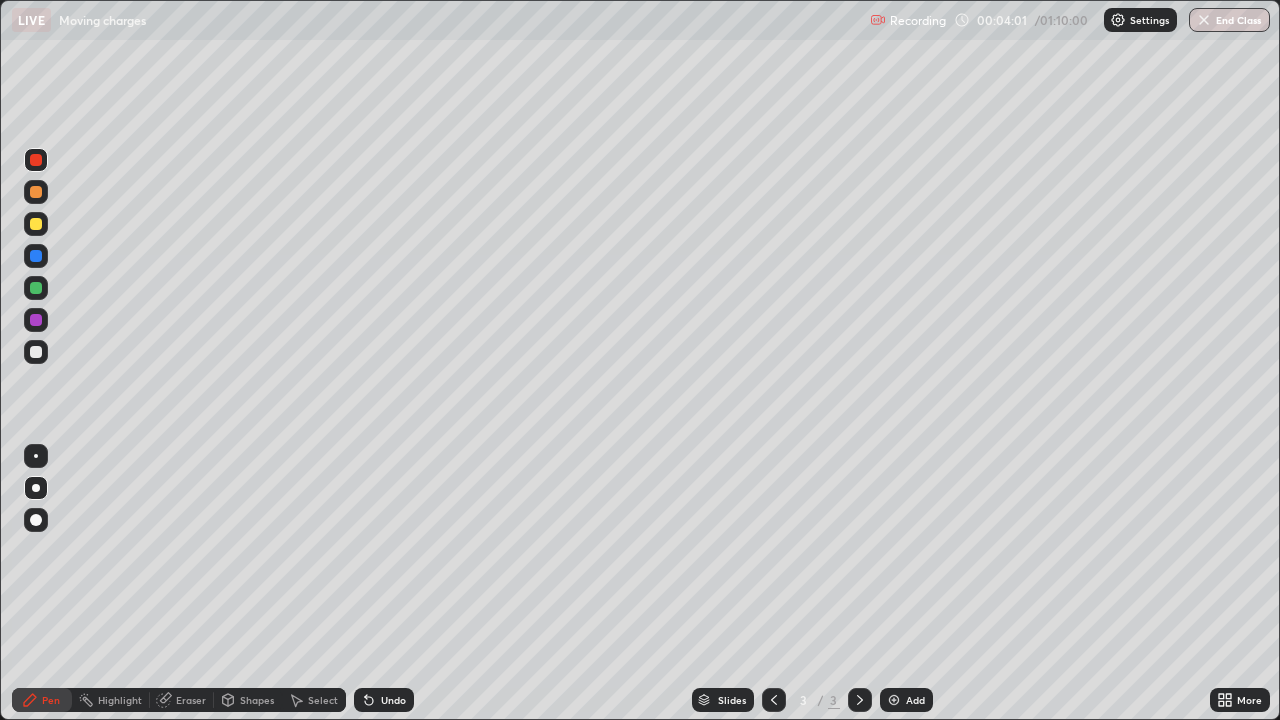 click at bounding box center [36, 224] 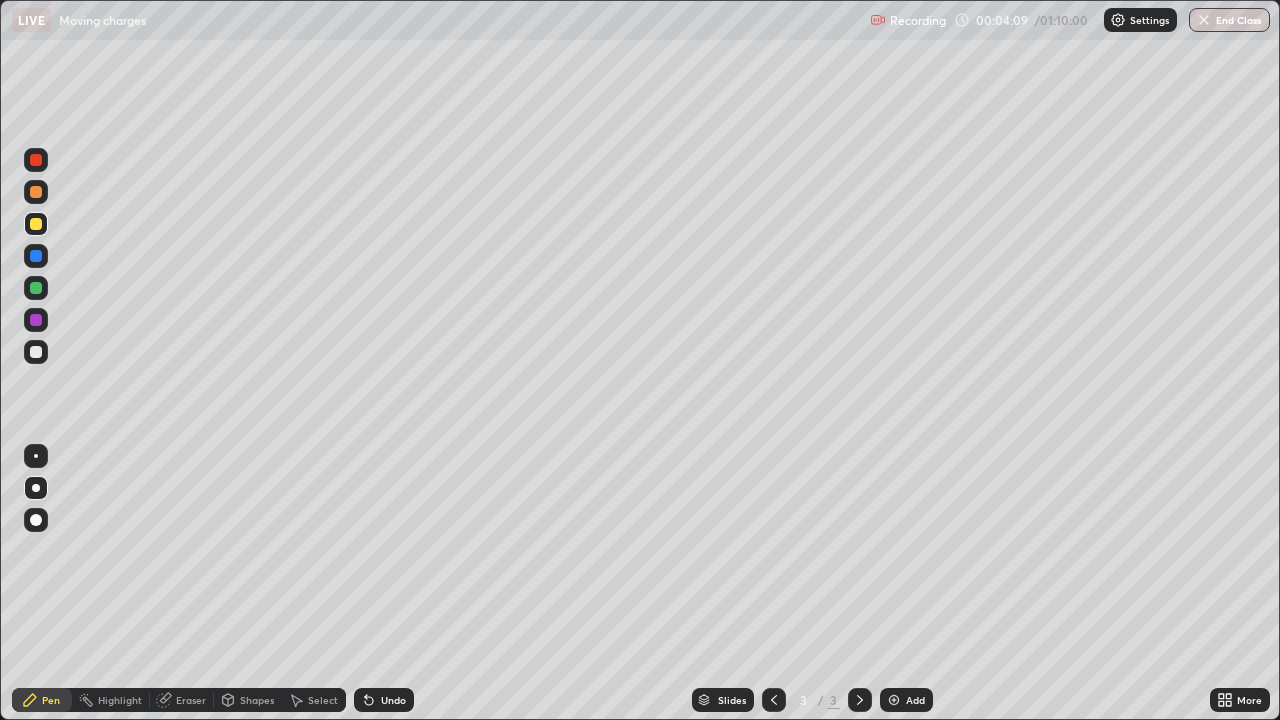 click at bounding box center (36, 256) 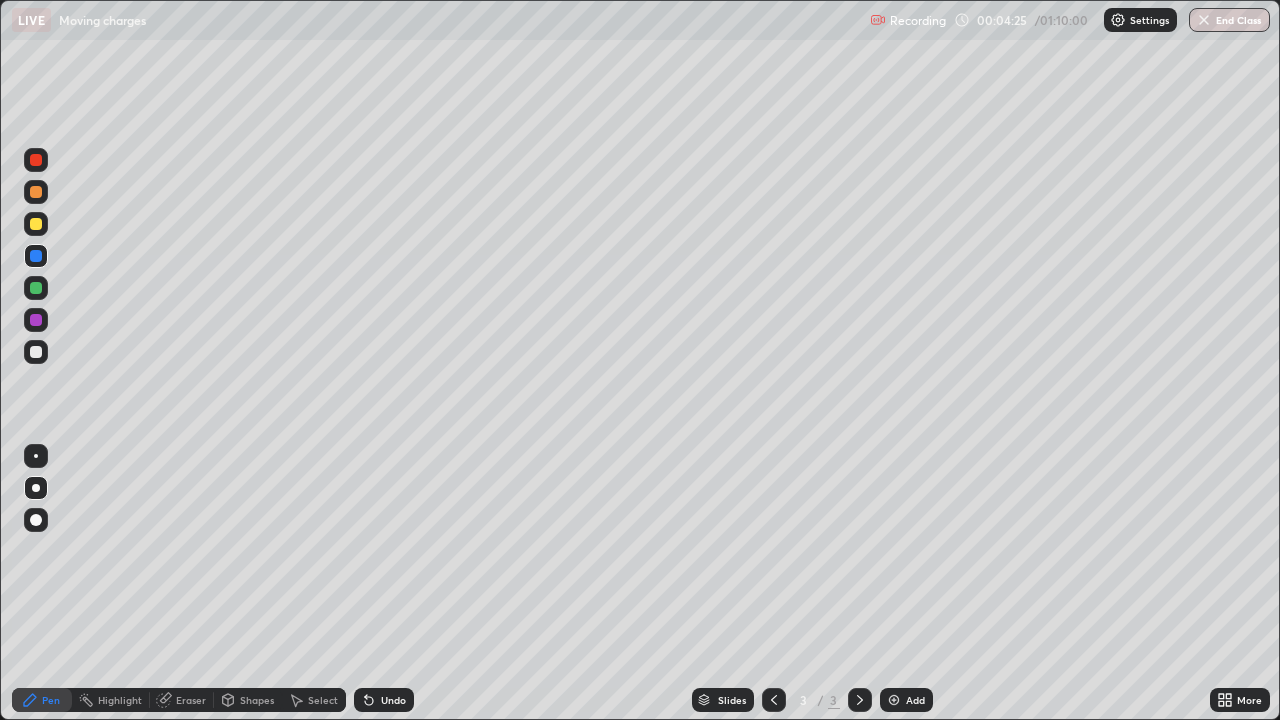 click at bounding box center [36, 288] 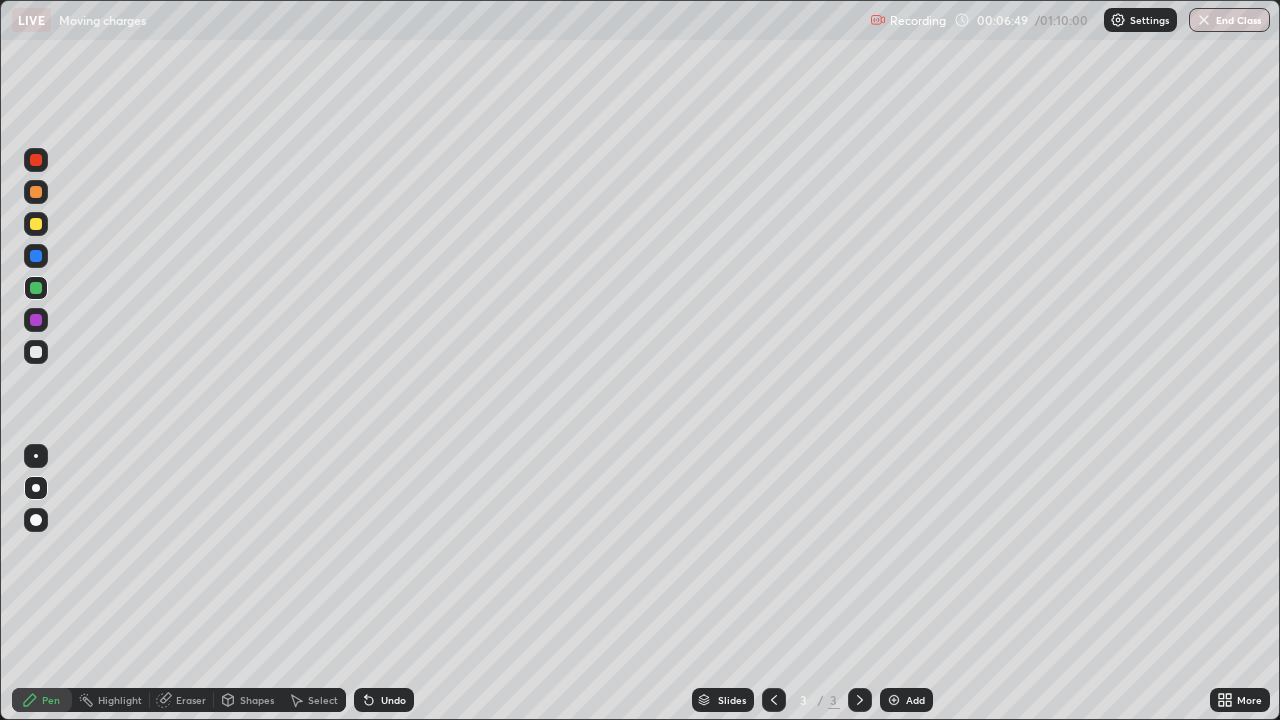 click at bounding box center (36, 352) 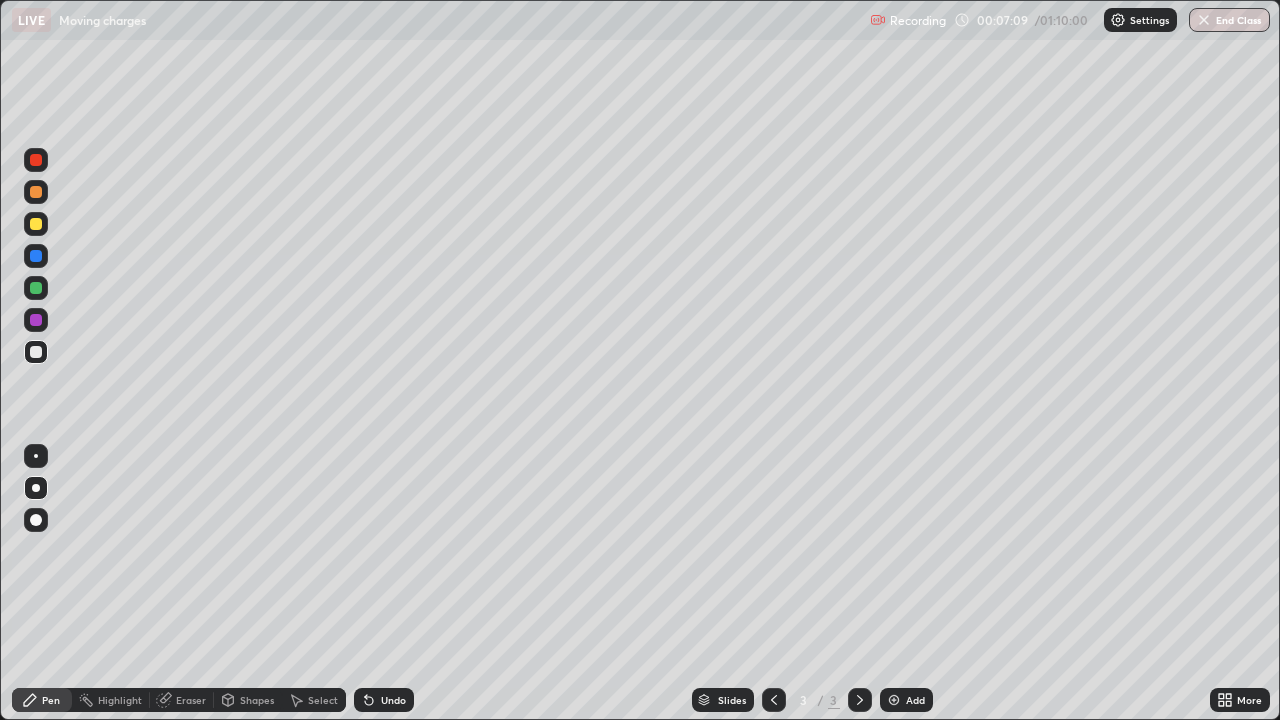 click at bounding box center [894, 700] 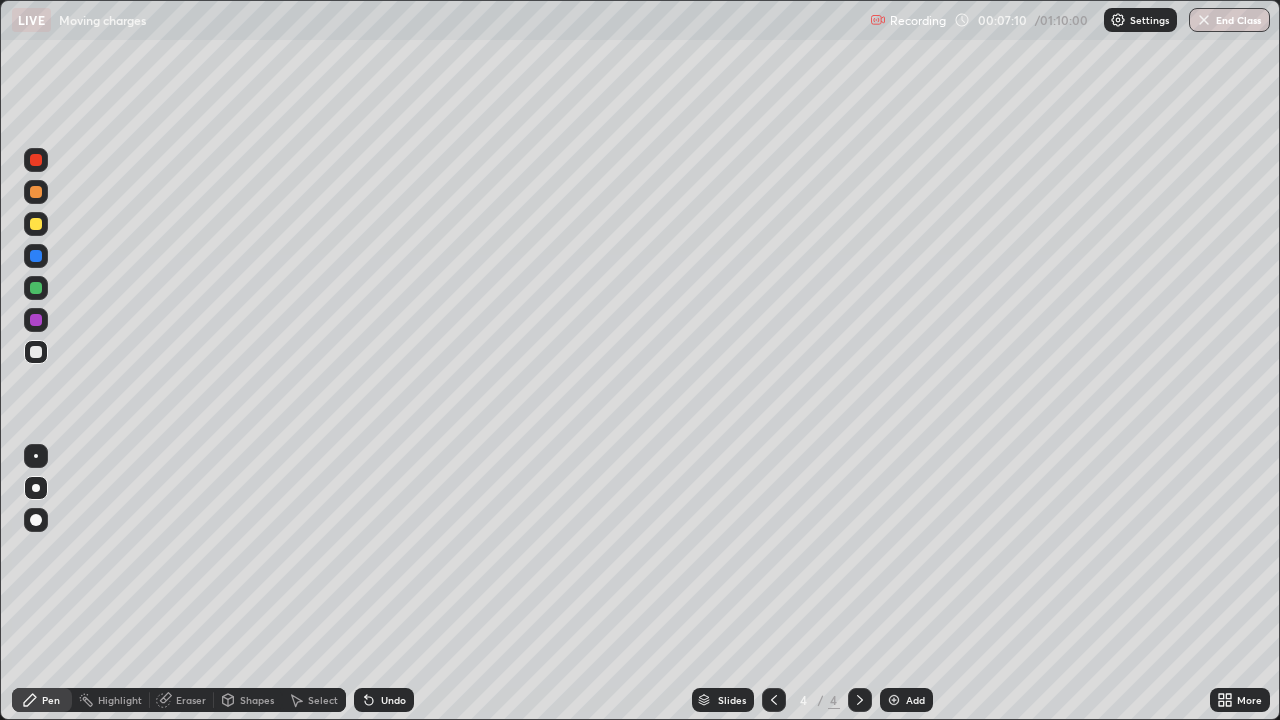 click at bounding box center [36, 192] 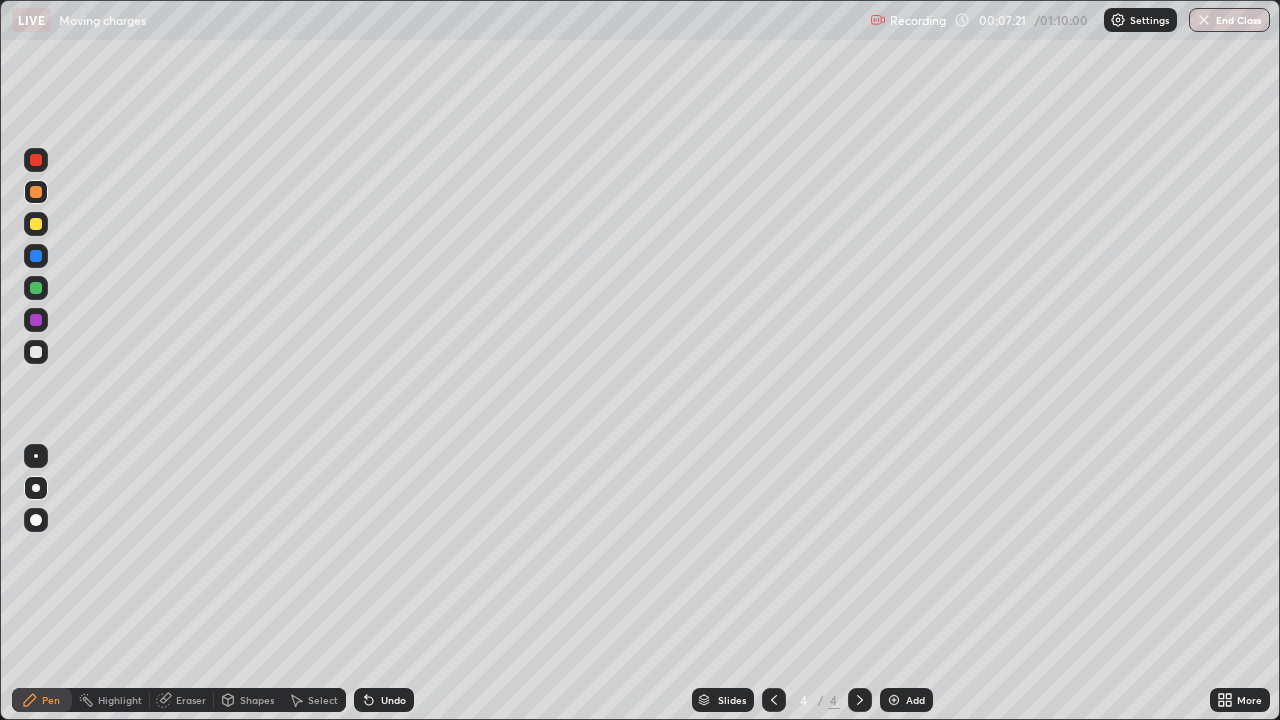 click 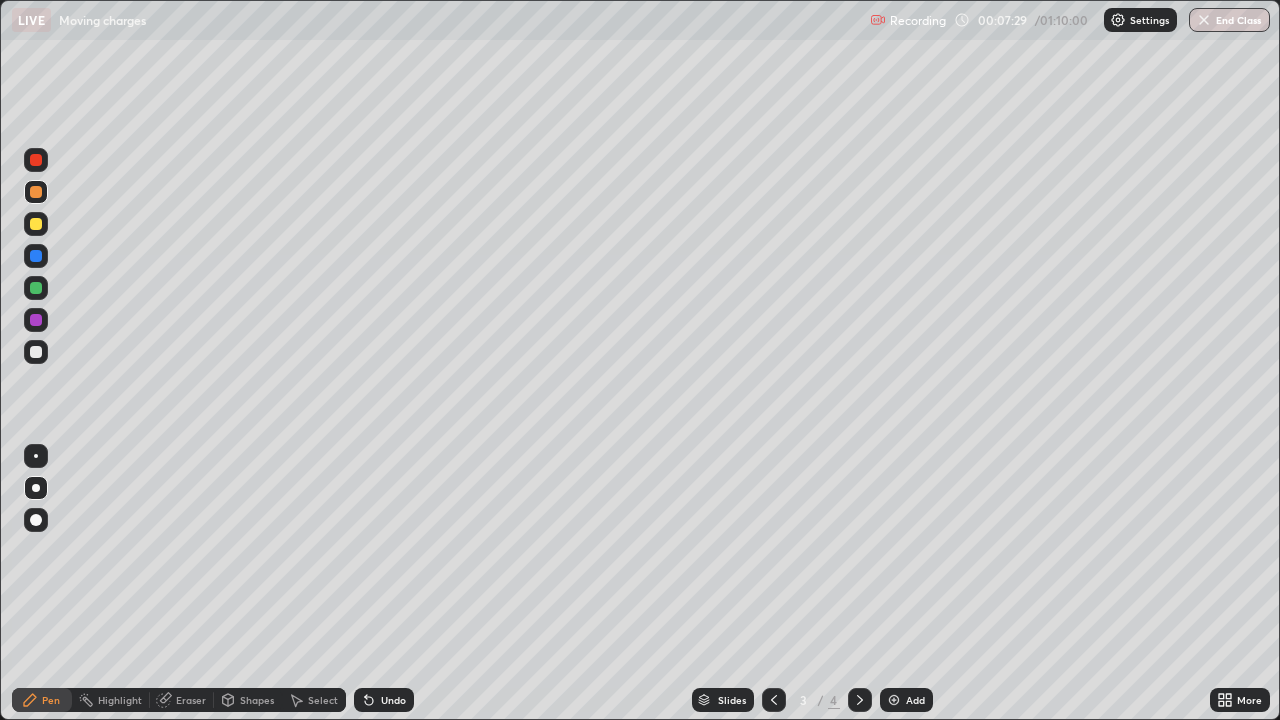 click 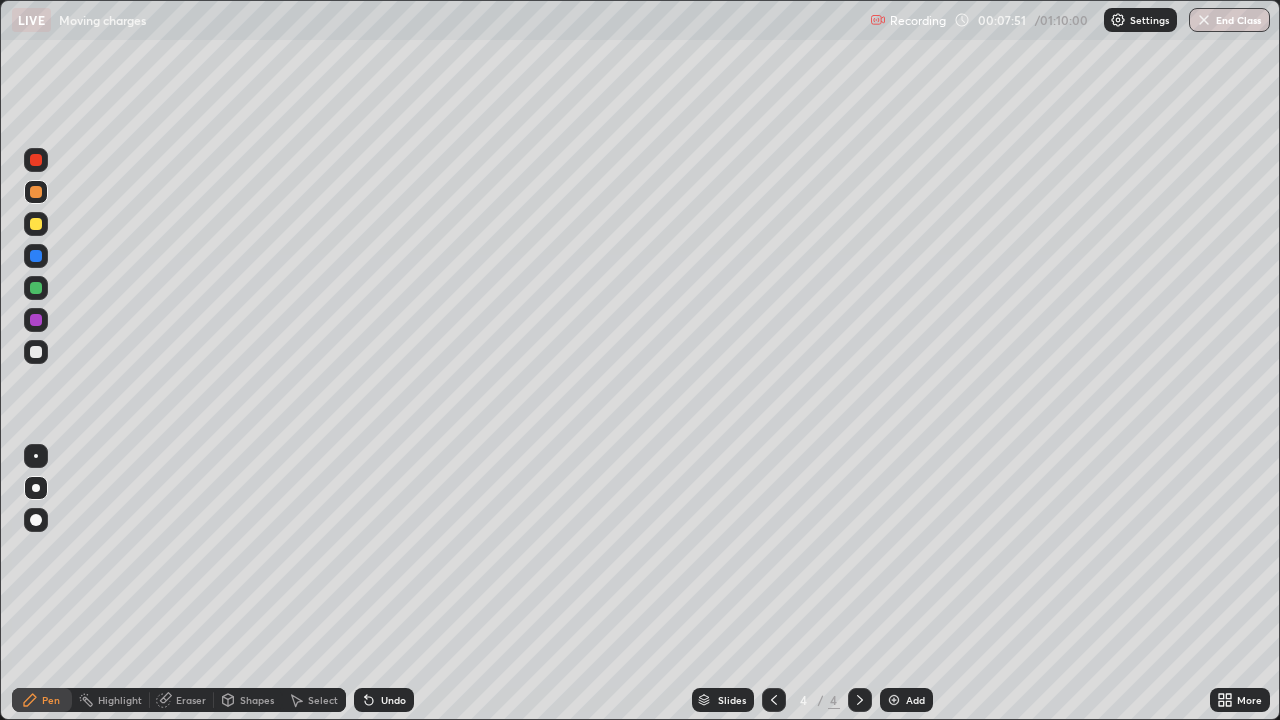 click 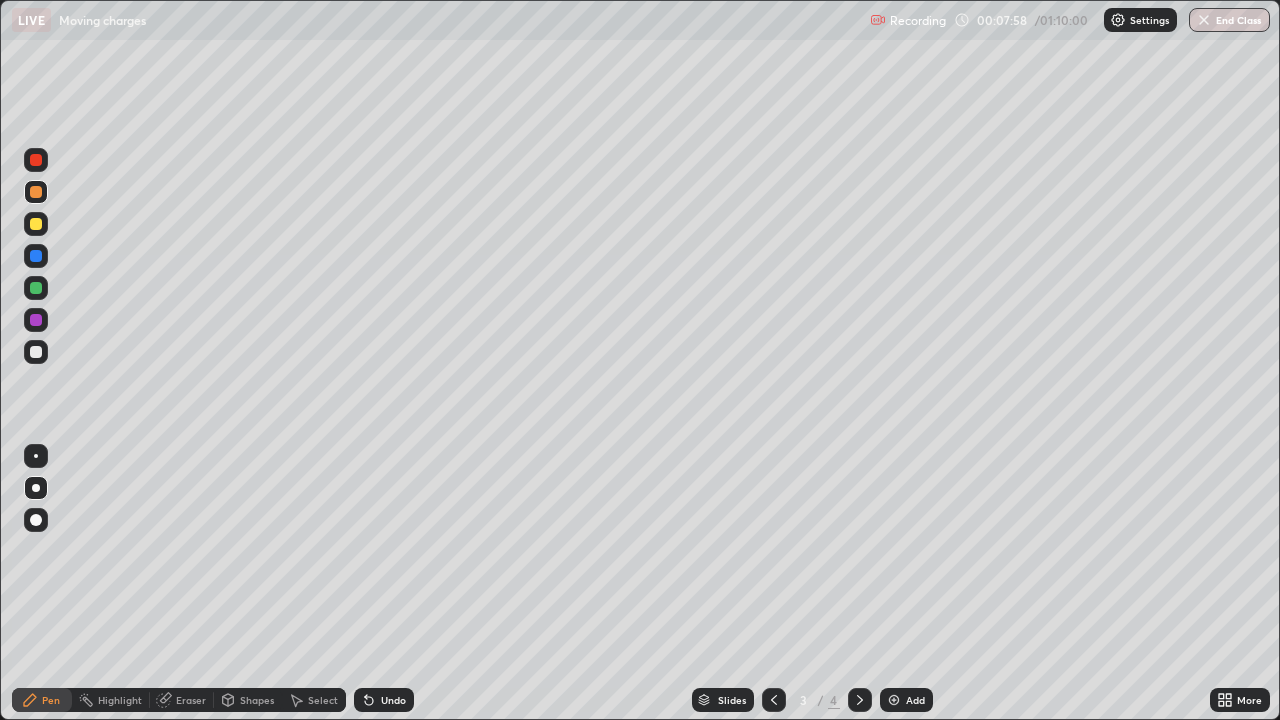 click 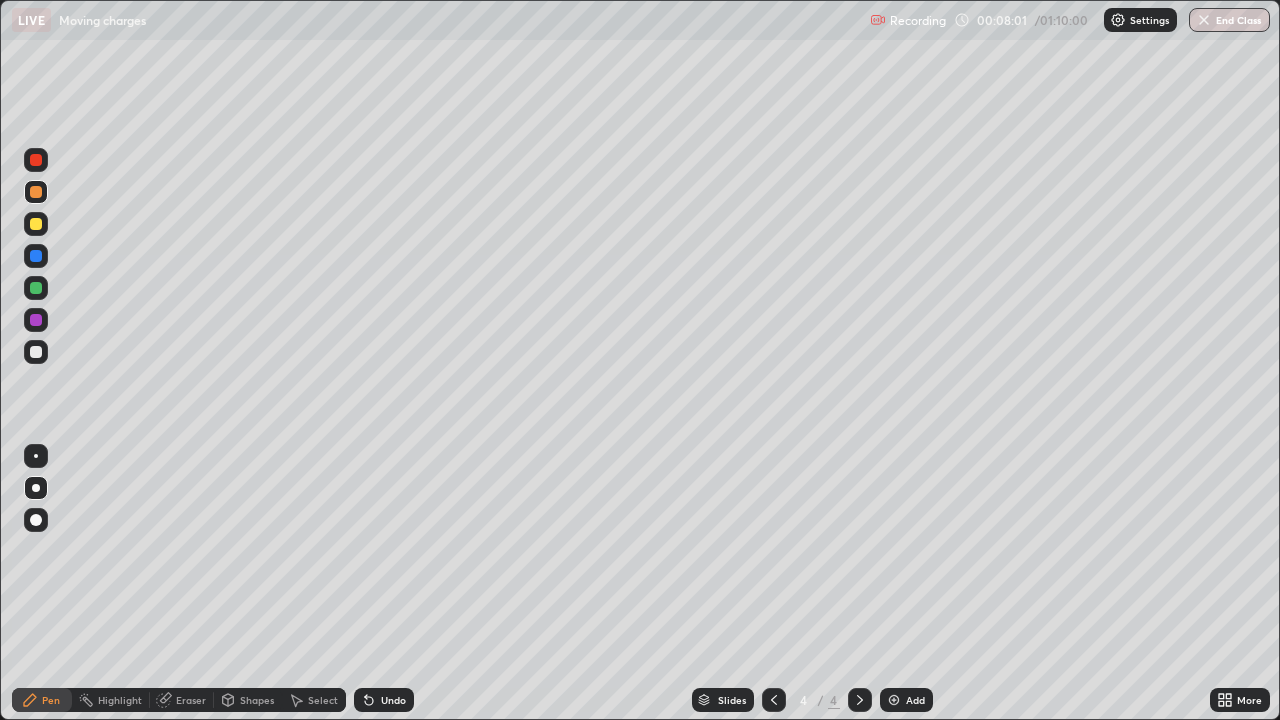click at bounding box center [36, 288] 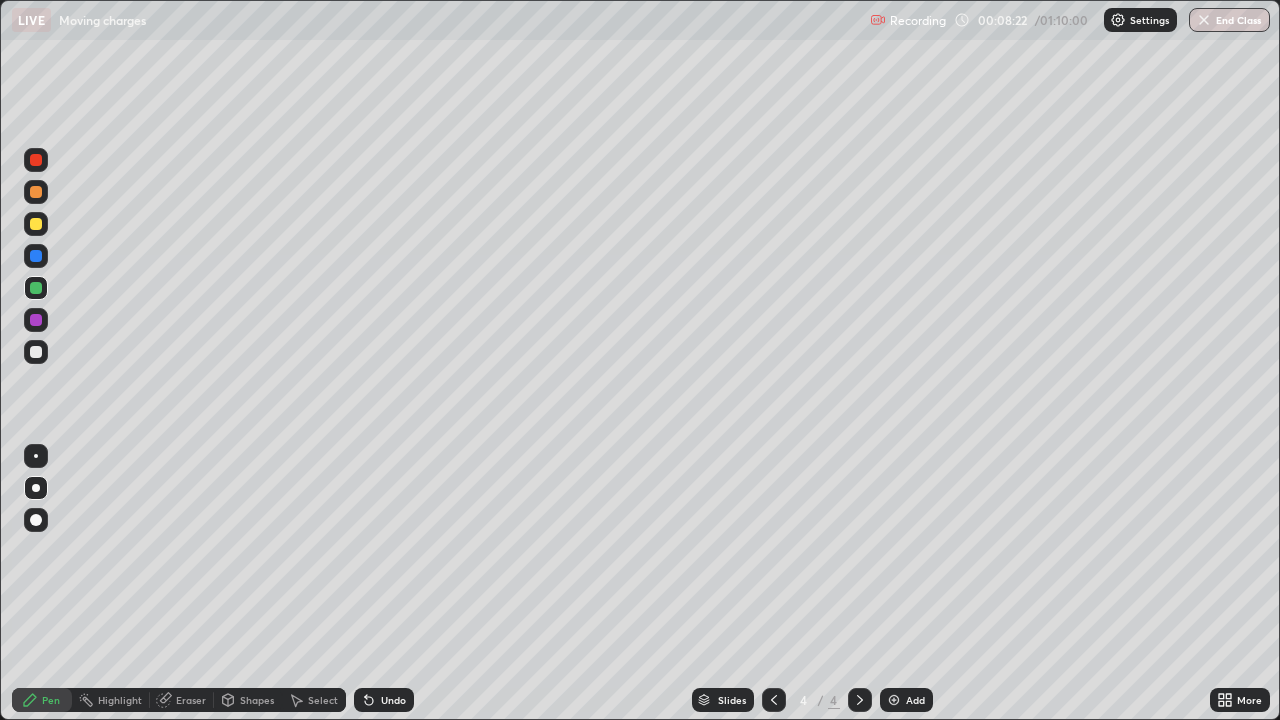 click on "Undo" at bounding box center (393, 700) 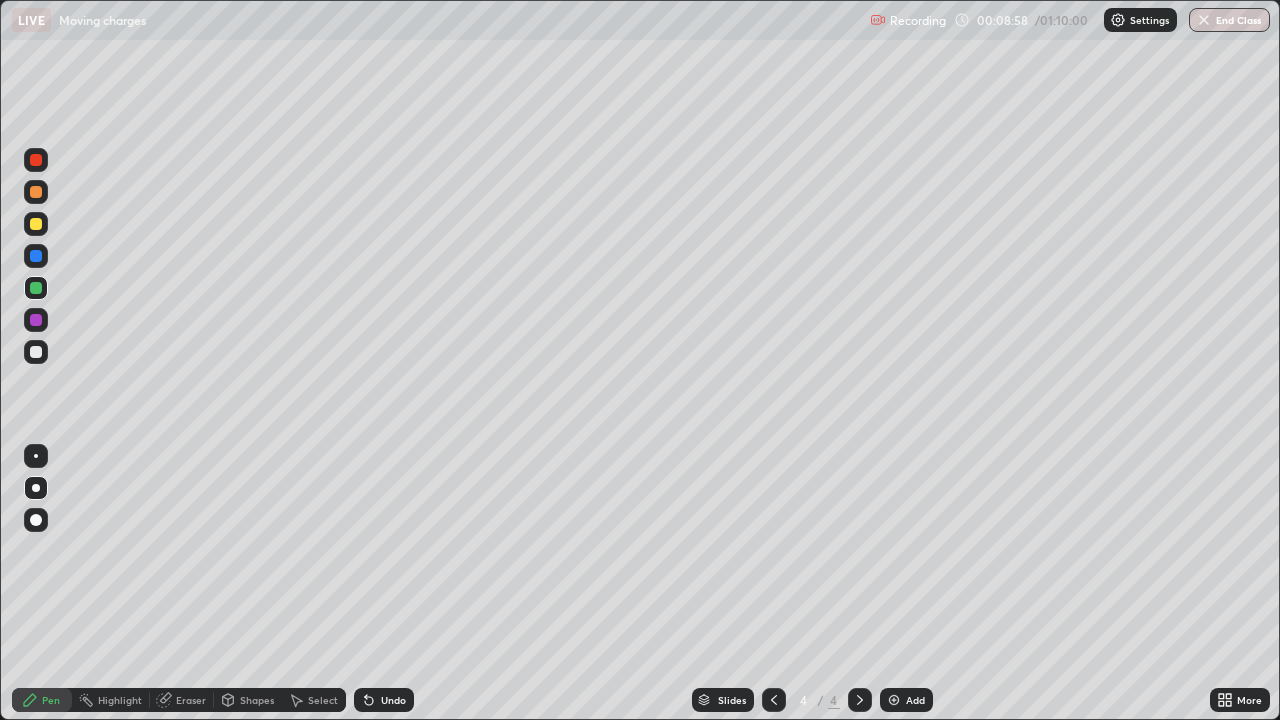 click 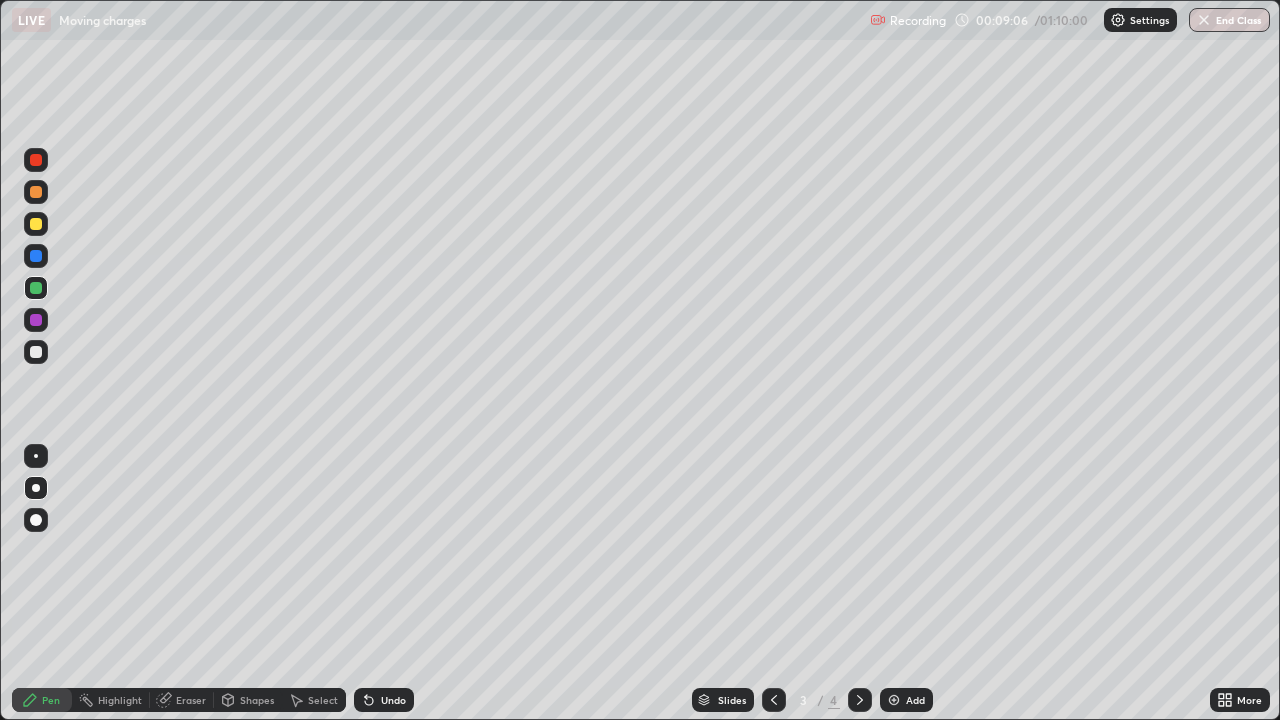 click 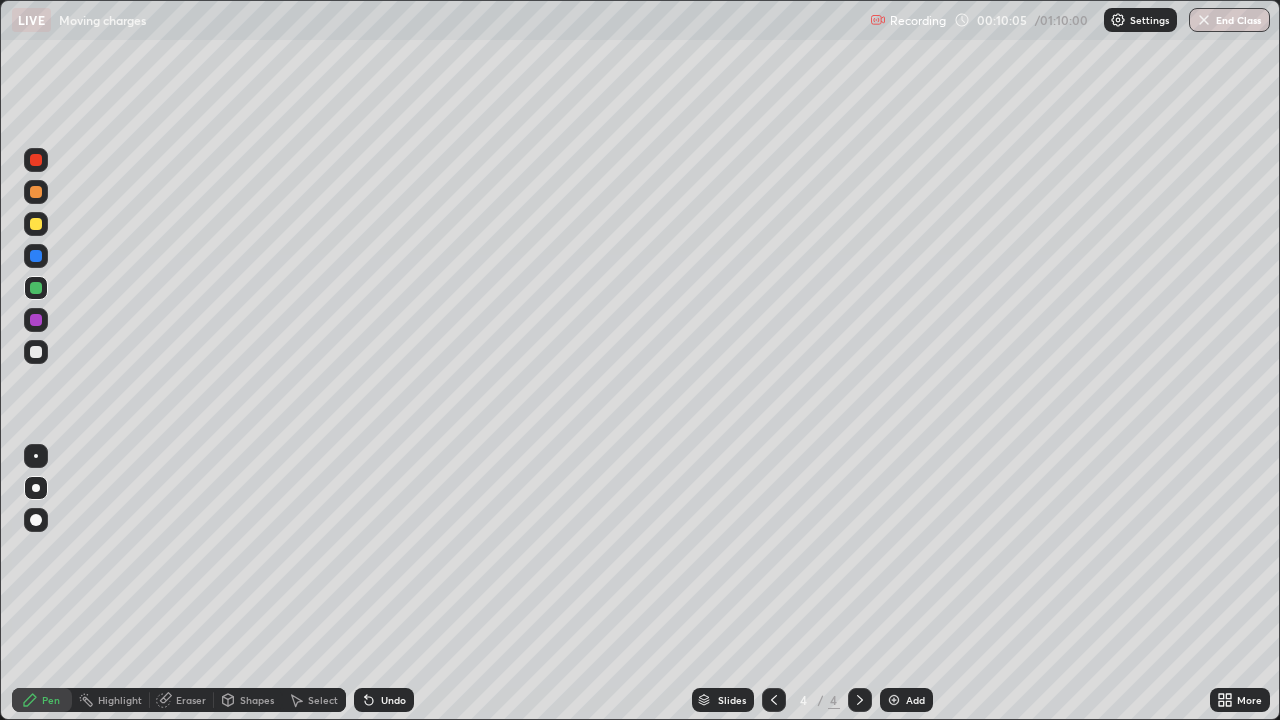 click on "Undo" at bounding box center (384, 700) 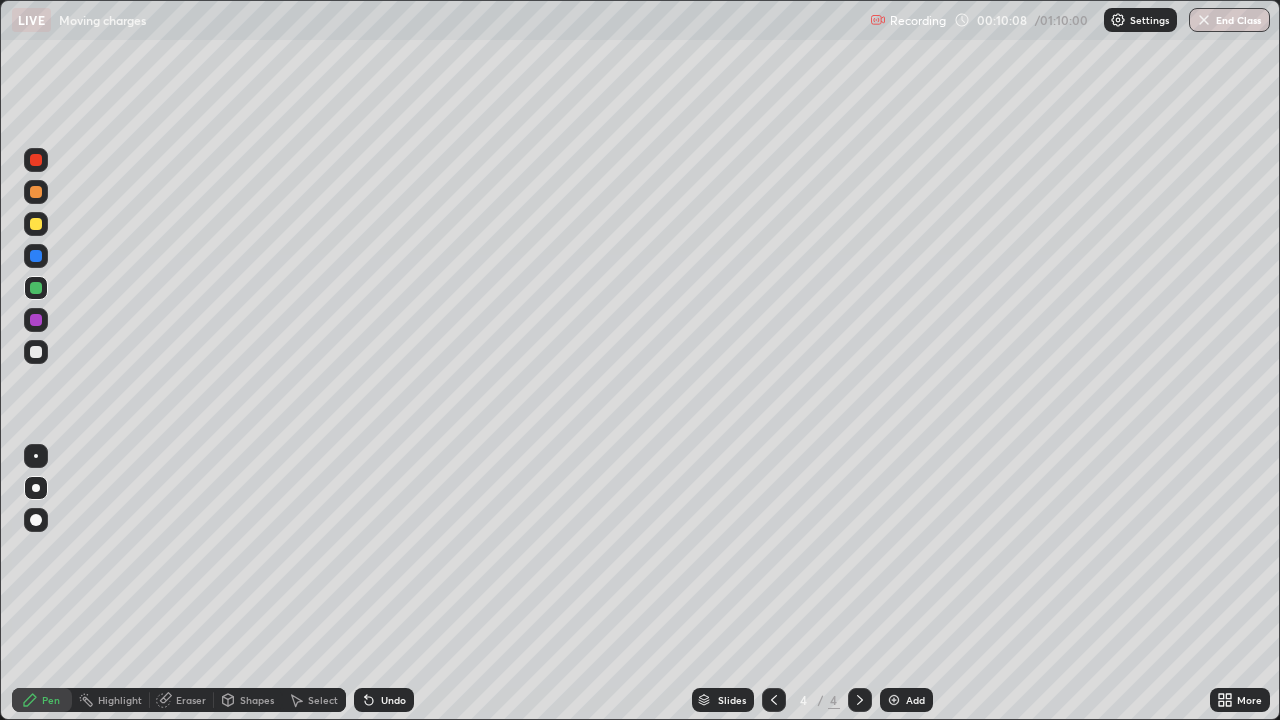 click on "Eraser" at bounding box center (191, 700) 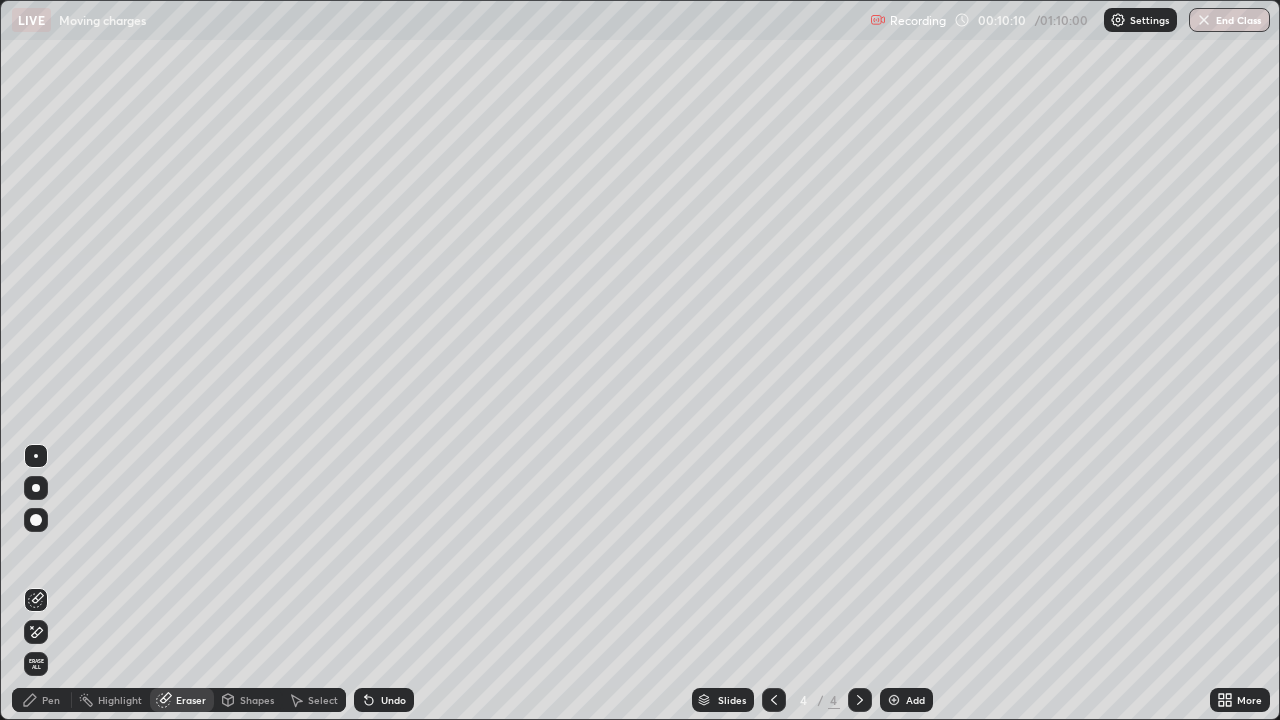 click on "Pen" at bounding box center [42, 700] 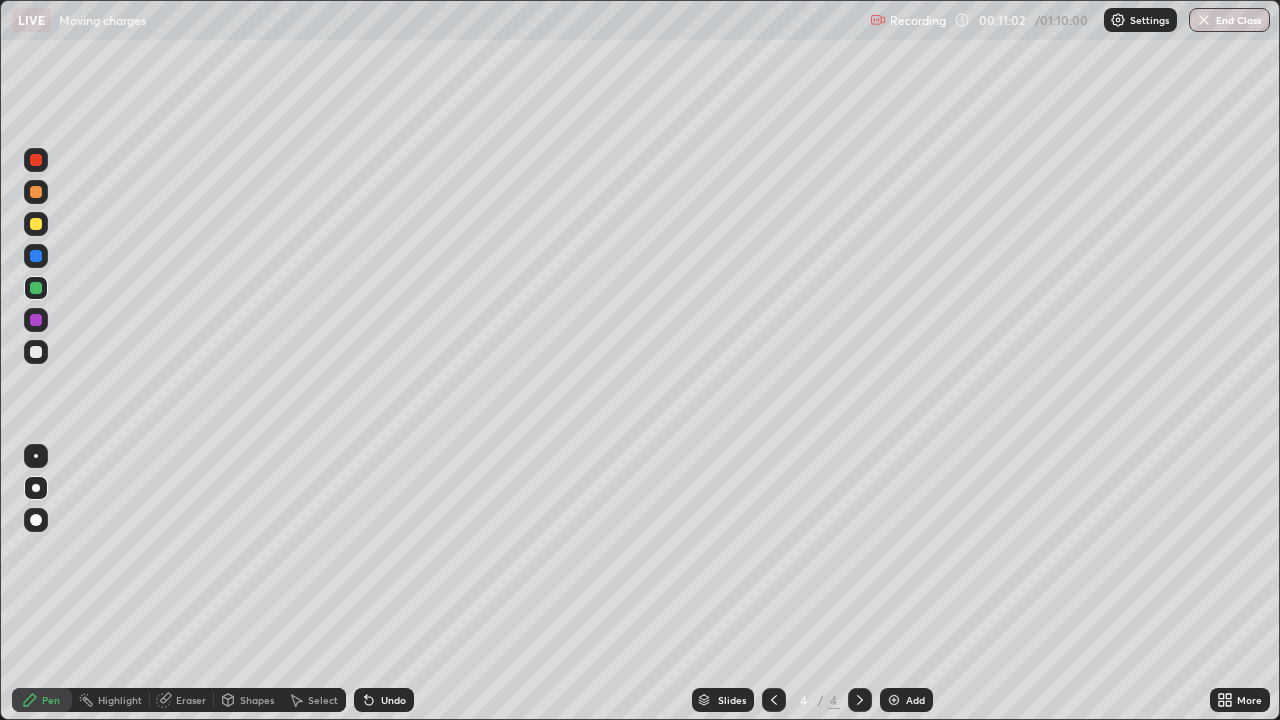 click at bounding box center (774, 700) 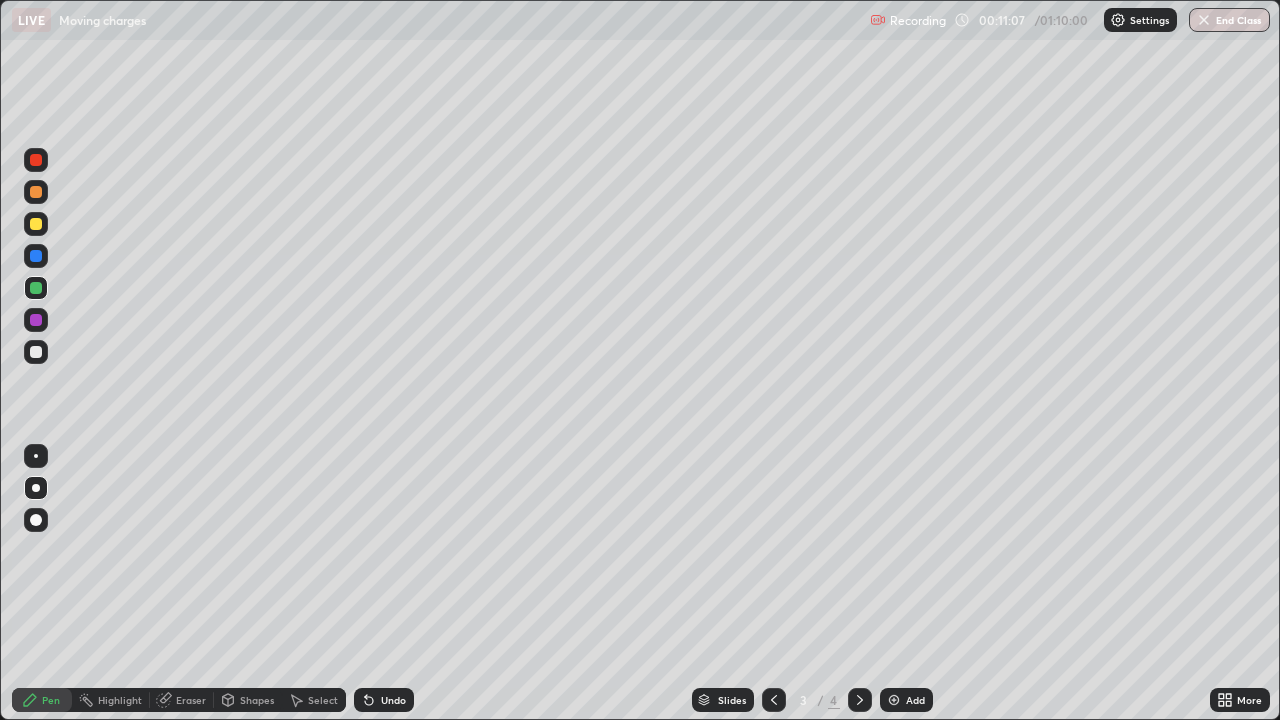 click 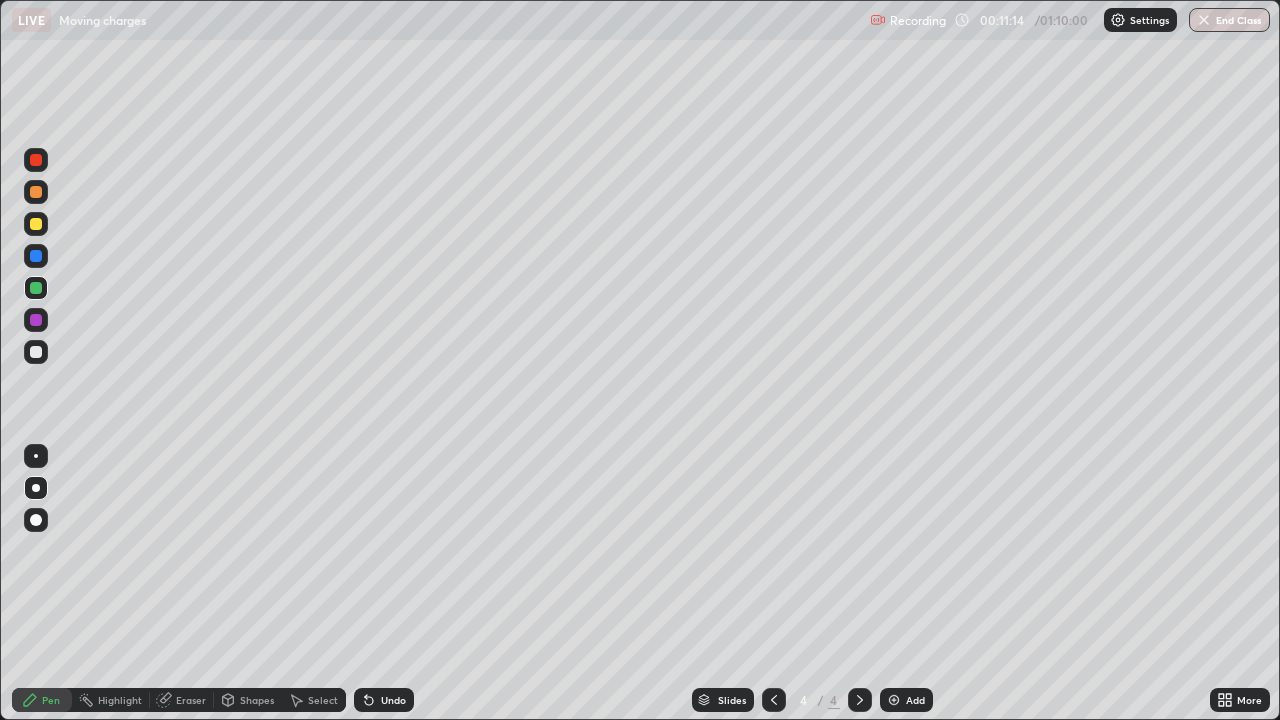 click 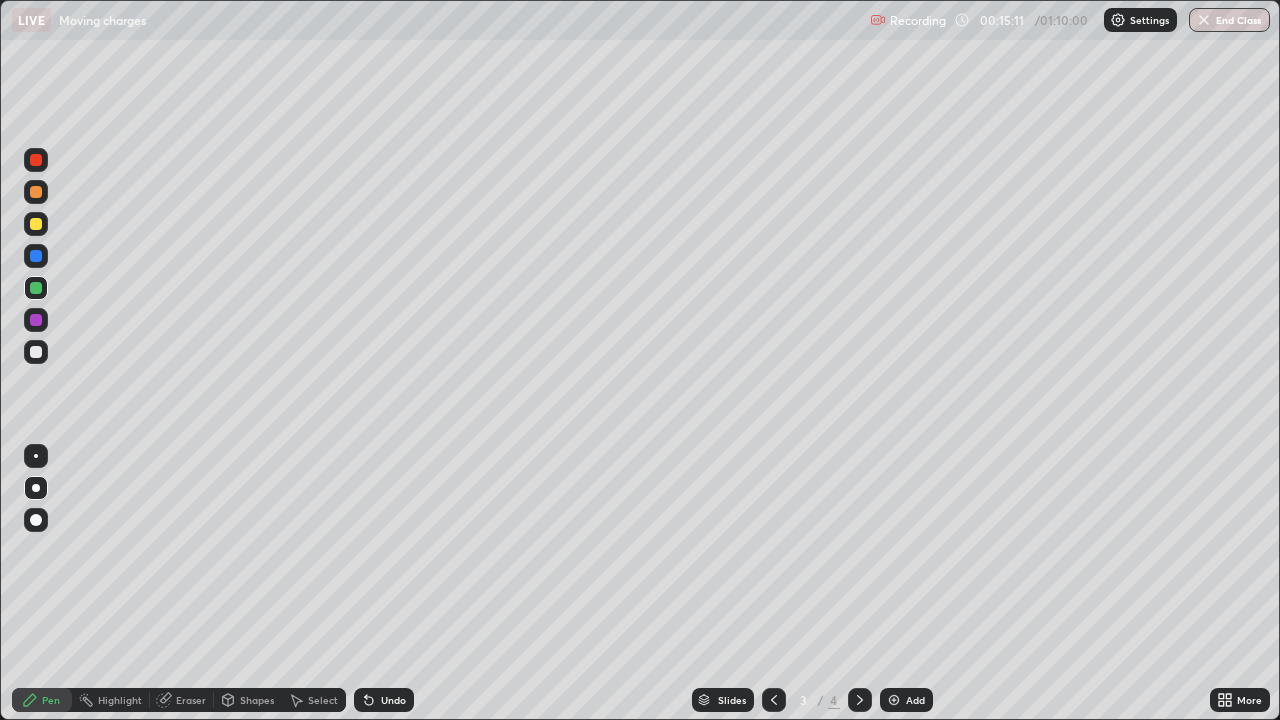 click 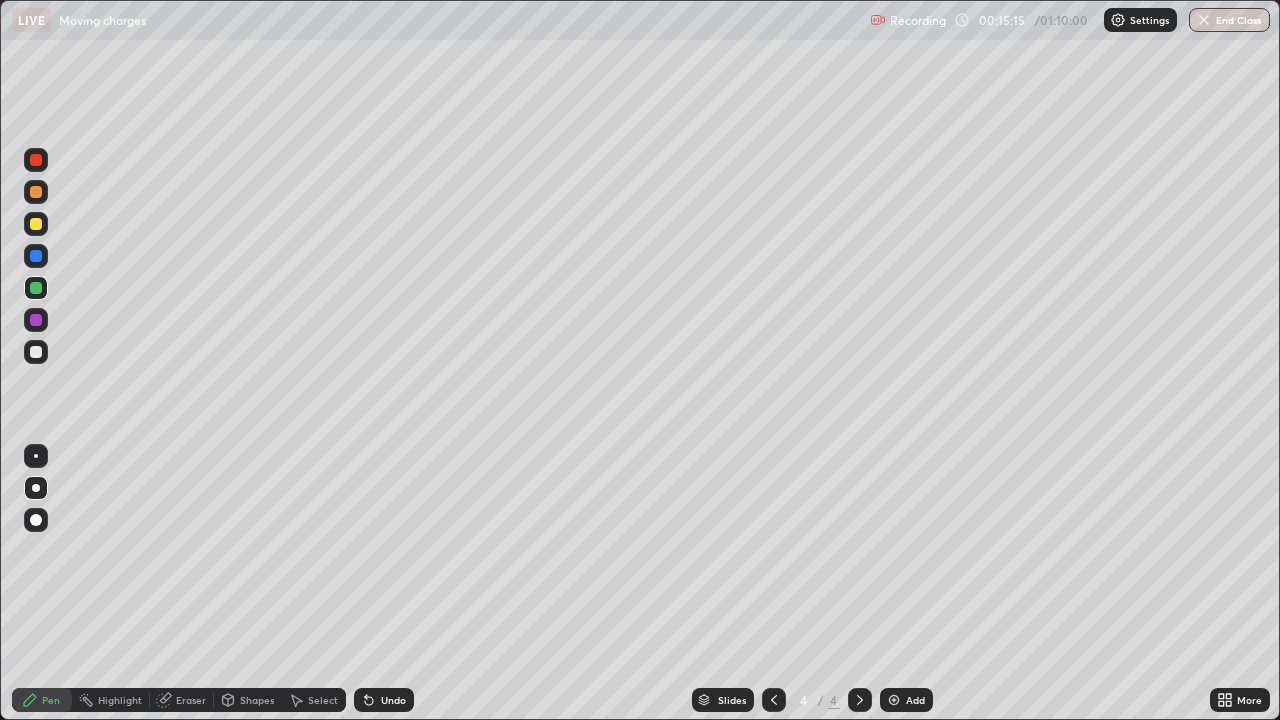 click 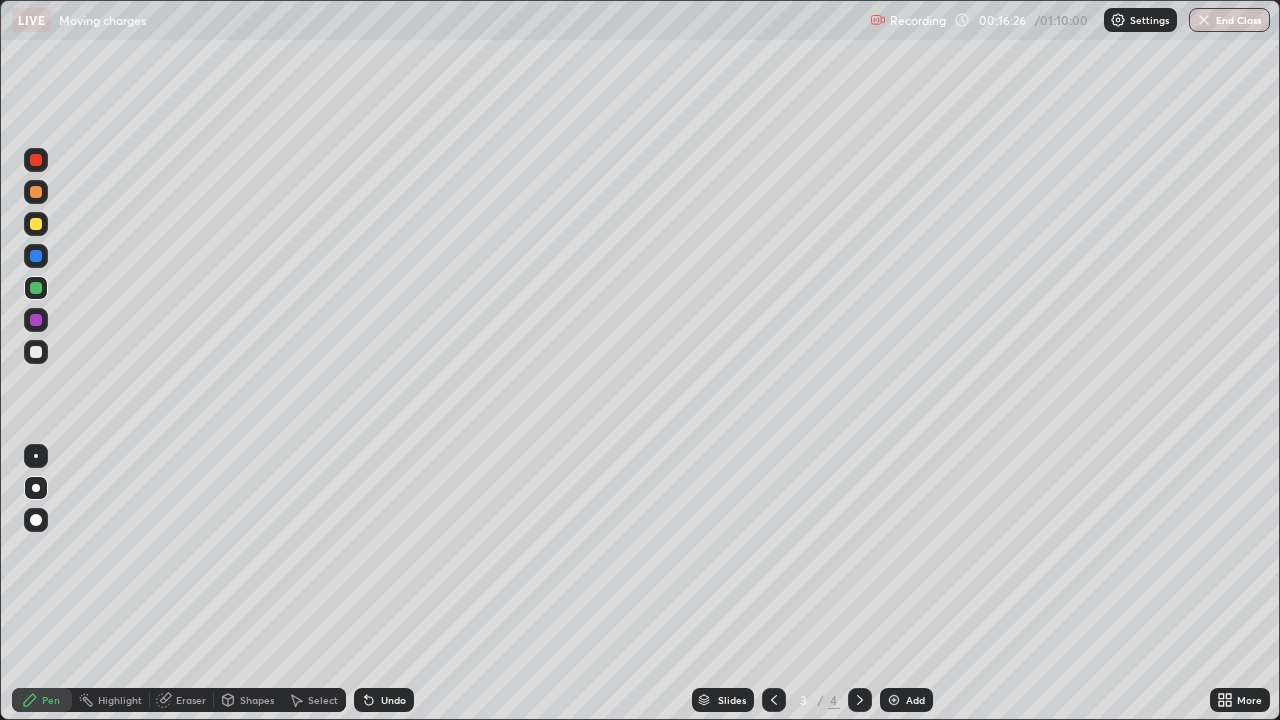 click at bounding box center (860, 700) 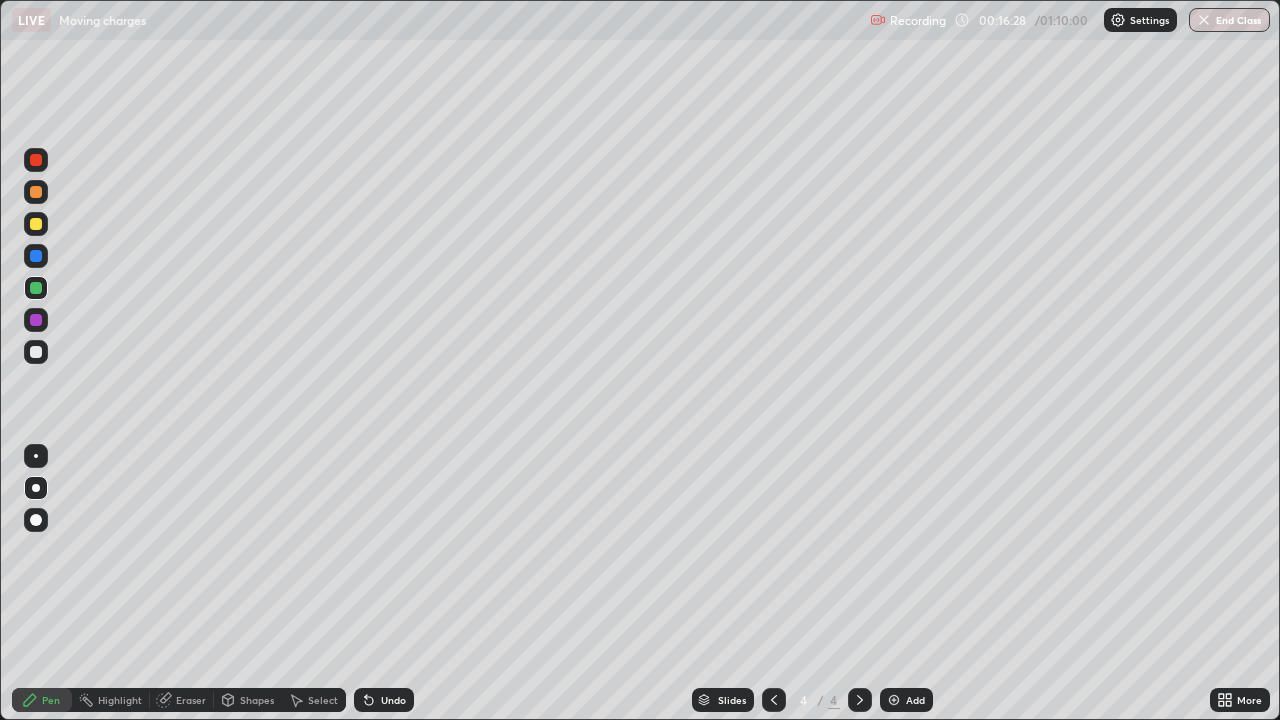 click at bounding box center (36, 288) 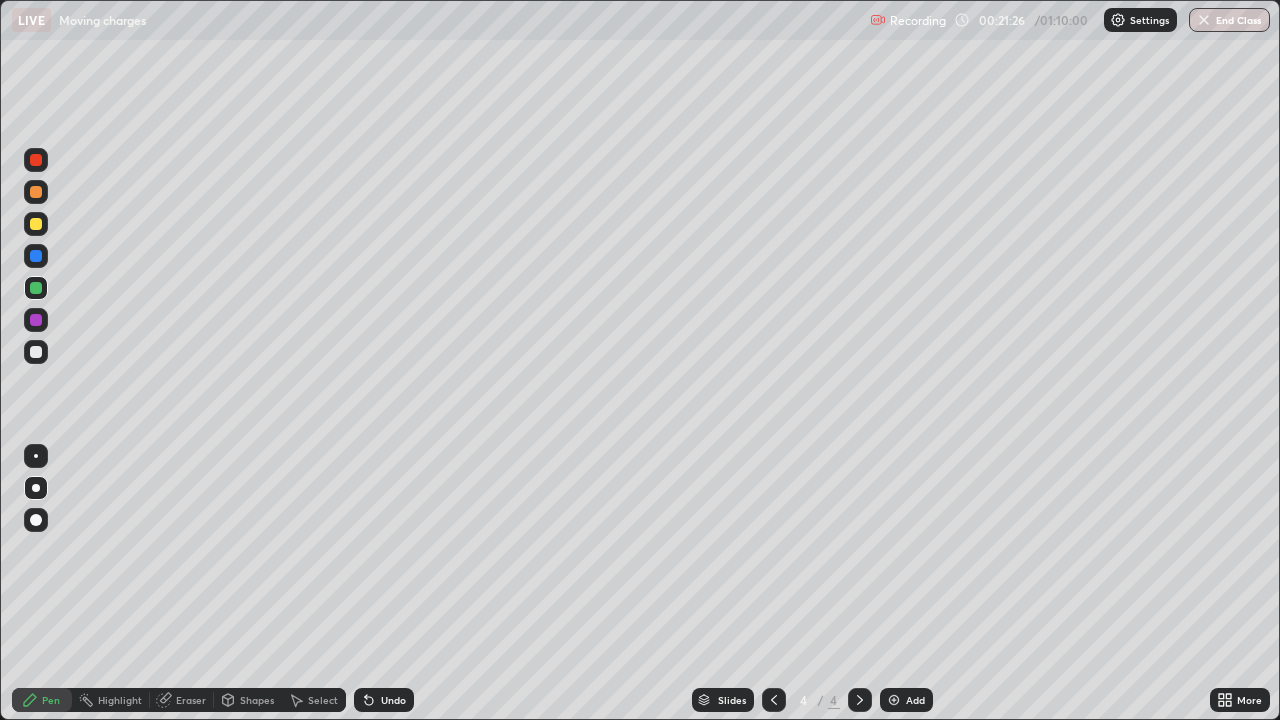 click 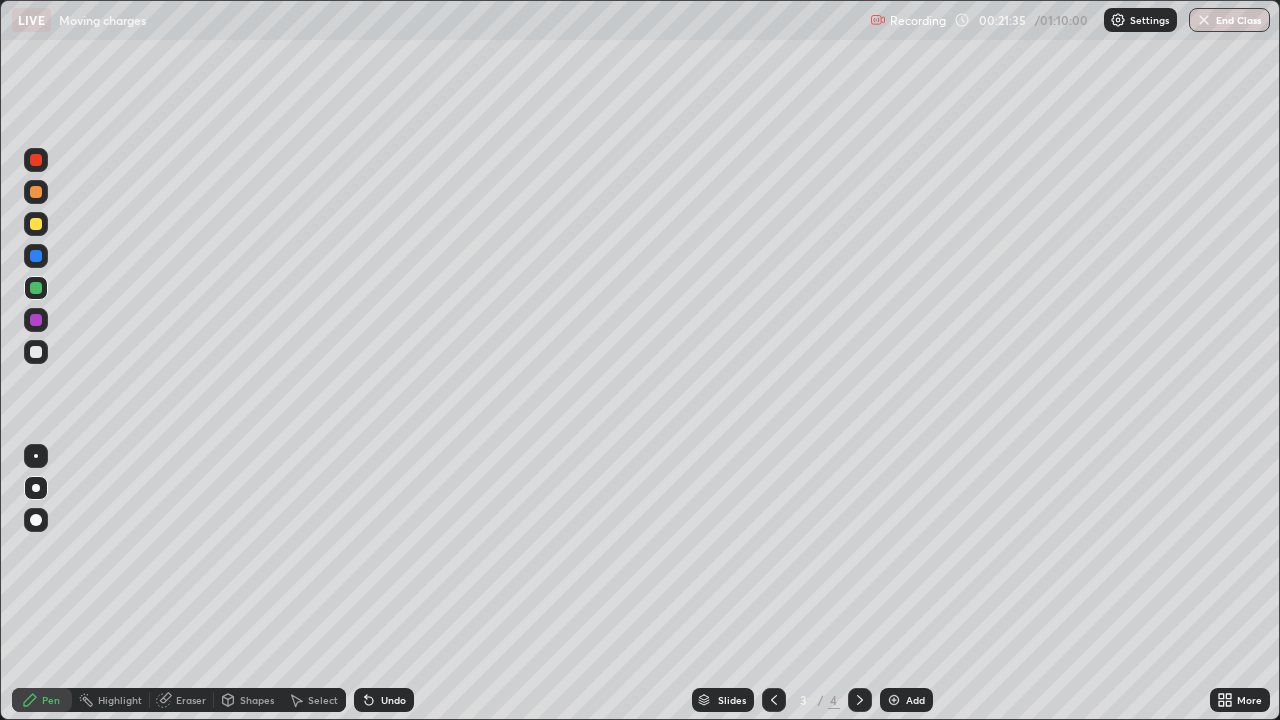 click 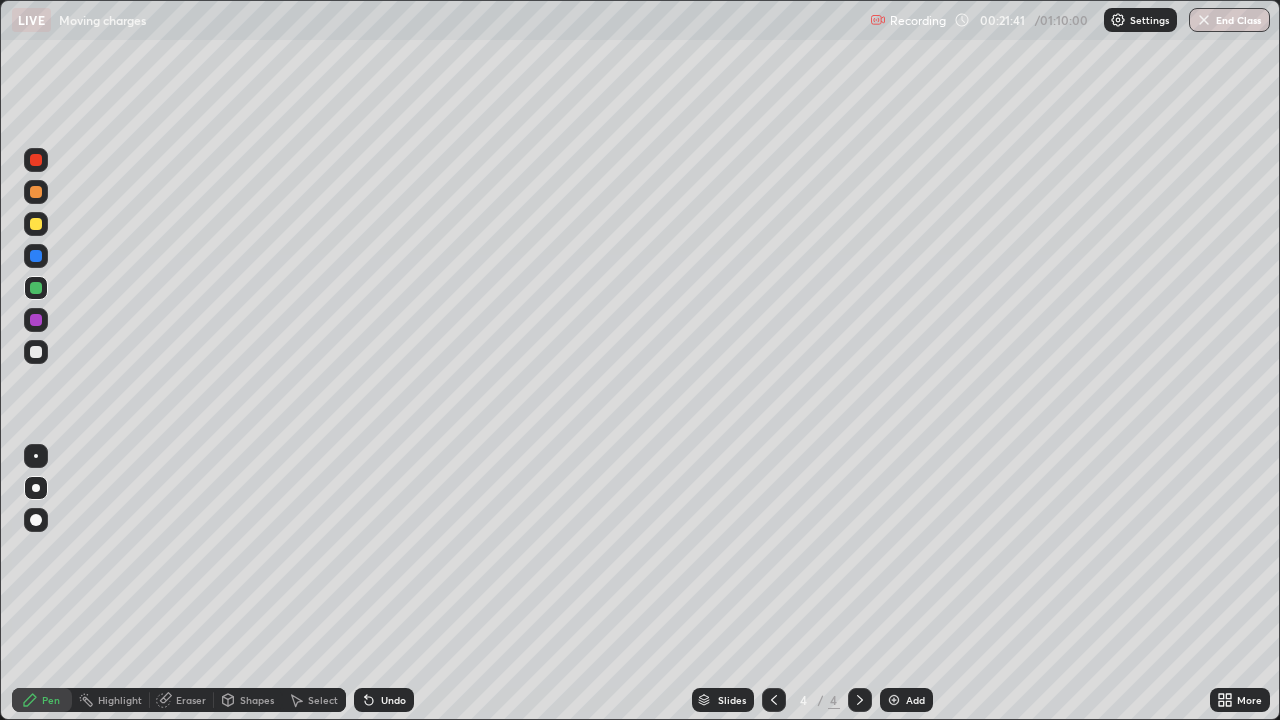 click 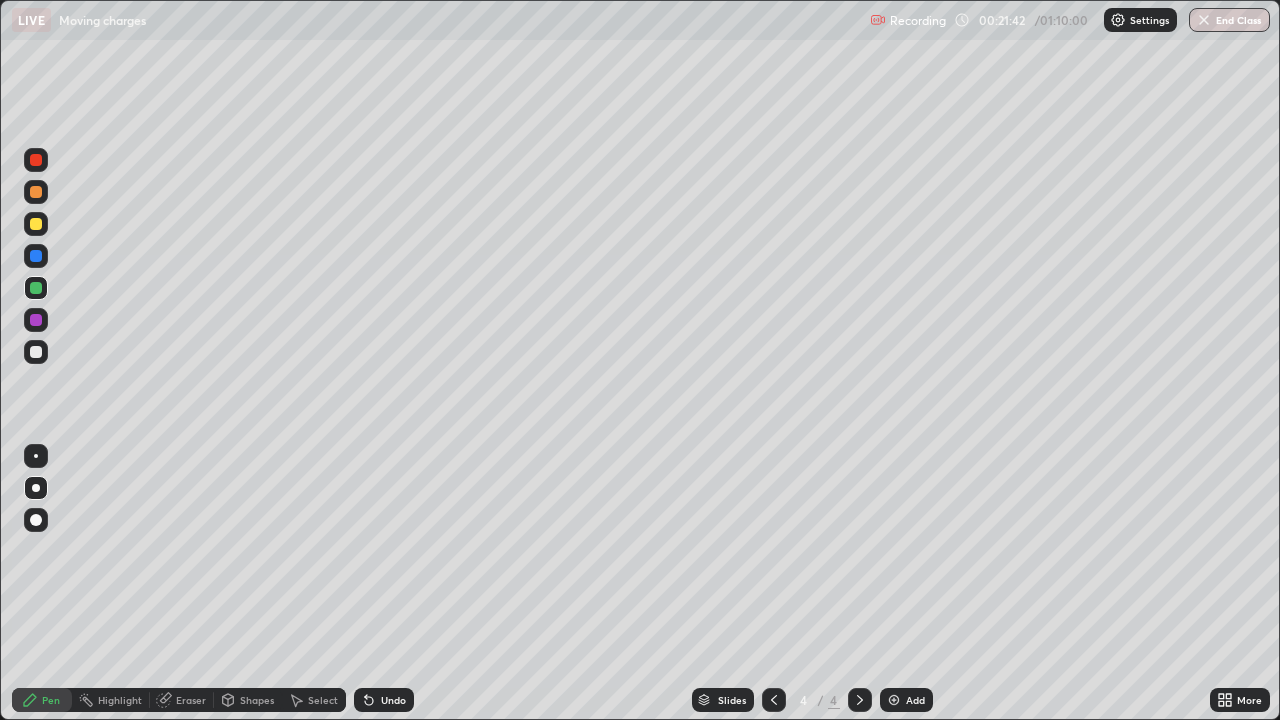 click at bounding box center (860, 700) 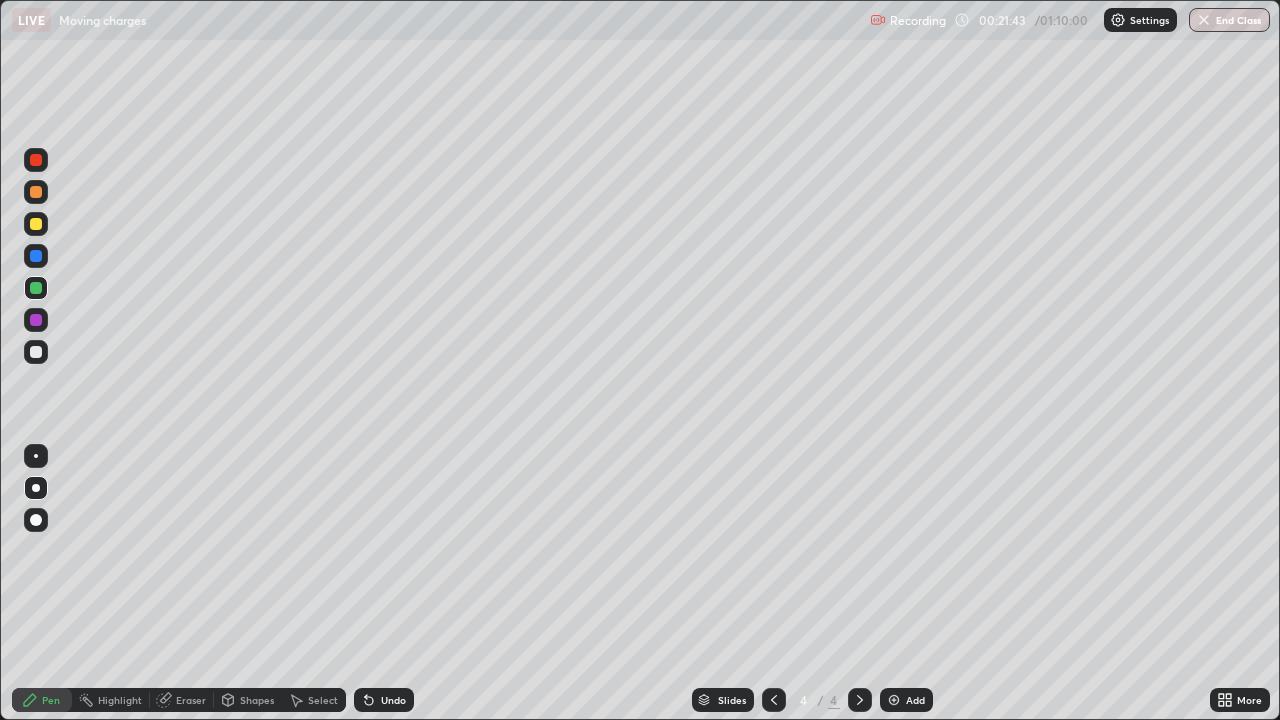 click at bounding box center [860, 700] 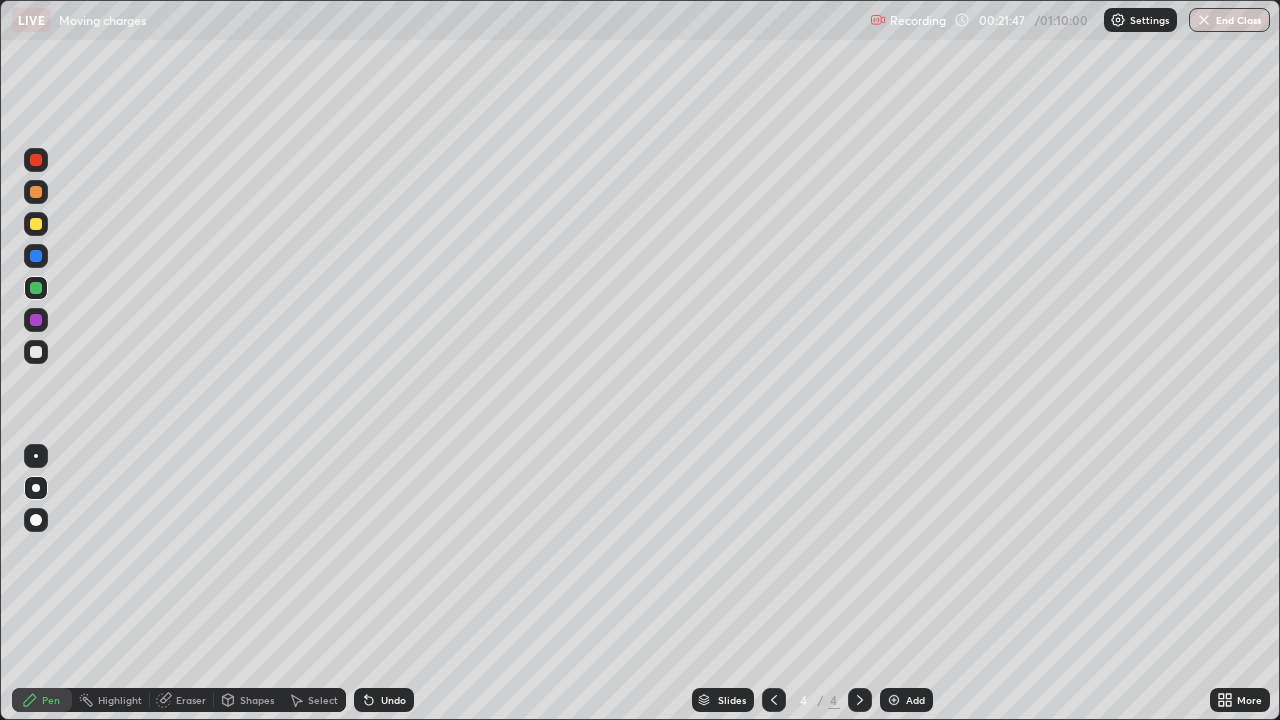 click on "Add" at bounding box center (915, 700) 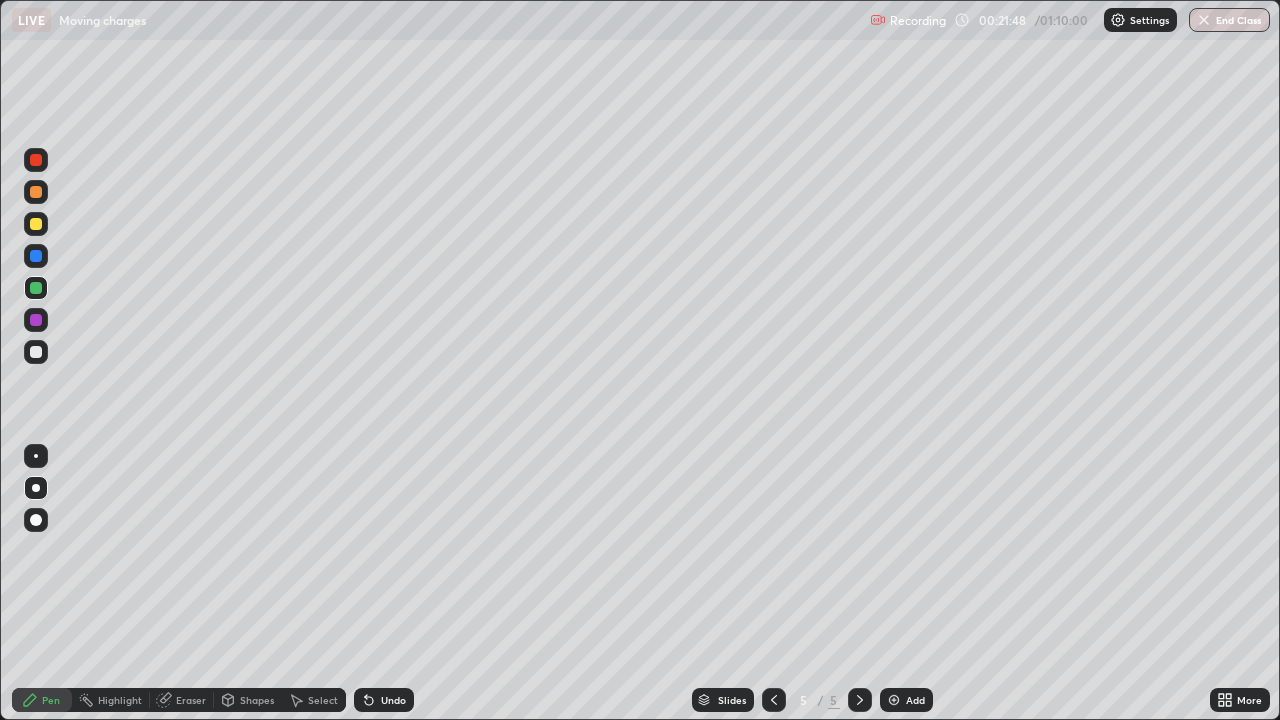 click at bounding box center (36, 224) 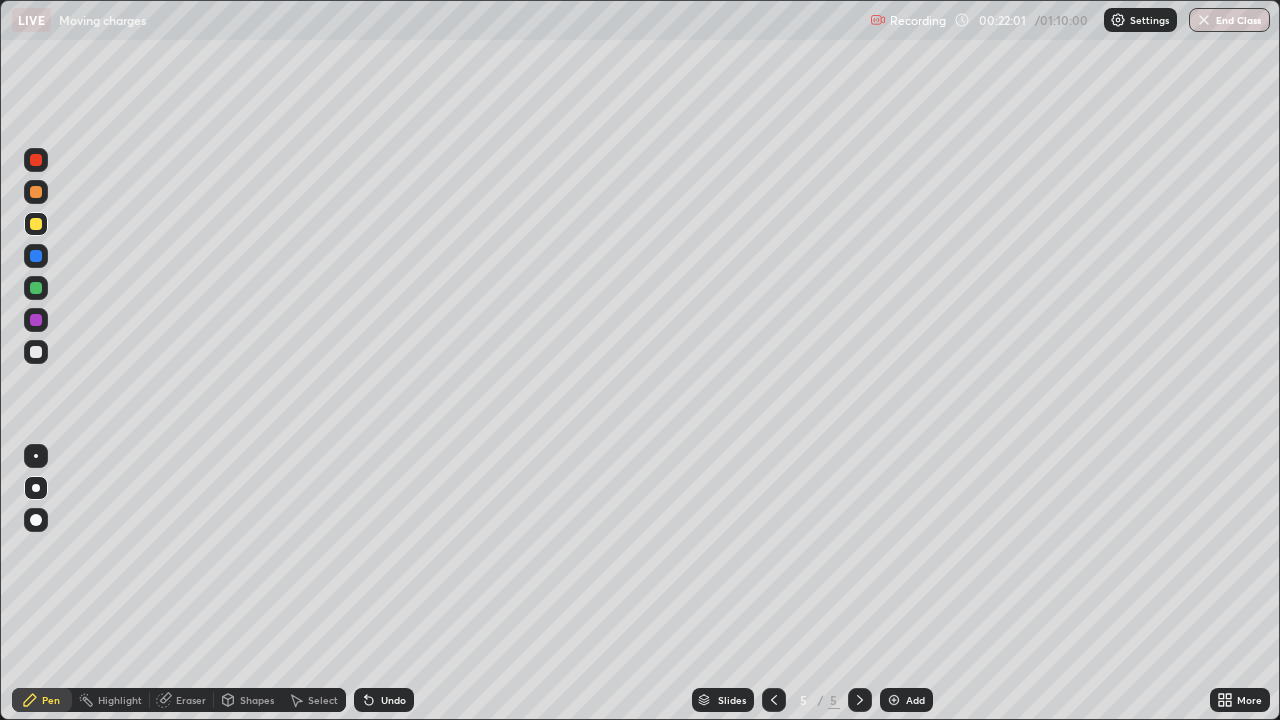 click at bounding box center (36, 192) 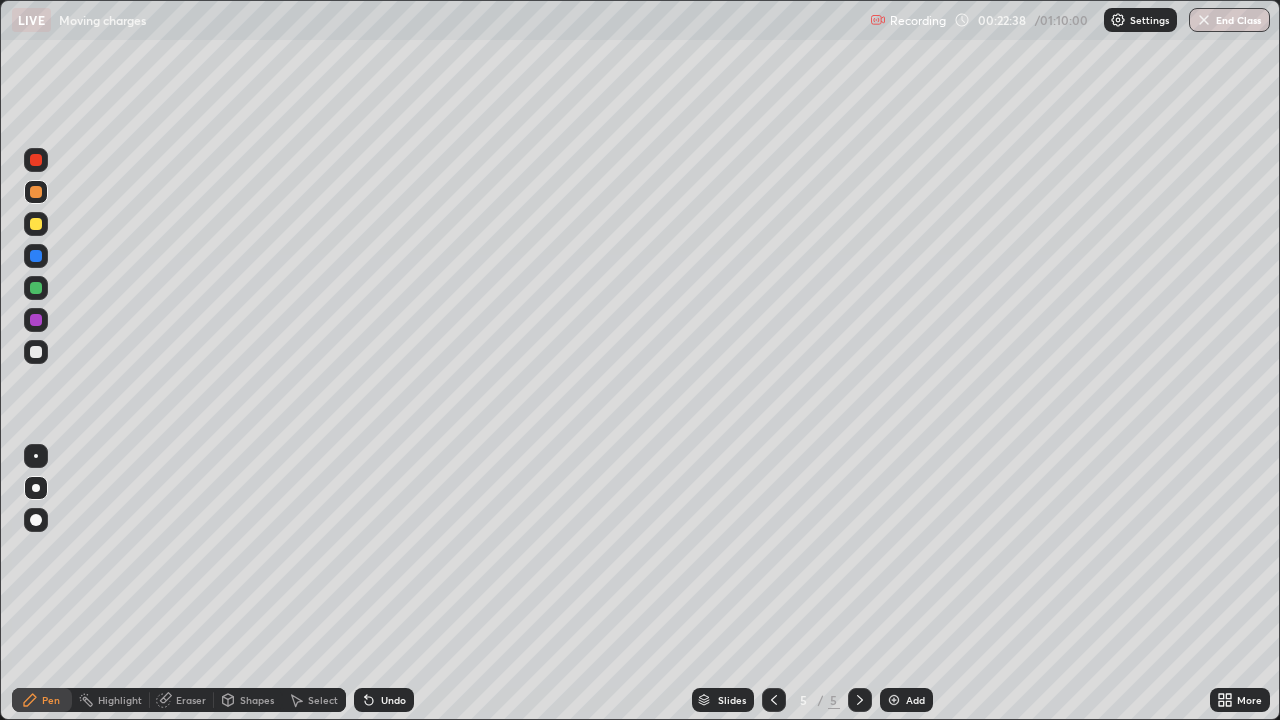 click at bounding box center [36, 352] 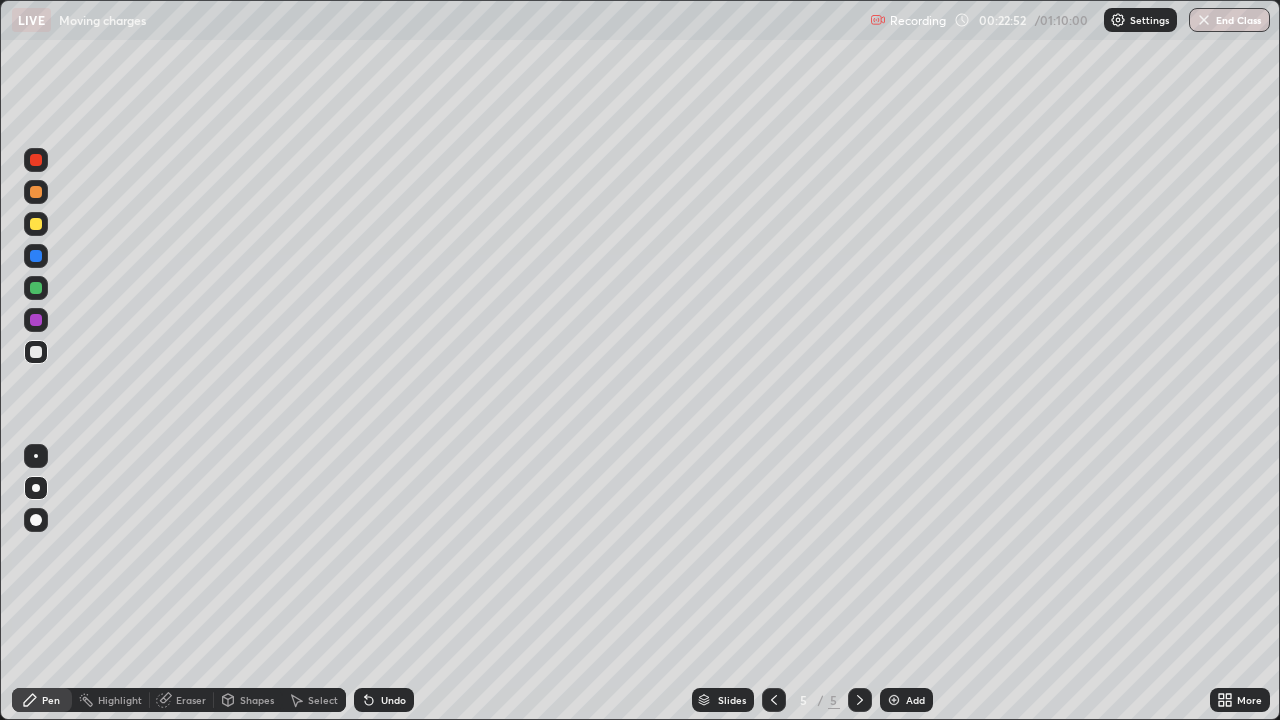 click at bounding box center [36, 288] 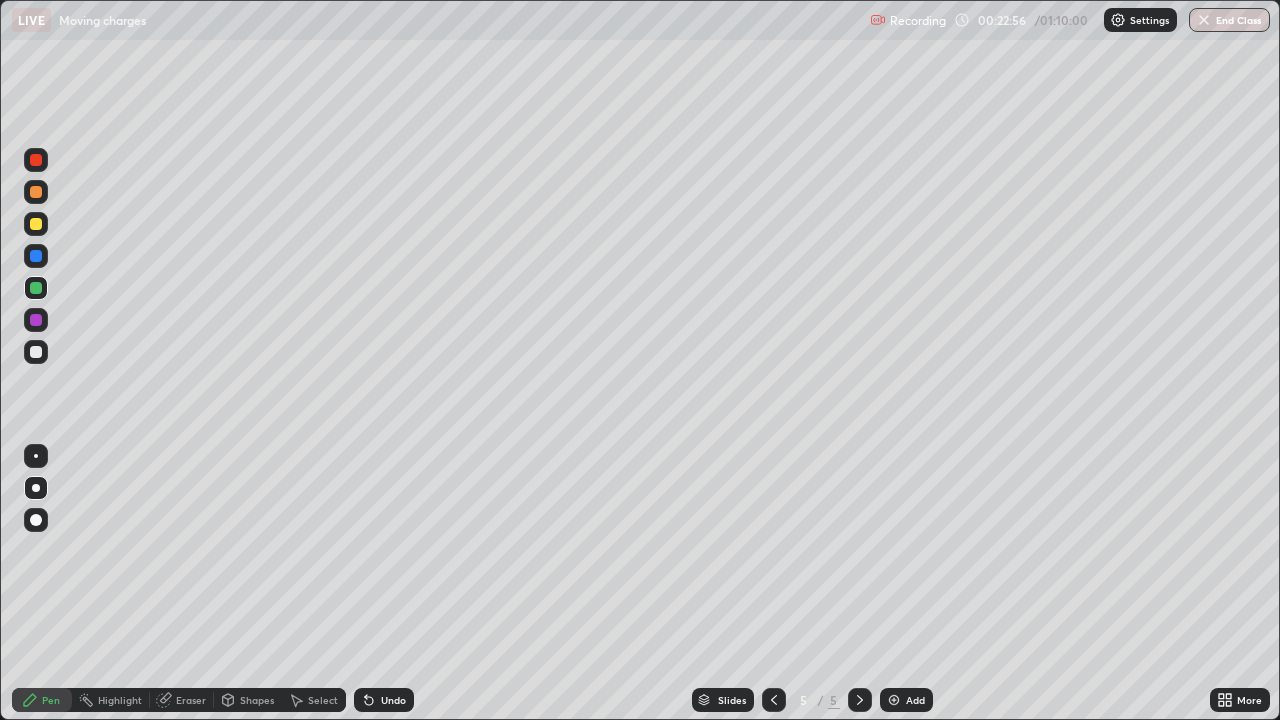 click at bounding box center [36, 352] 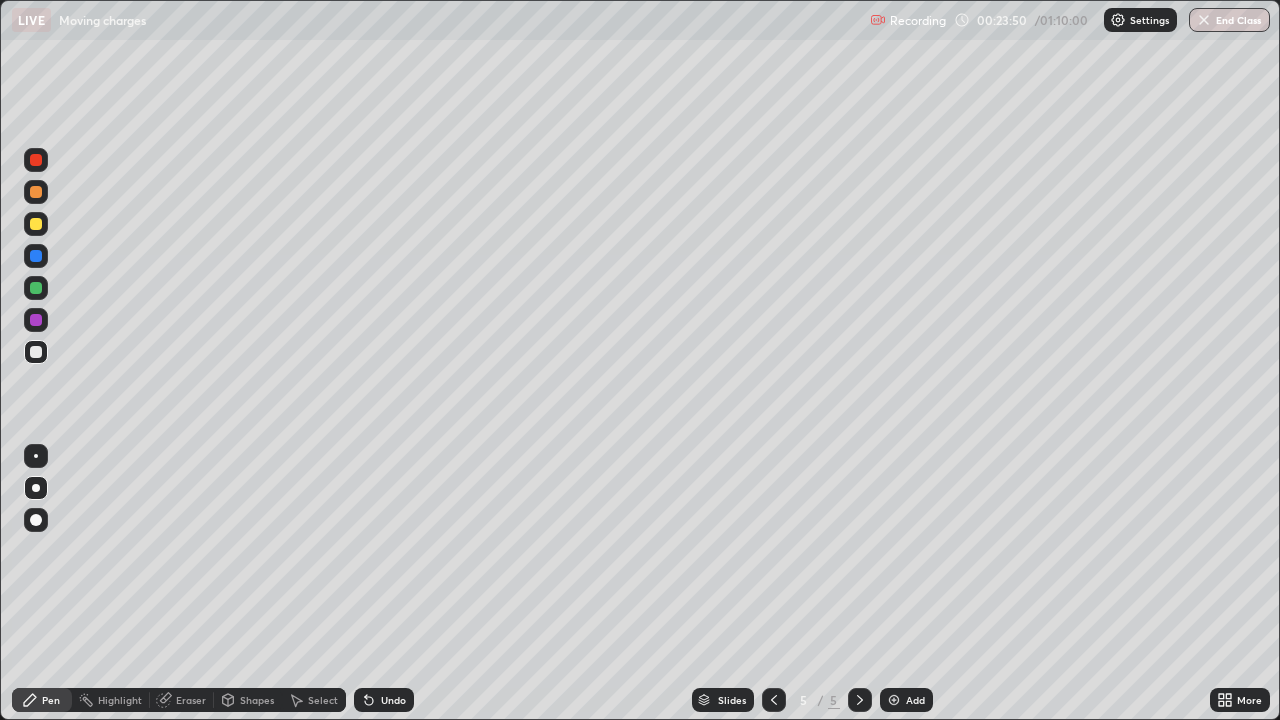 click on "Undo" at bounding box center [393, 700] 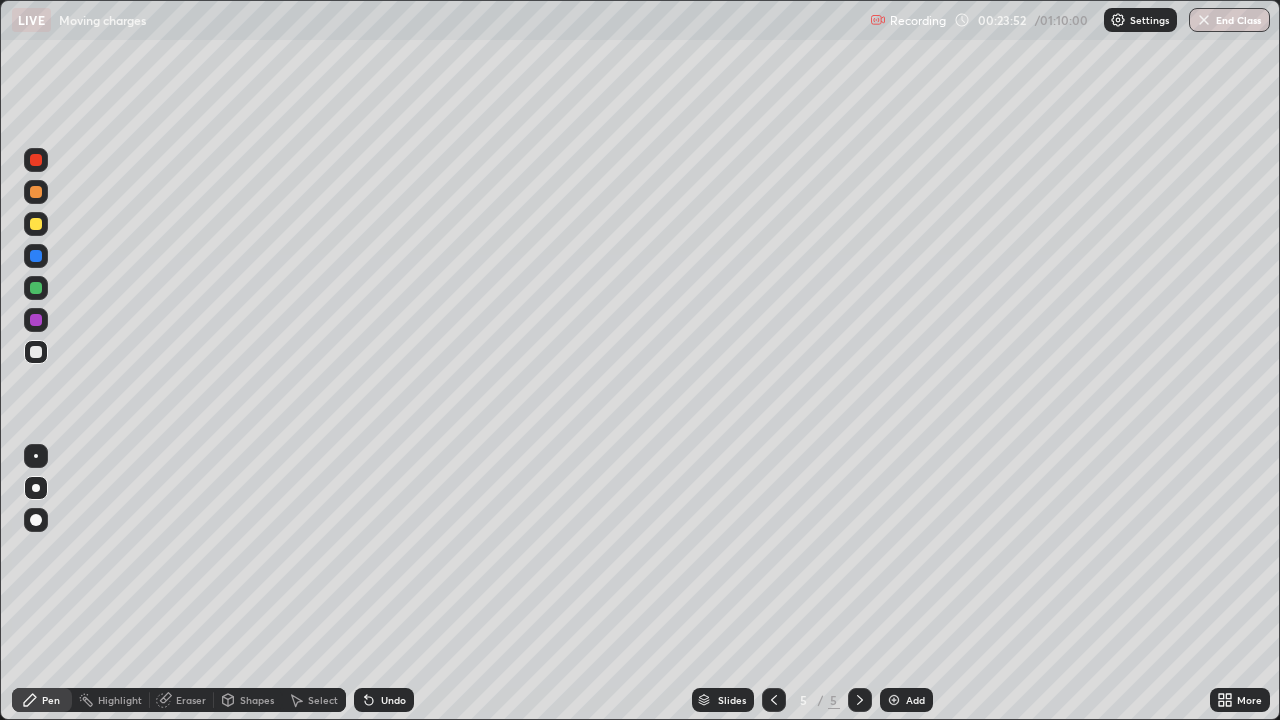 click on "Undo" at bounding box center [384, 700] 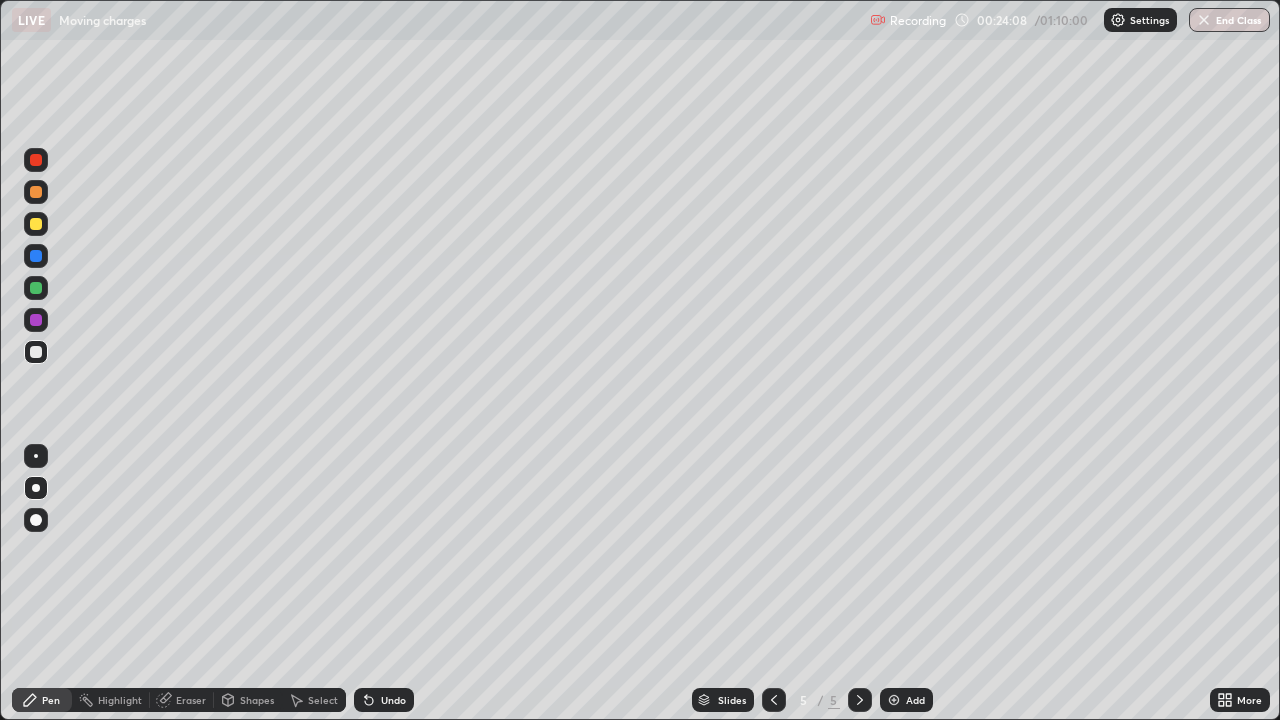 click at bounding box center [36, 224] 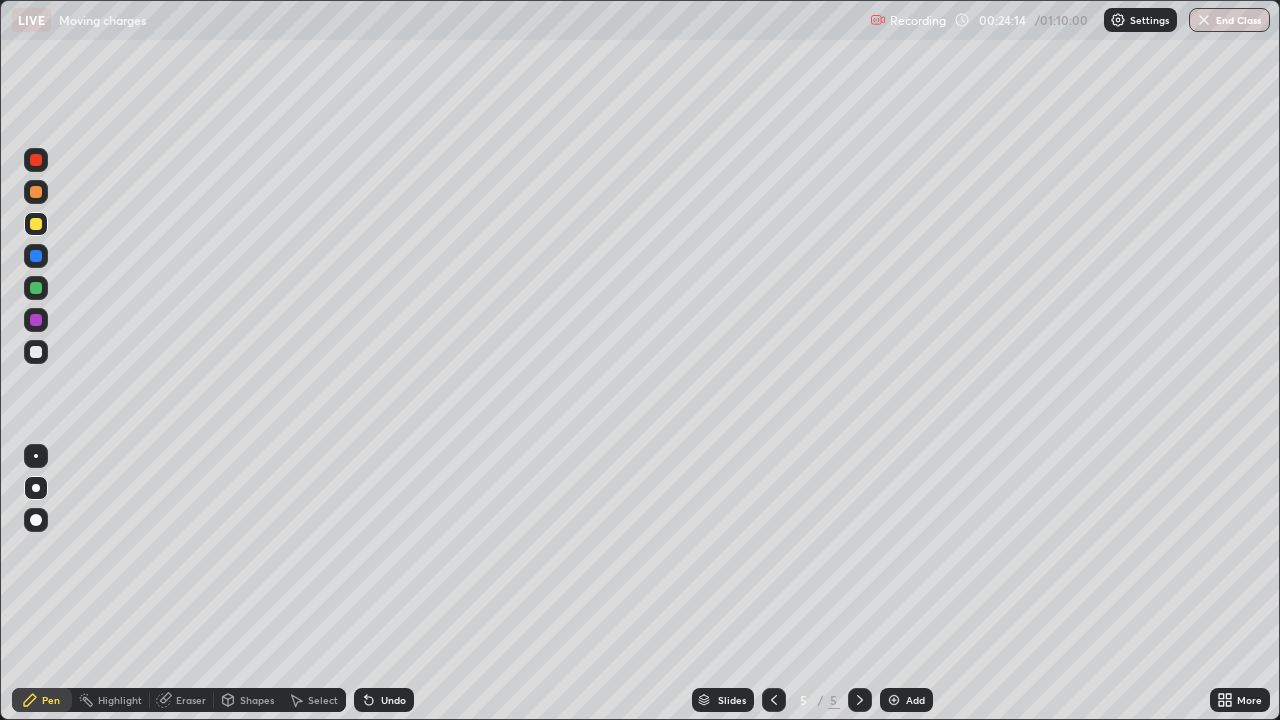 click on "Eraser" at bounding box center (191, 700) 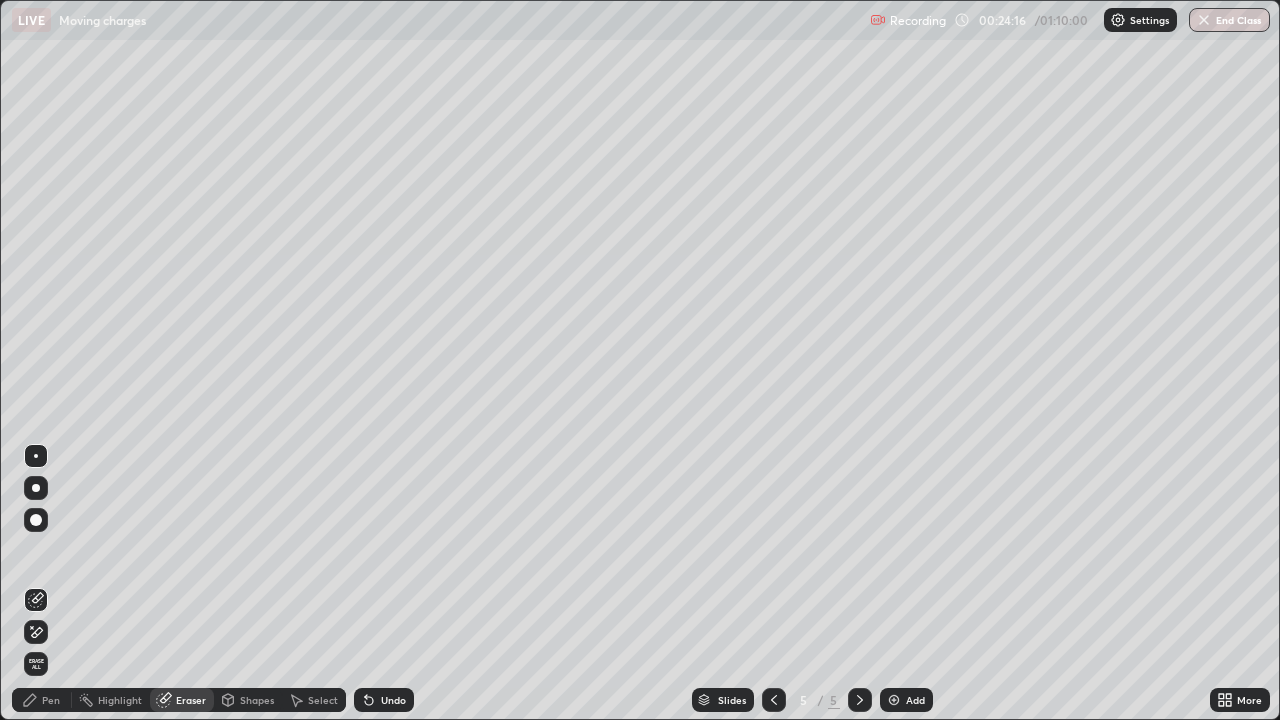 click 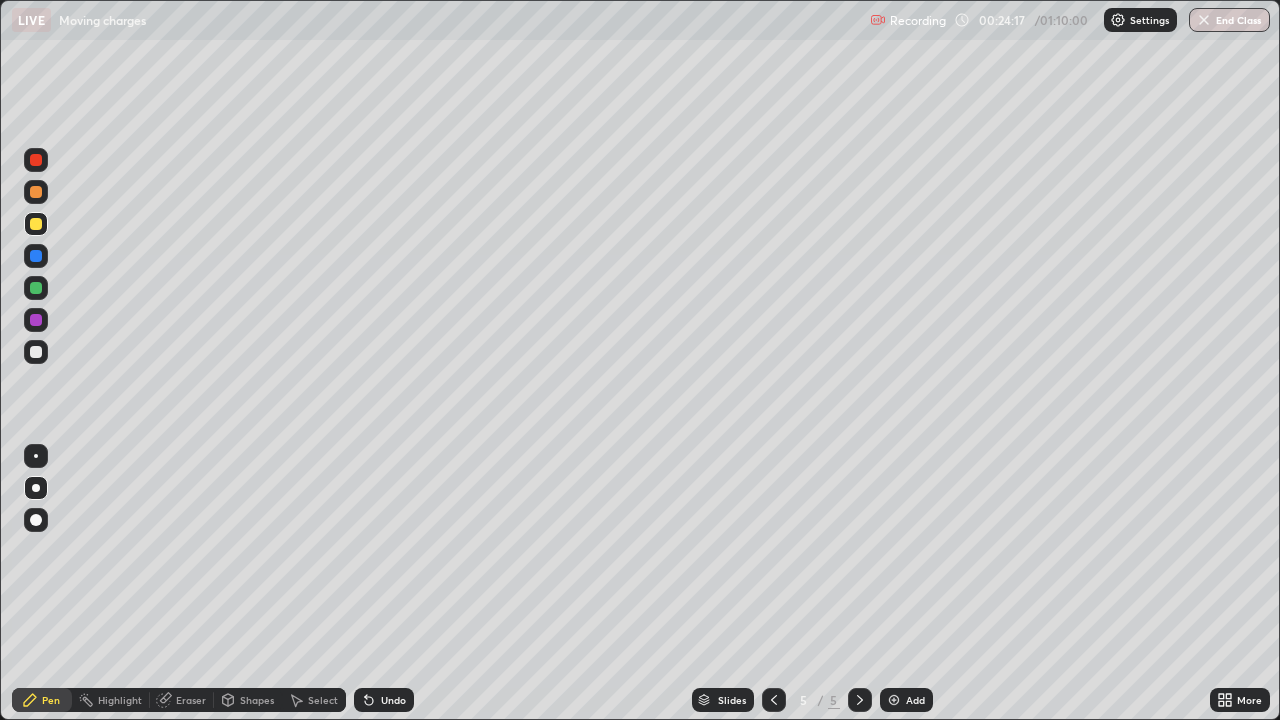 click at bounding box center (36, 352) 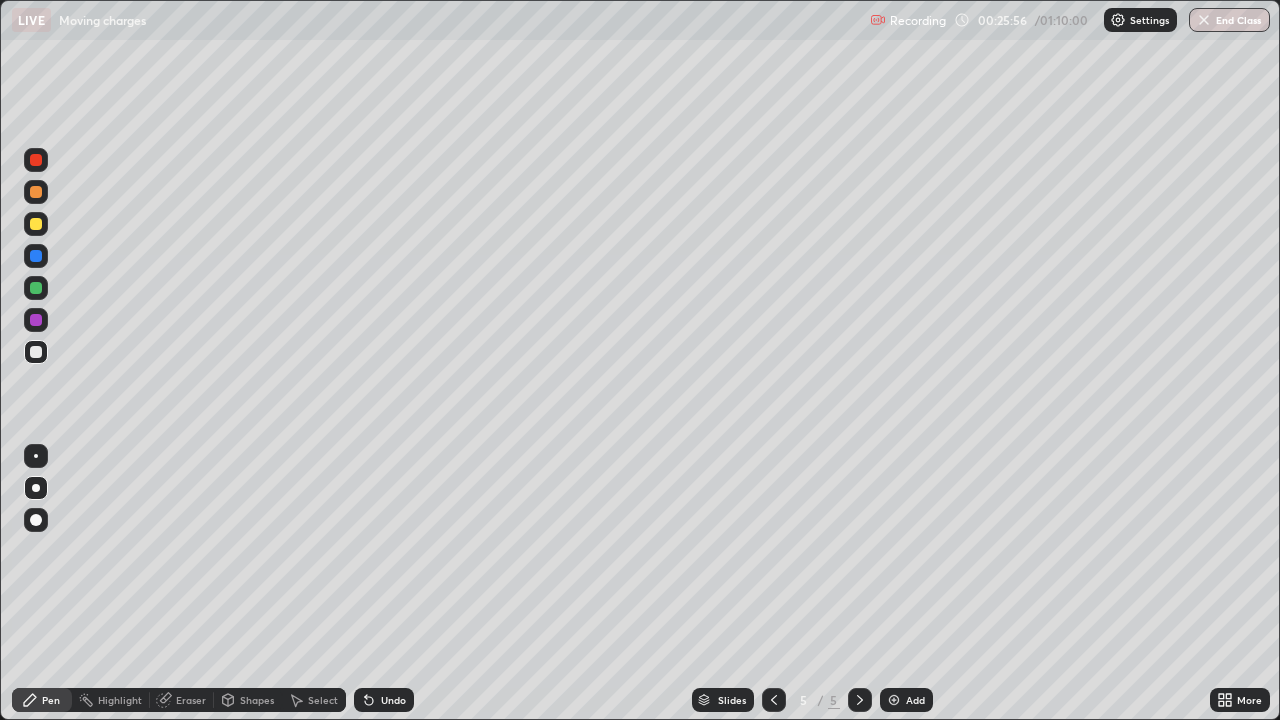 click at bounding box center (36, 224) 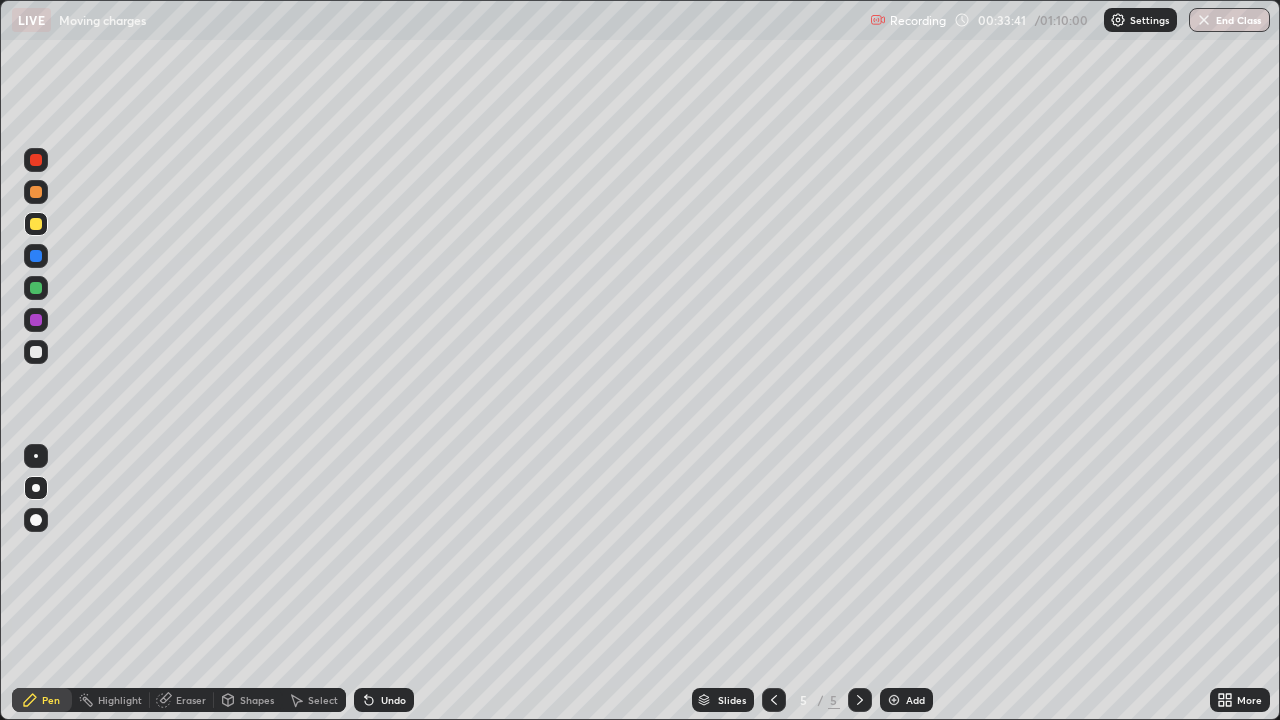 click on "Add" at bounding box center (906, 700) 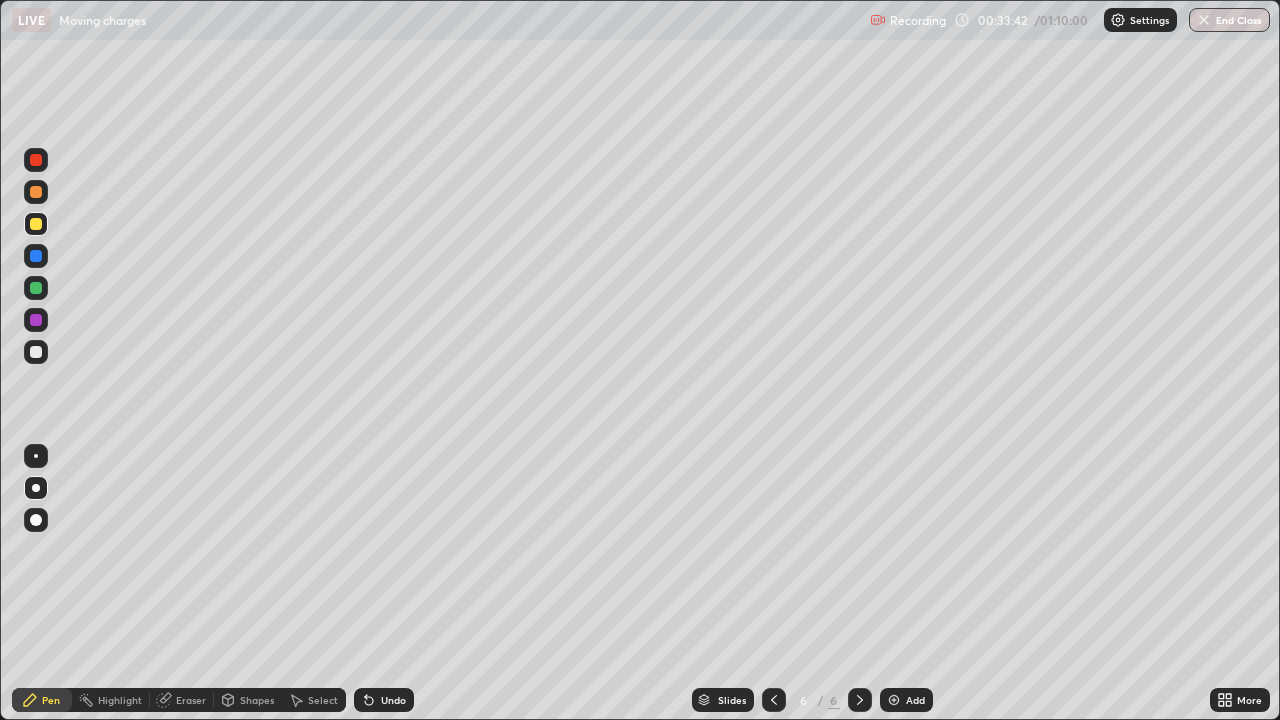 click at bounding box center (36, 224) 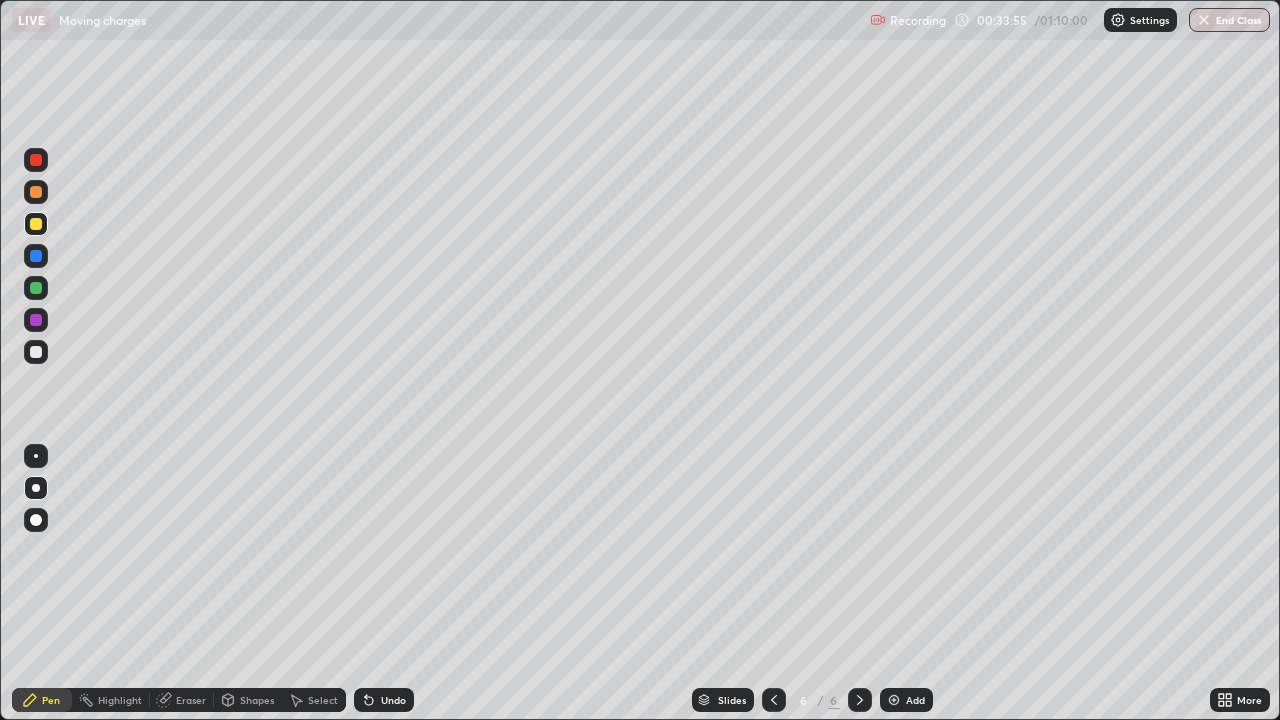 click at bounding box center (36, 192) 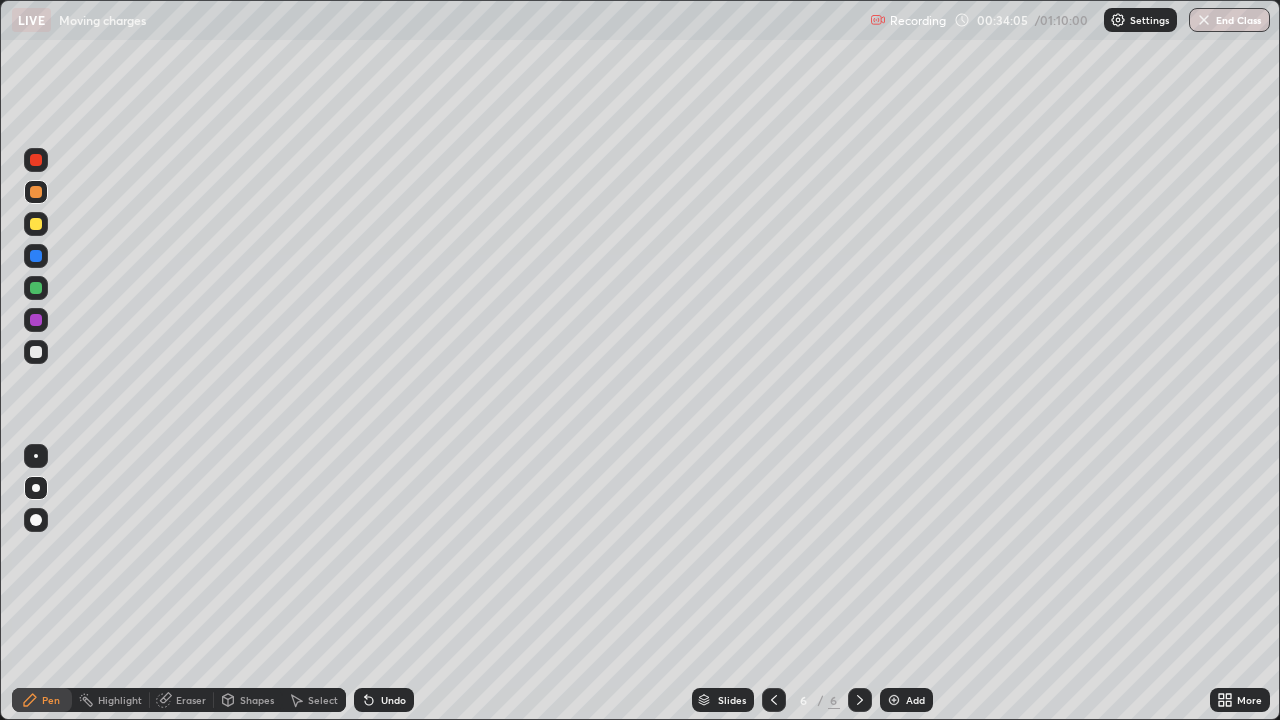 click at bounding box center (36, 288) 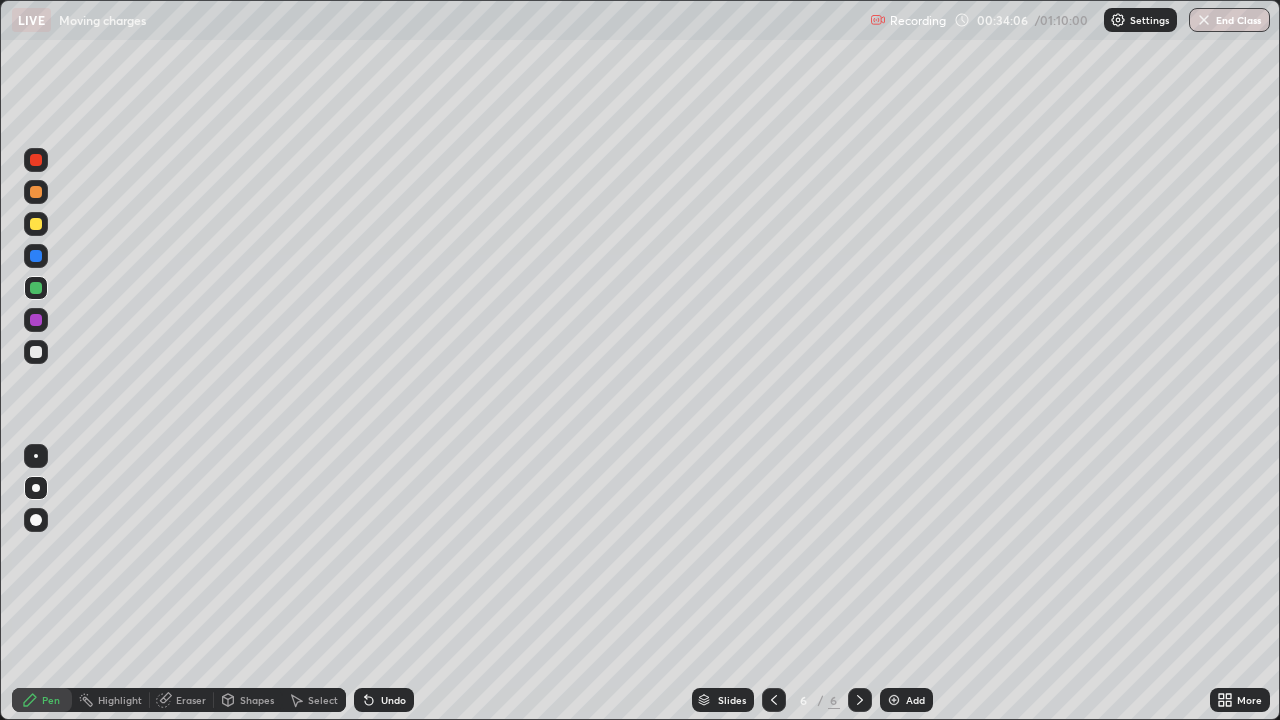 click at bounding box center [36, 224] 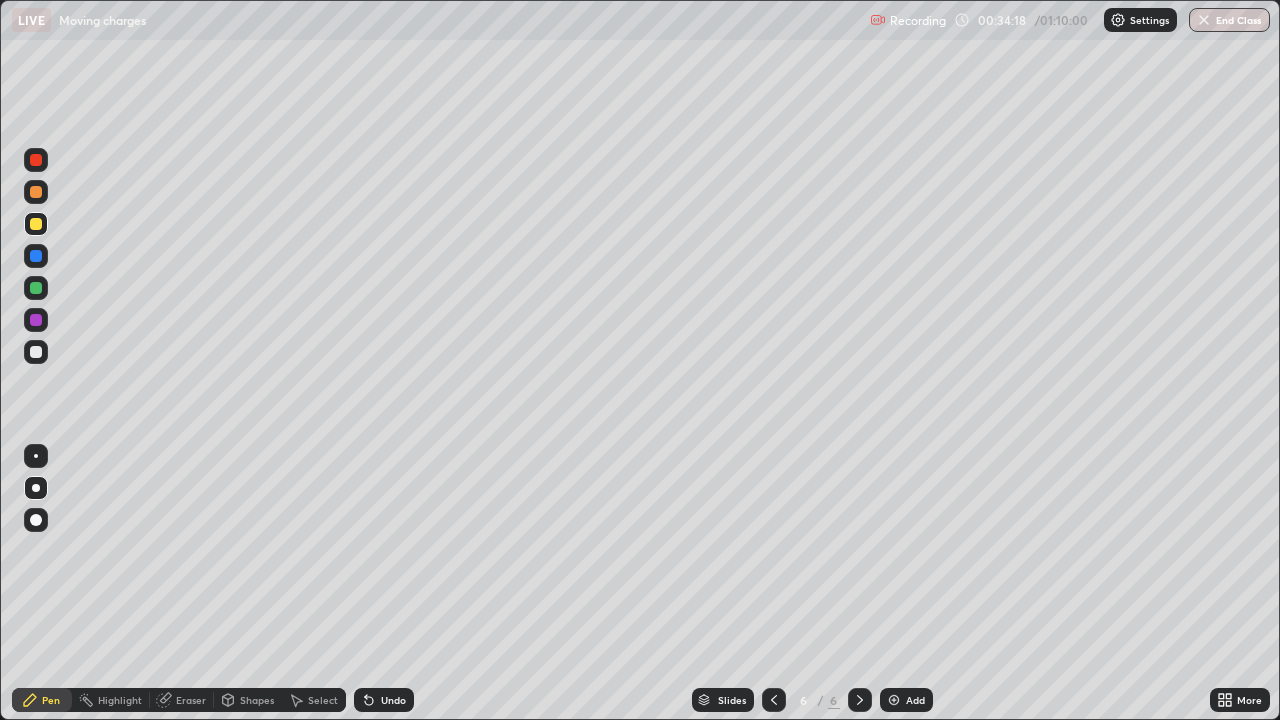 click at bounding box center (36, 288) 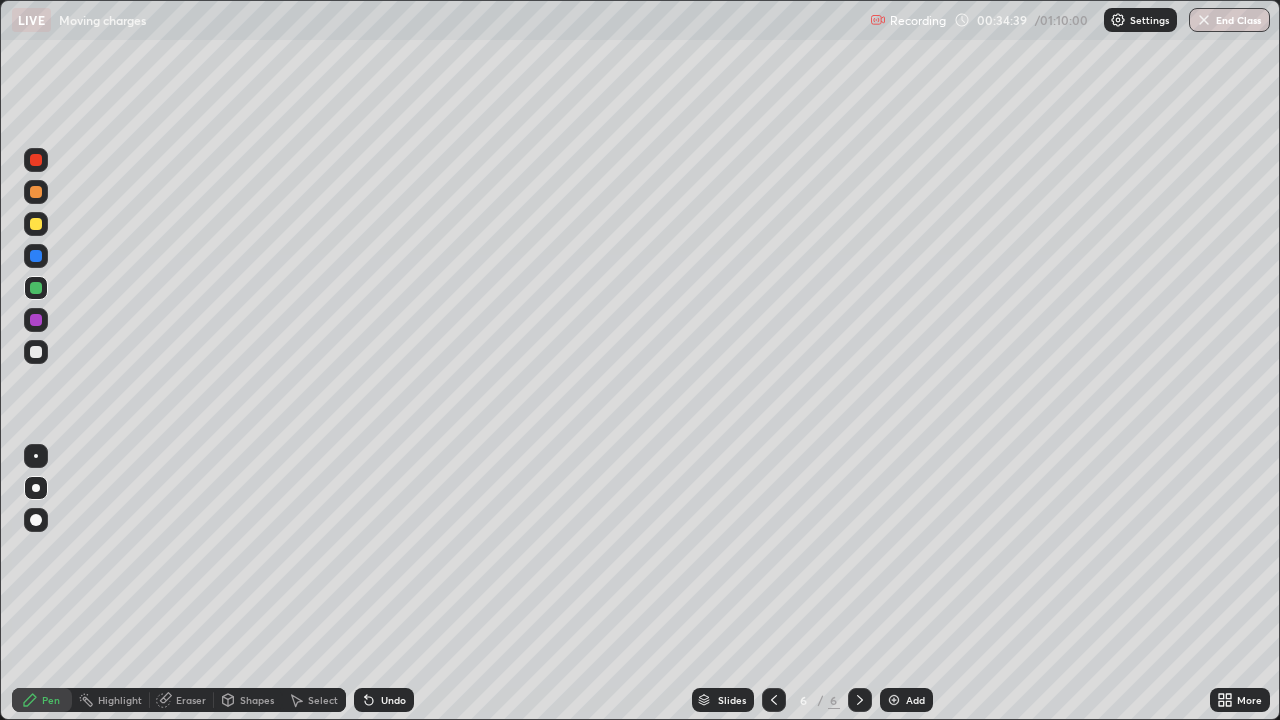 click 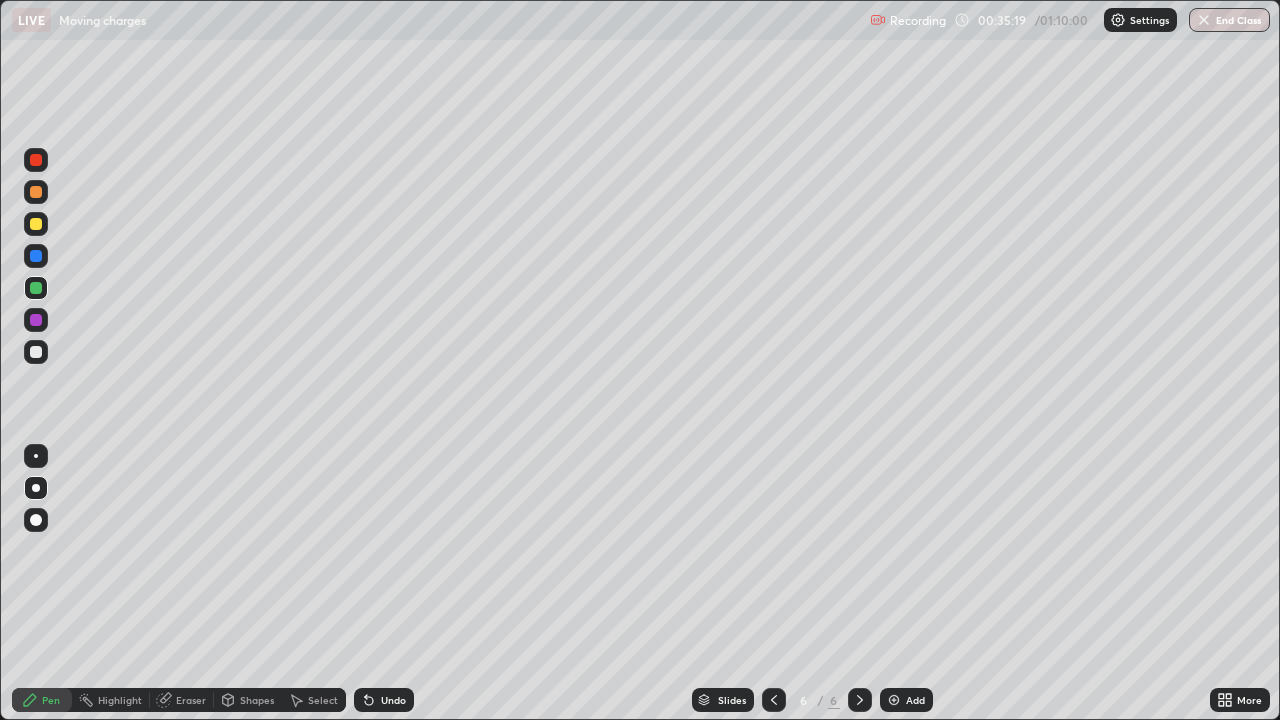 click at bounding box center [36, 192] 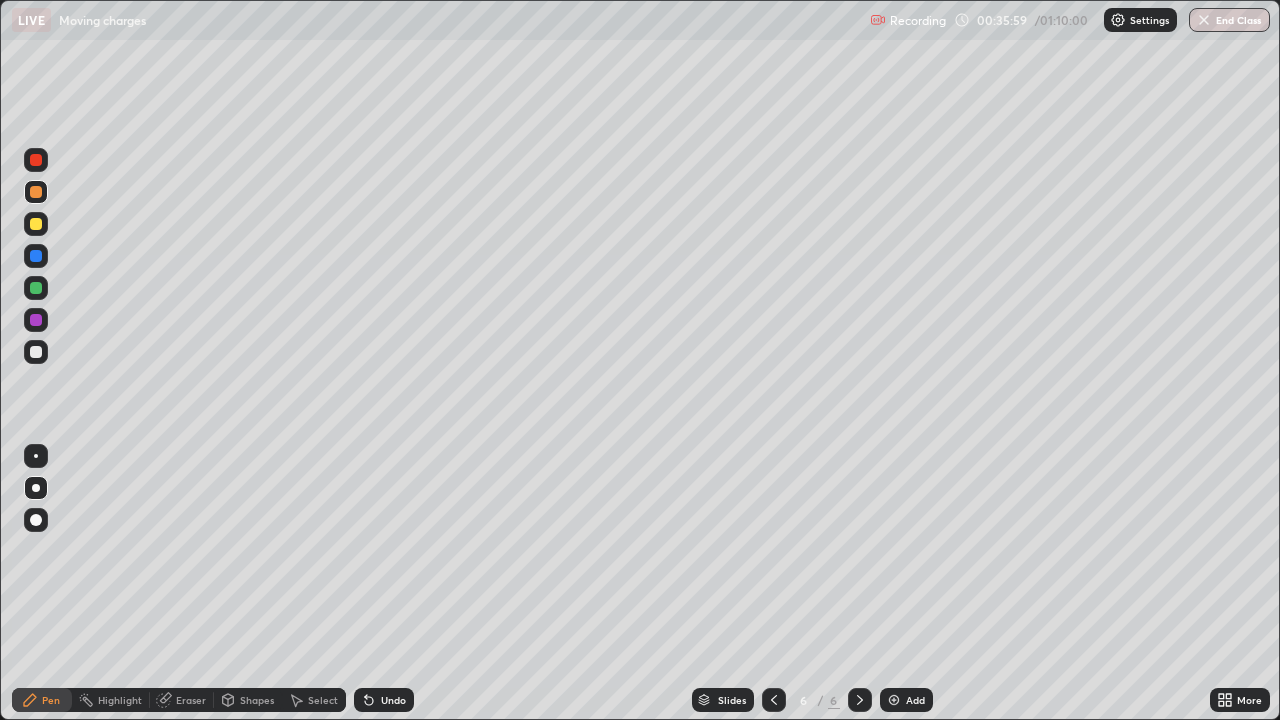 click at bounding box center [36, 352] 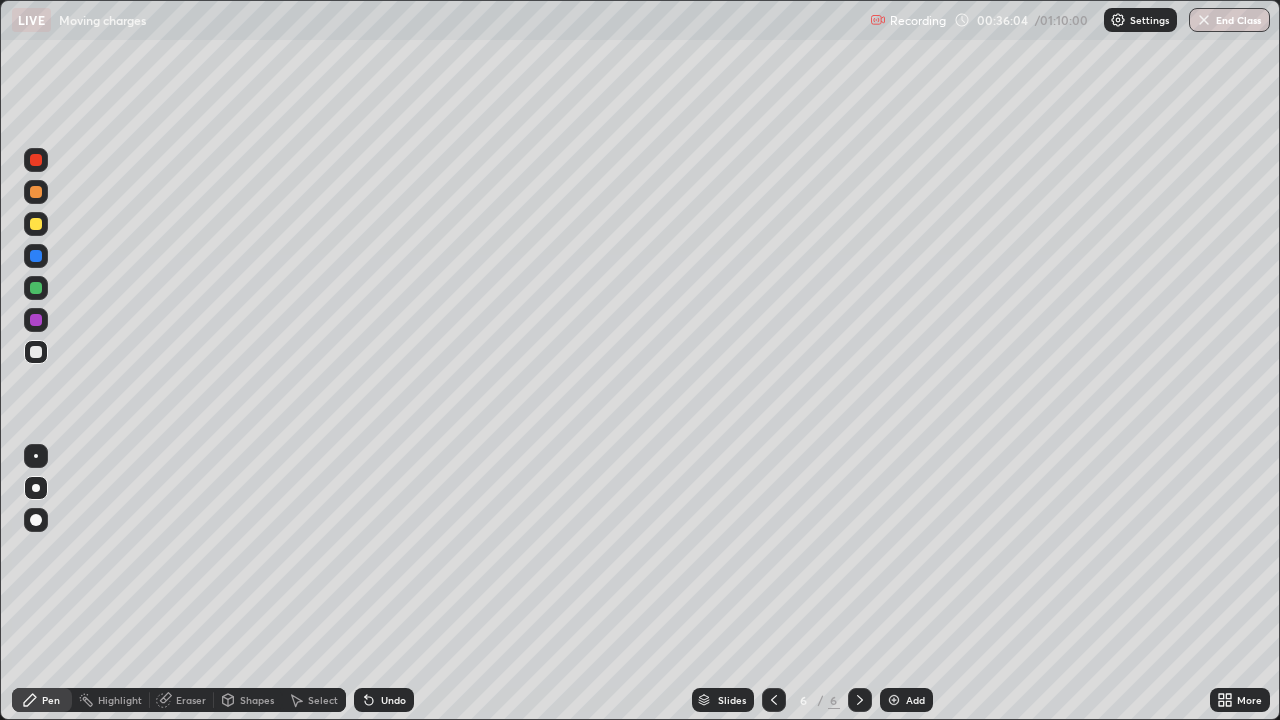 click on "Eraser" at bounding box center (191, 700) 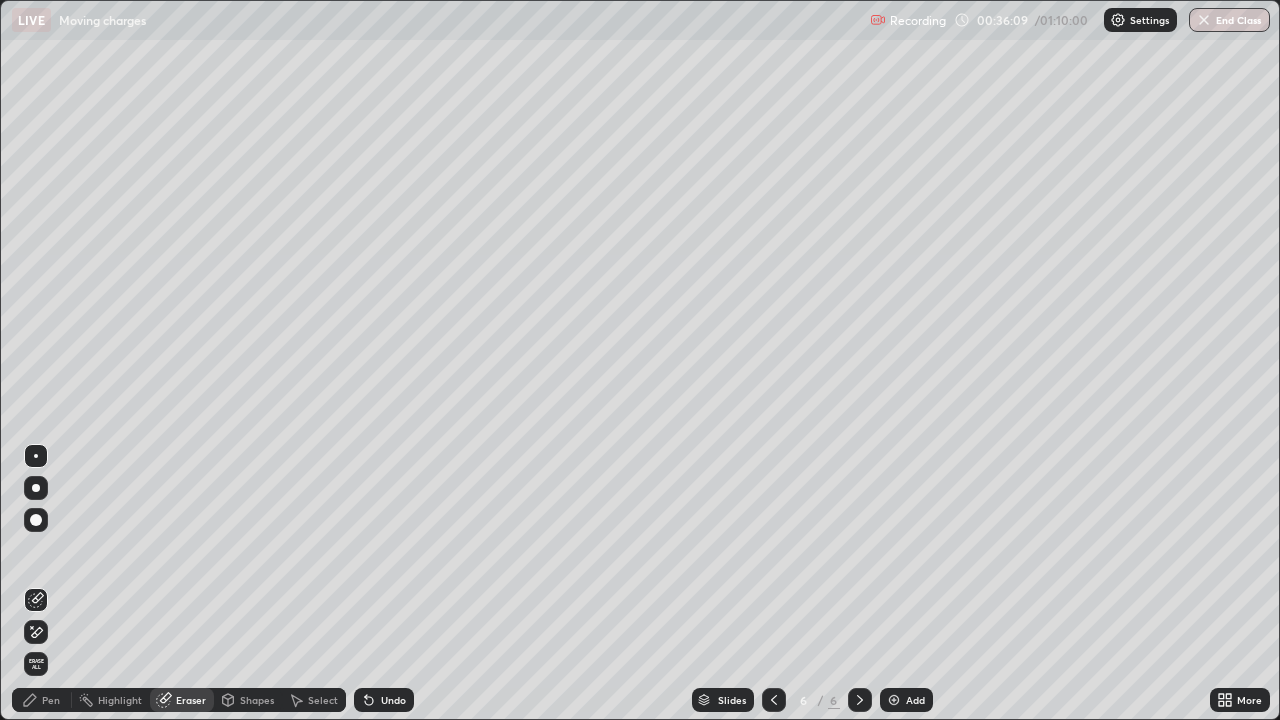 click on "Pen" at bounding box center [51, 700] 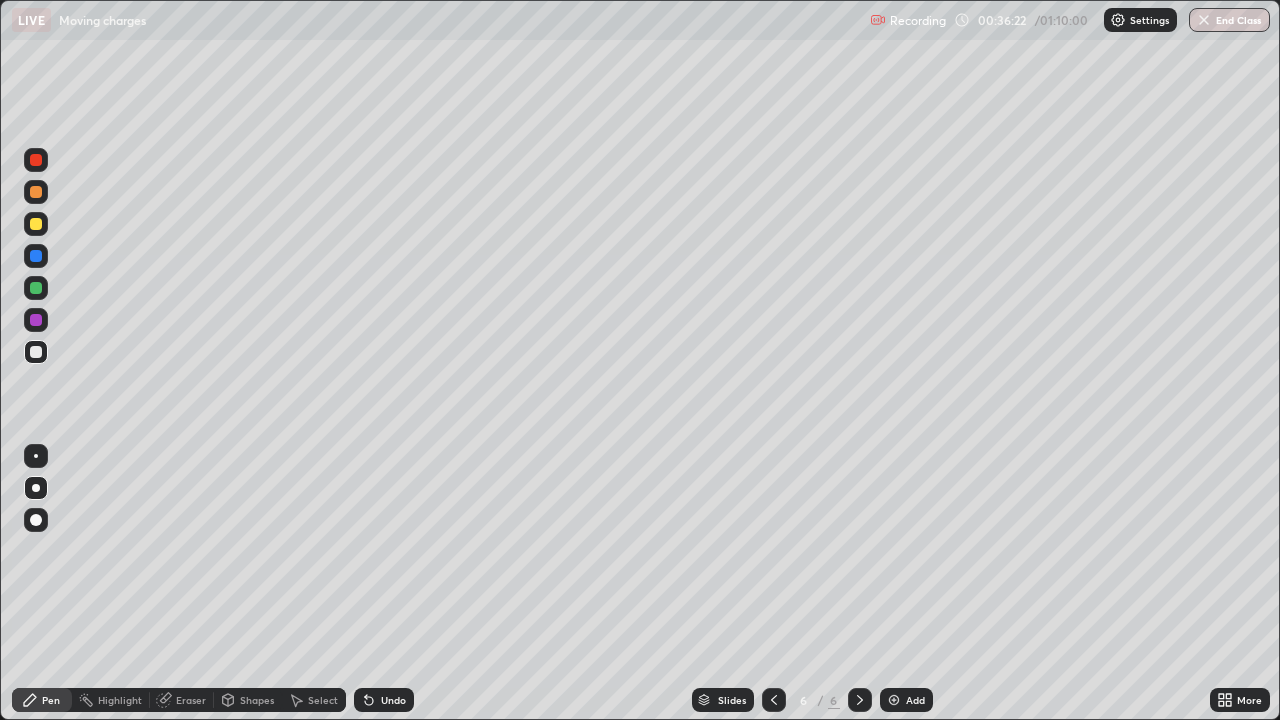 click on "Undo" at bounding box center (393, 700) 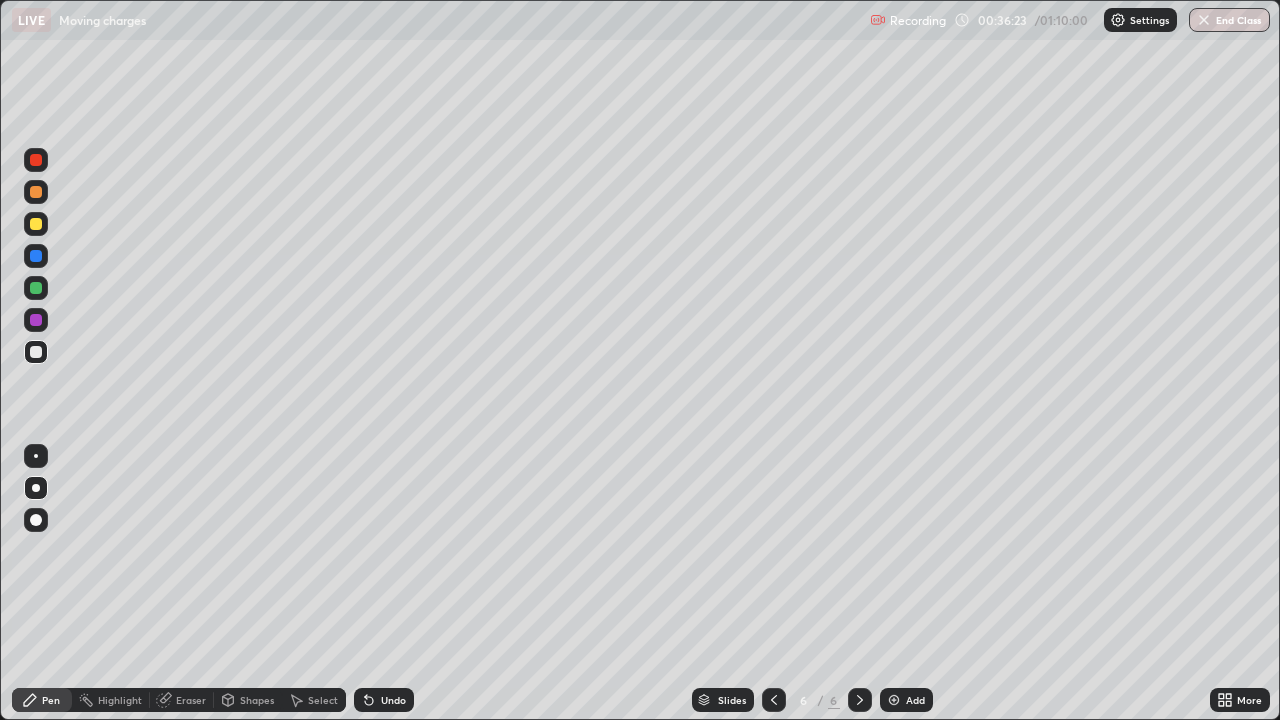 click on "Undo" at bounding box center [393, 700] 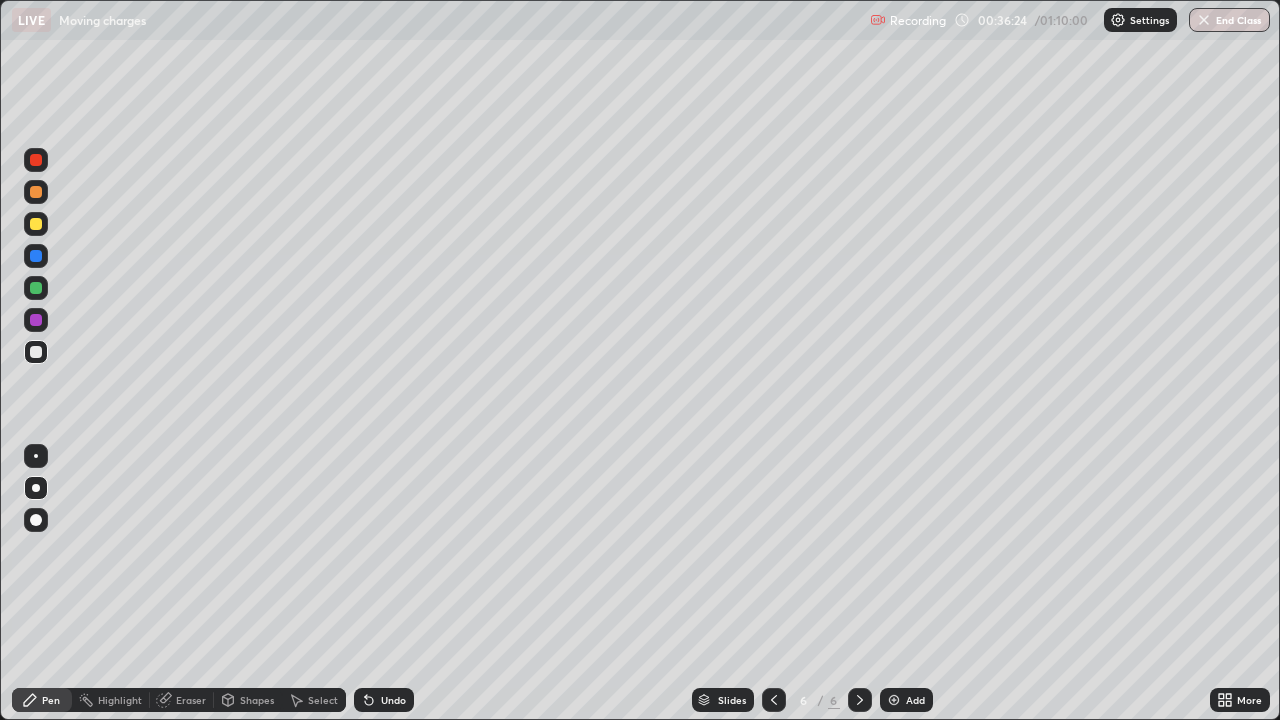 click on "Undo" at bounding box center [393, 700] 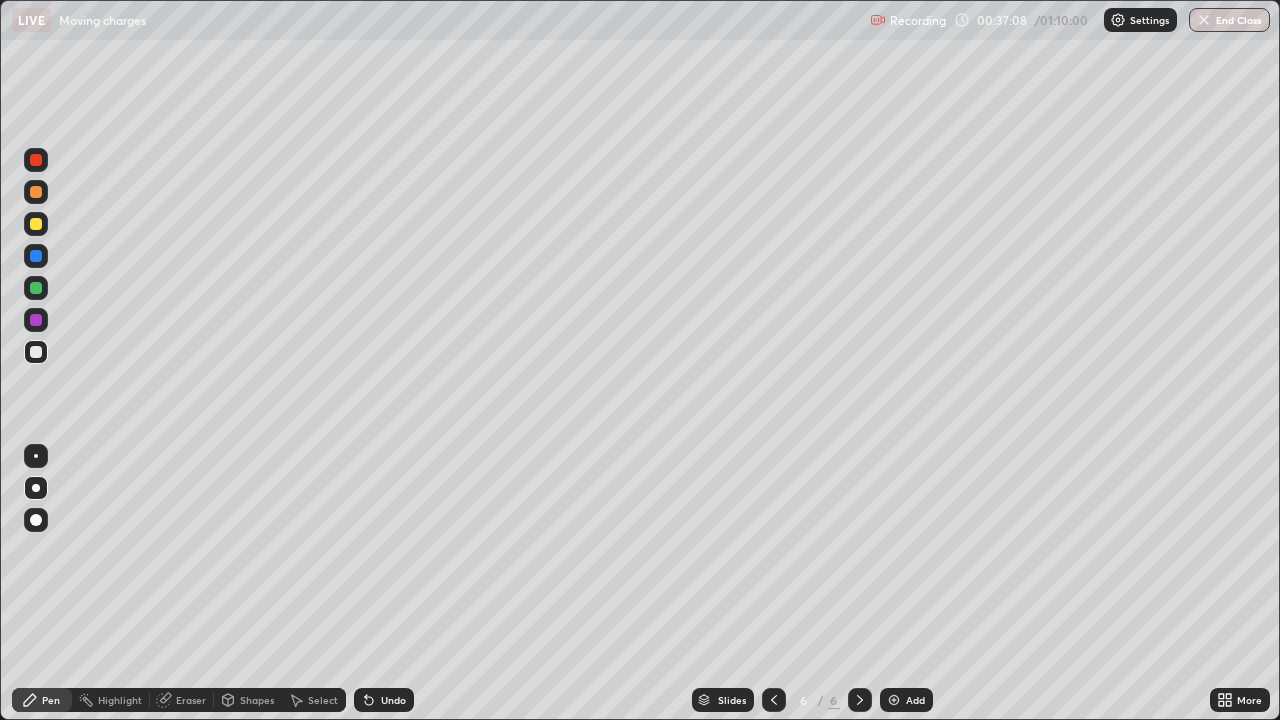 click at bounding box center (36, 192) 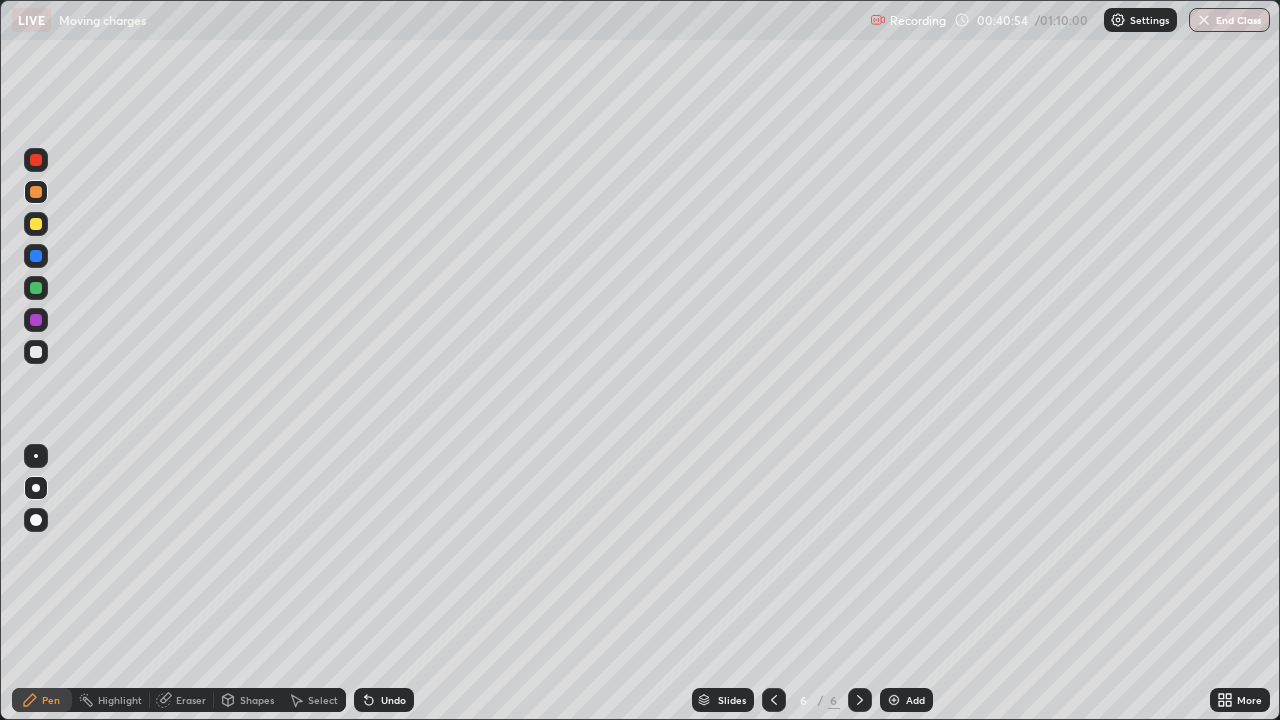 click 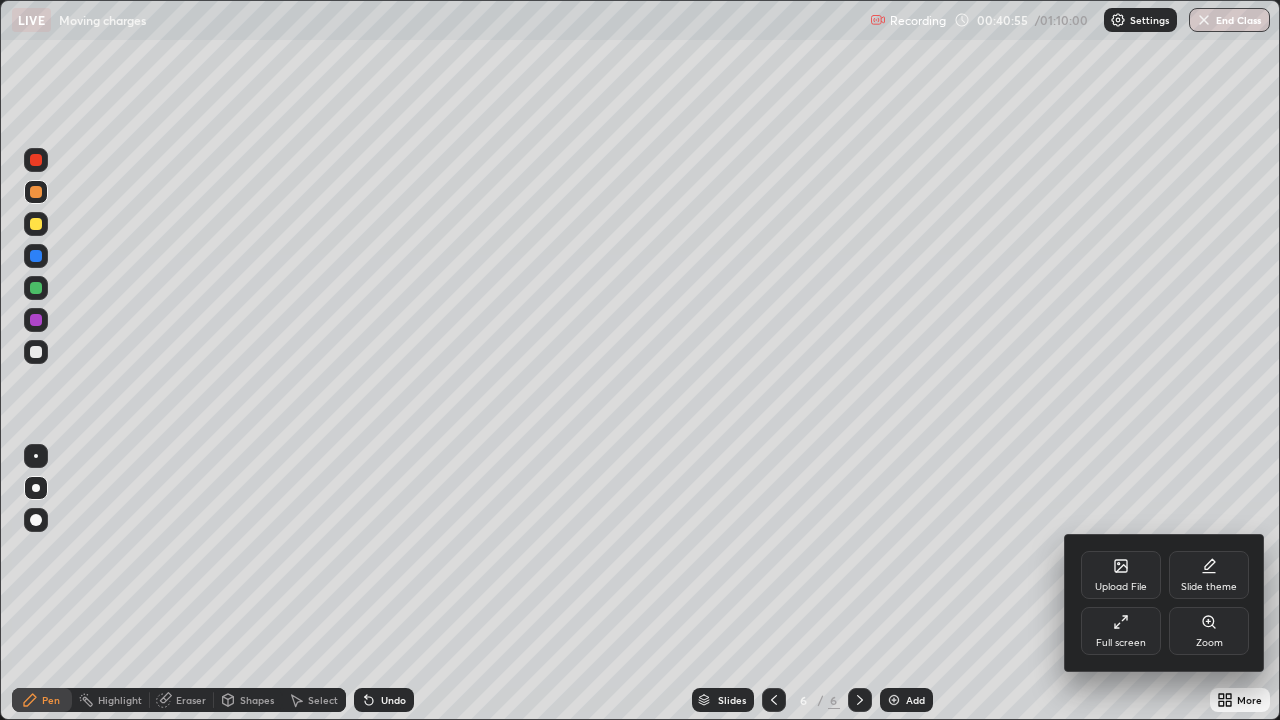 click on "Upload File" at bounding box center [1121, 575] 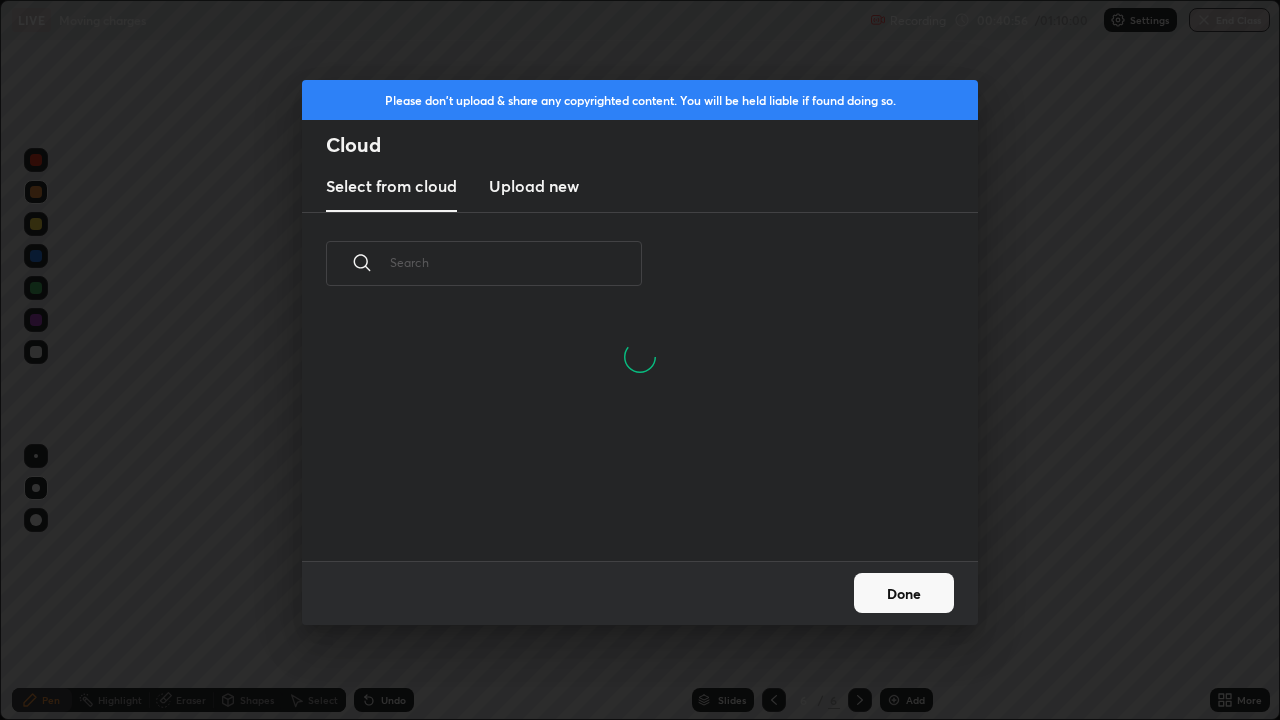 click on "Upload new" at bounding box center [534, 186] 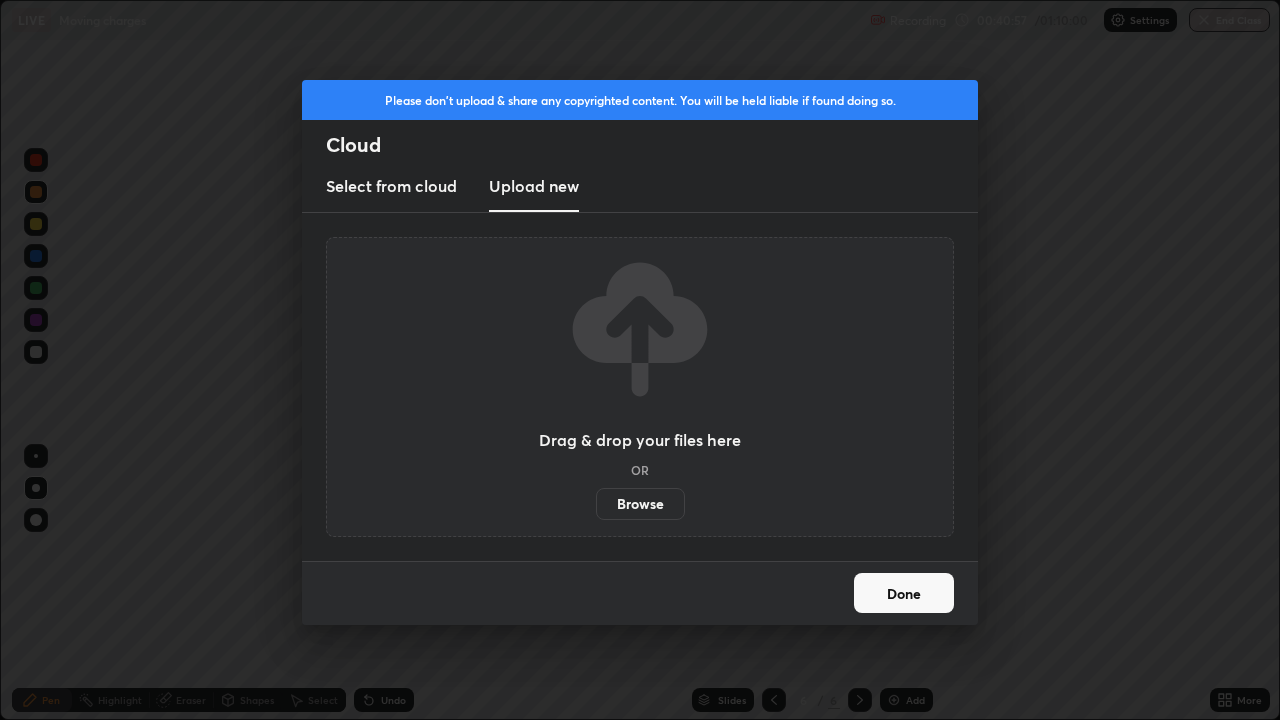 click on "Browse" at bounding box center [640, 504] 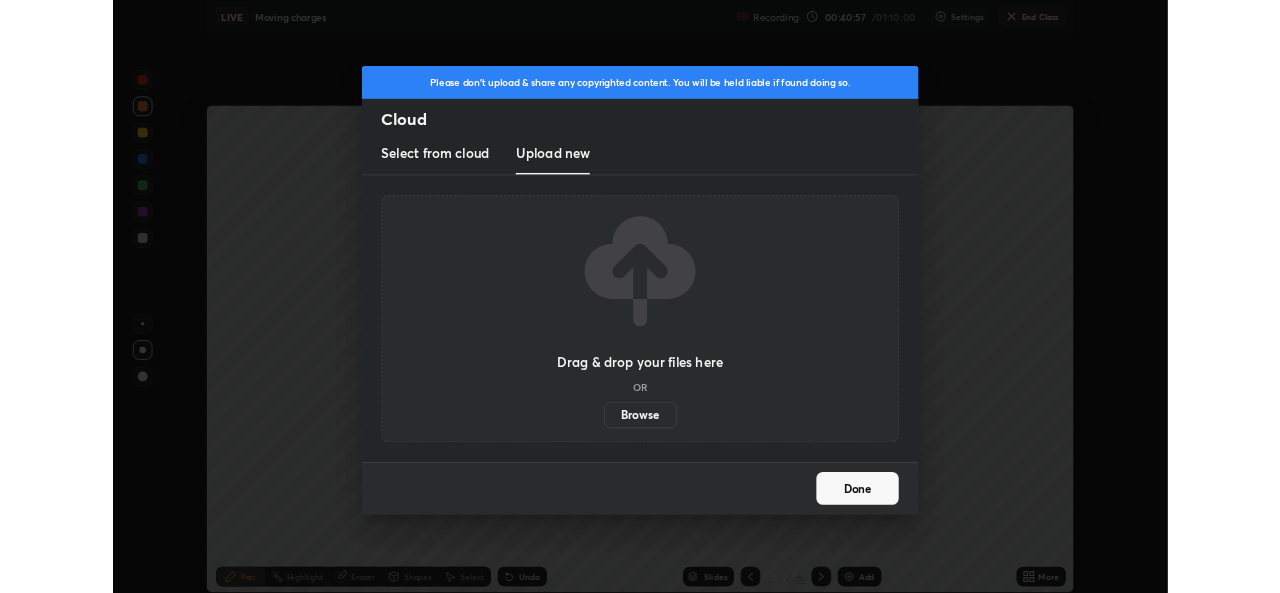 scroll, scrollTop: 593, scrollLeft: 1280, axis: both 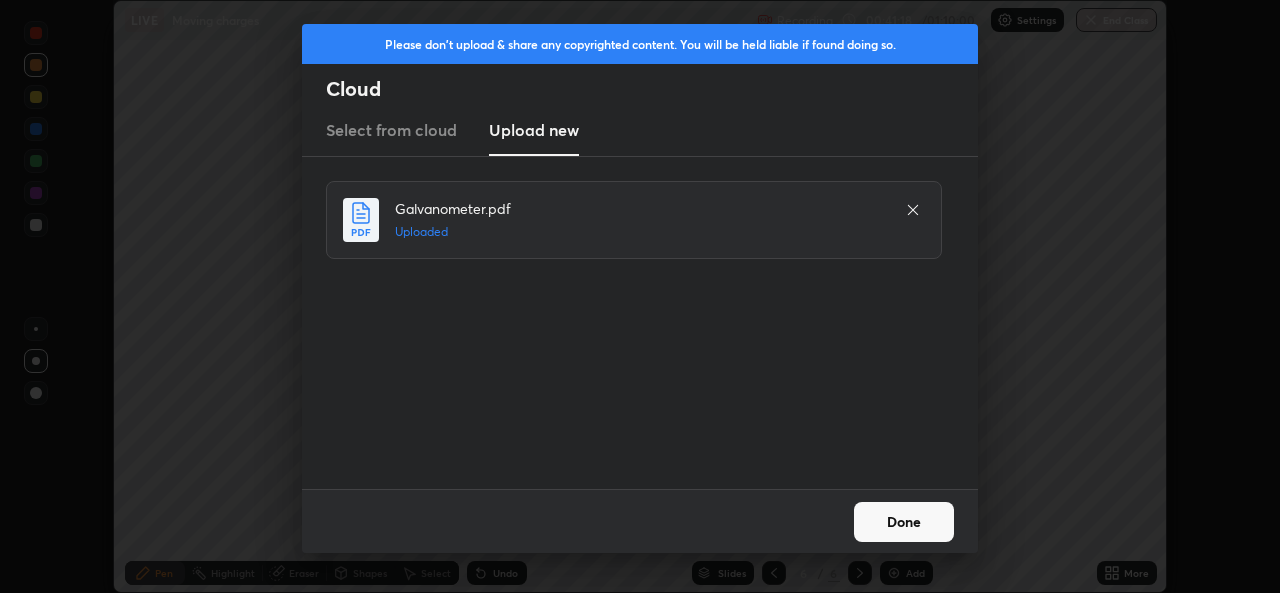 click on "Done" at bounding box center (904, 522) 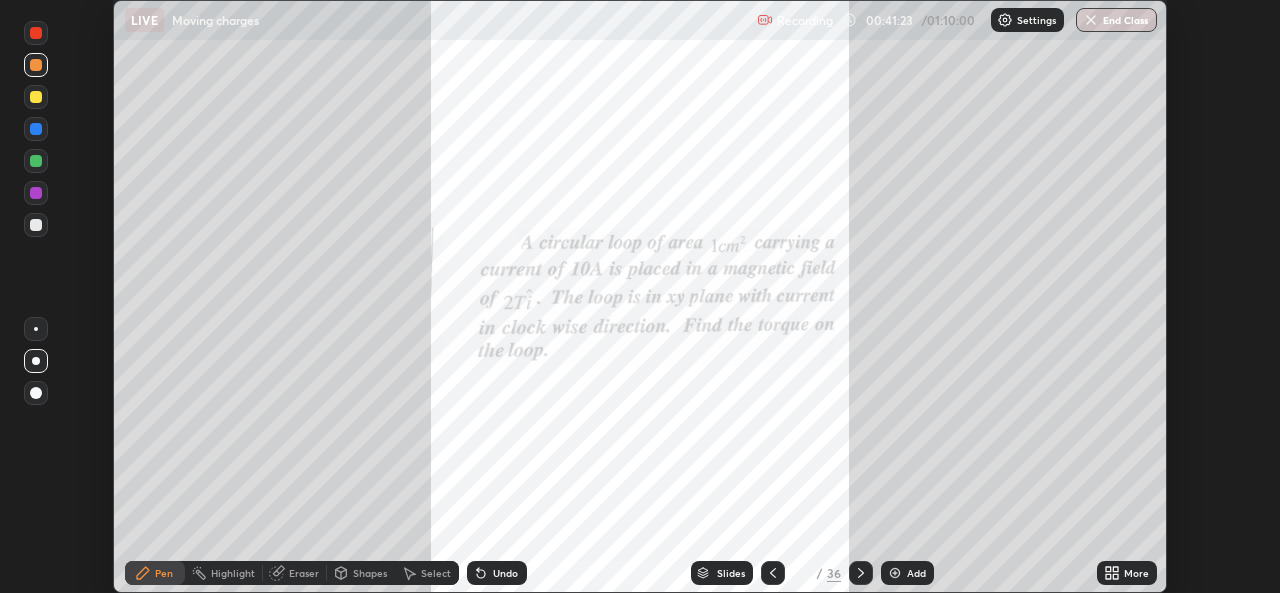 click 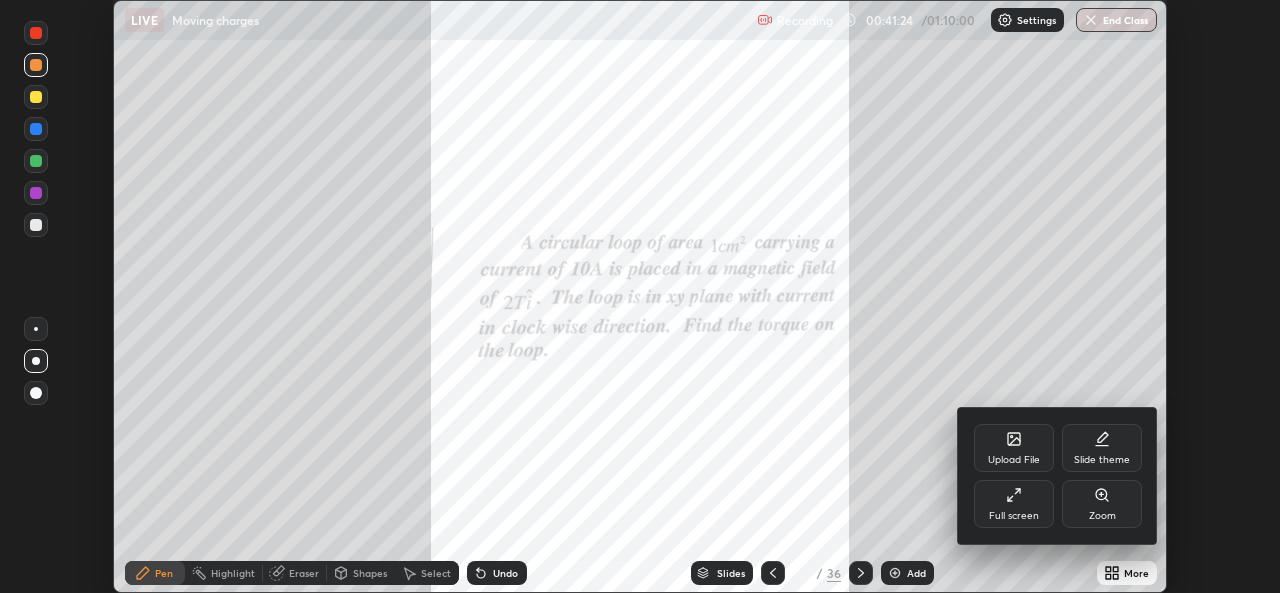 click on "Zoom" at bounding box center (1102, 504) 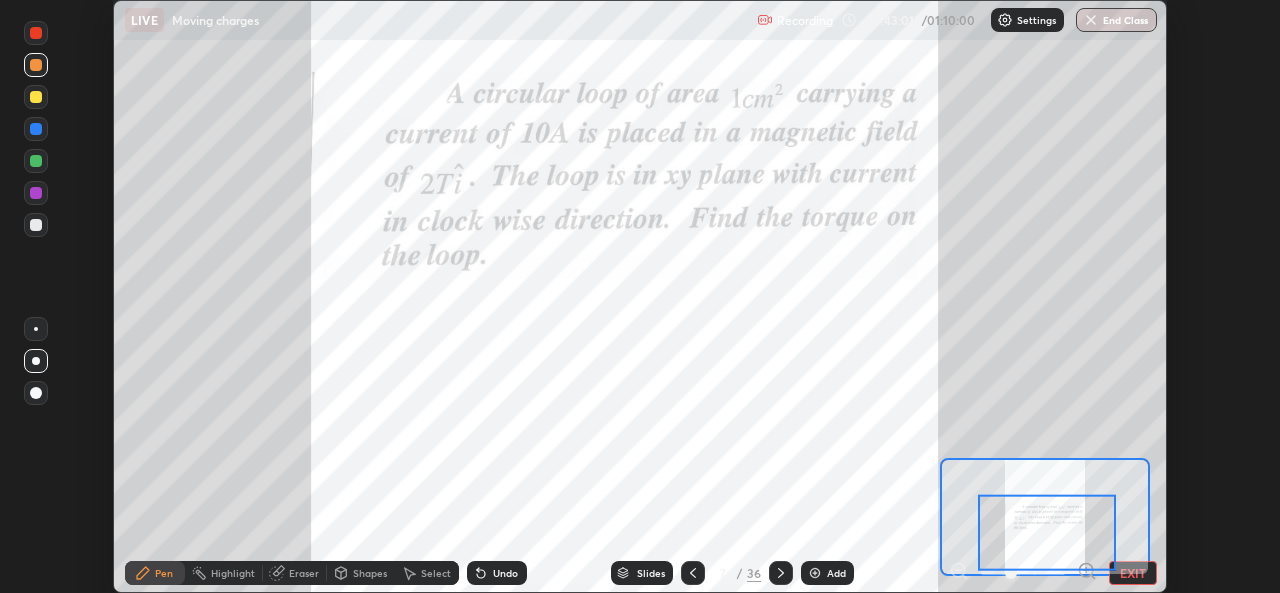 click at bounding box center [36, 161] 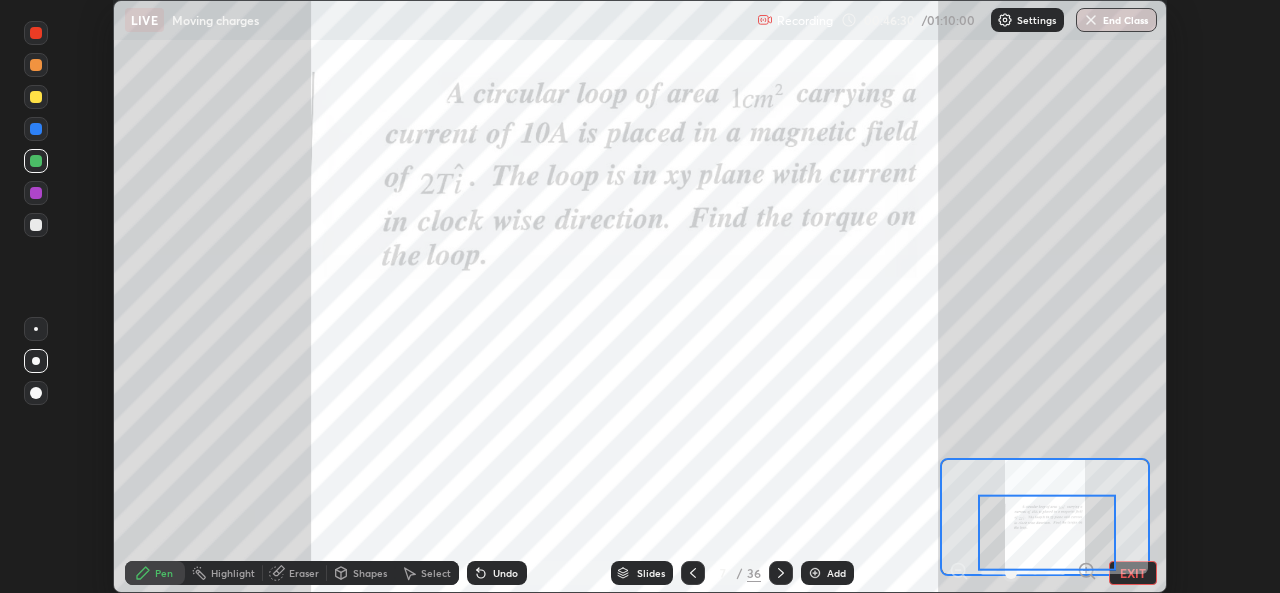 click on "36" at bounding box center (754, 573) 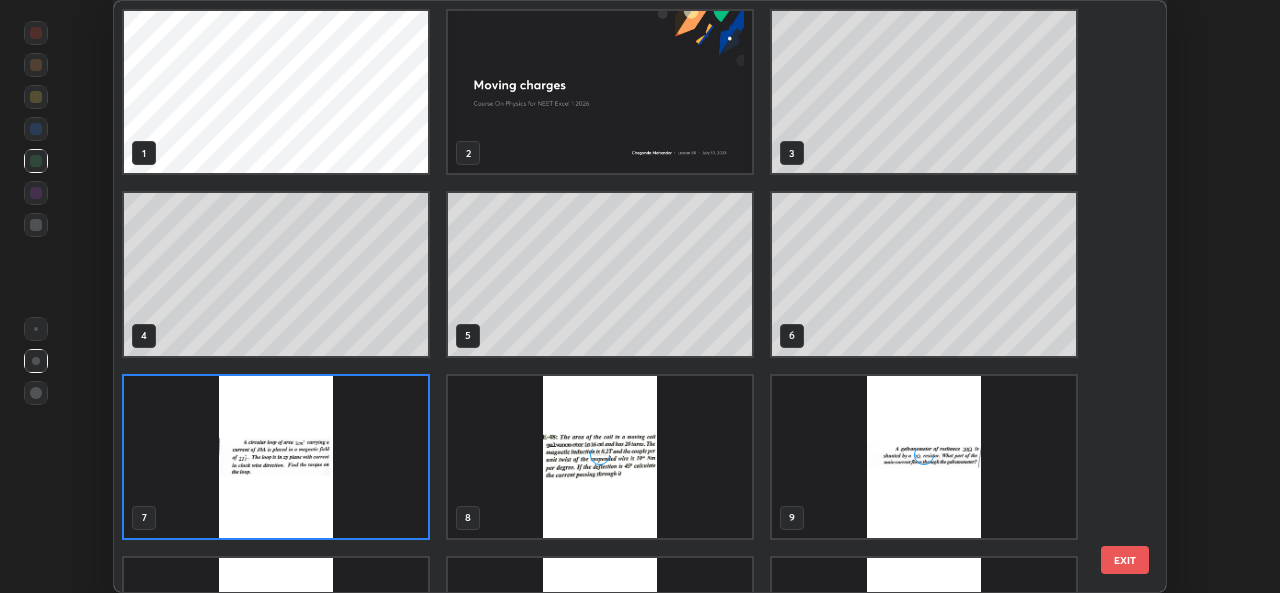 scroll, scrollTop: 7, scrollLeft: 10, axis: both 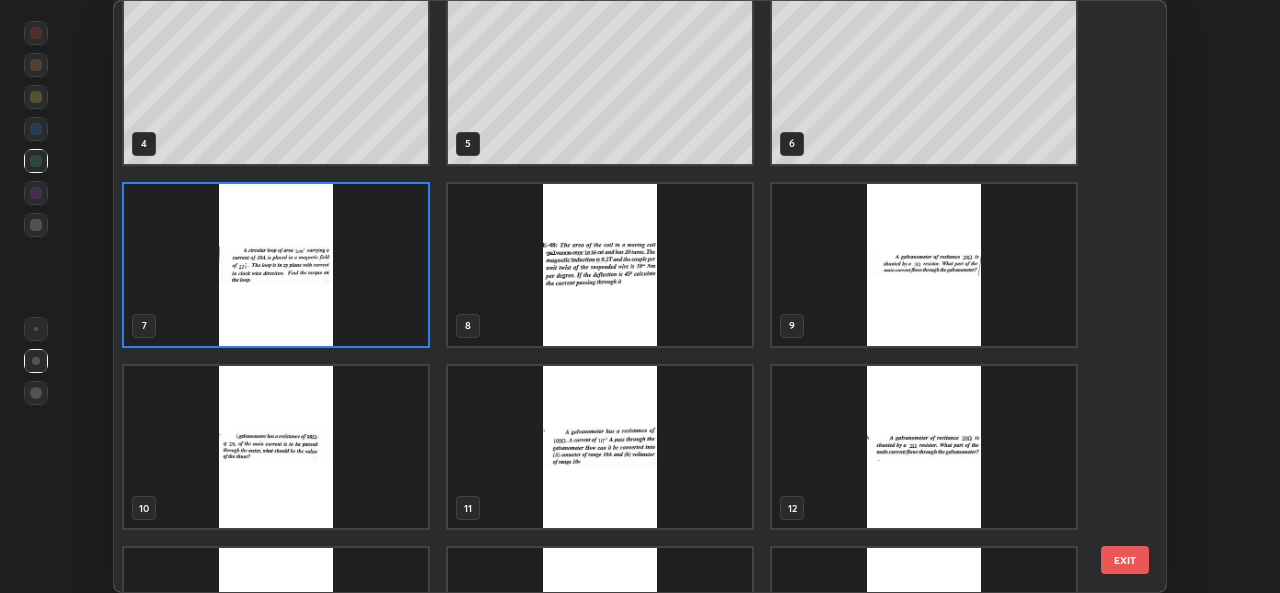 click at bounding box center [924, 265] 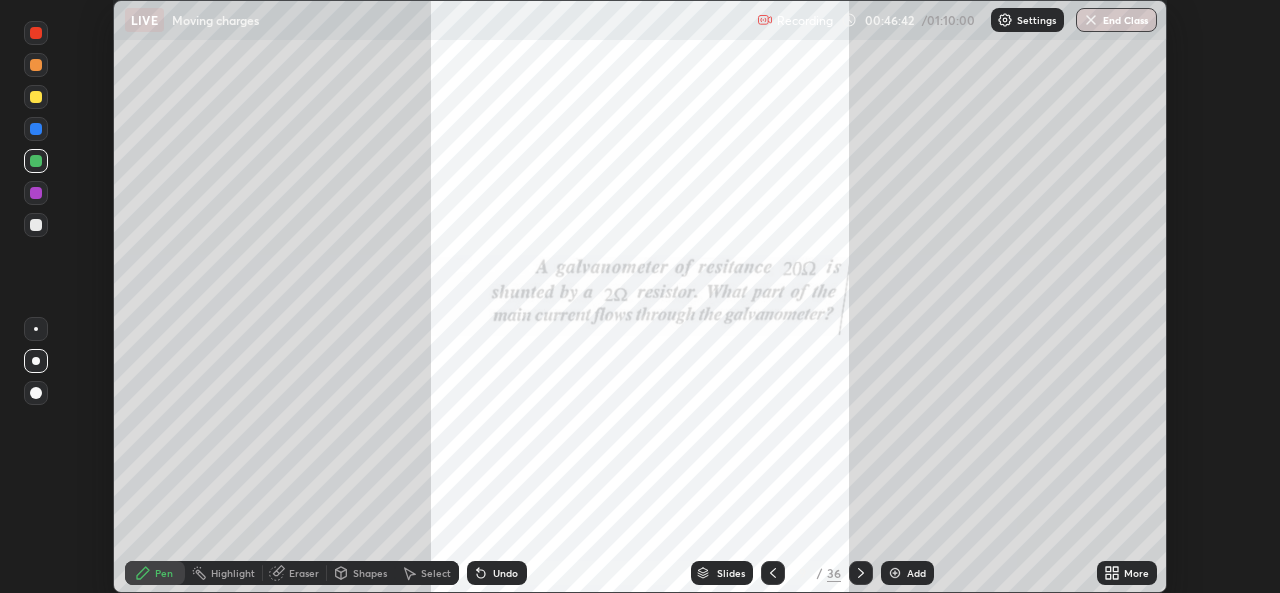 click 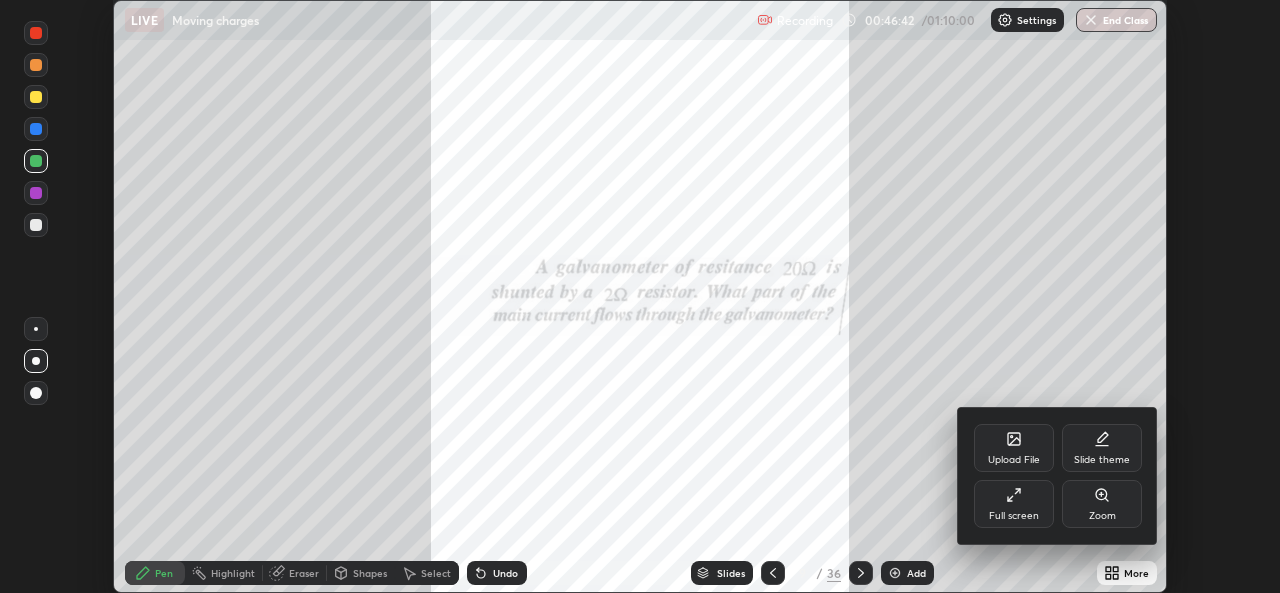 click on "Zoom" at bounding box center [1102, 504] 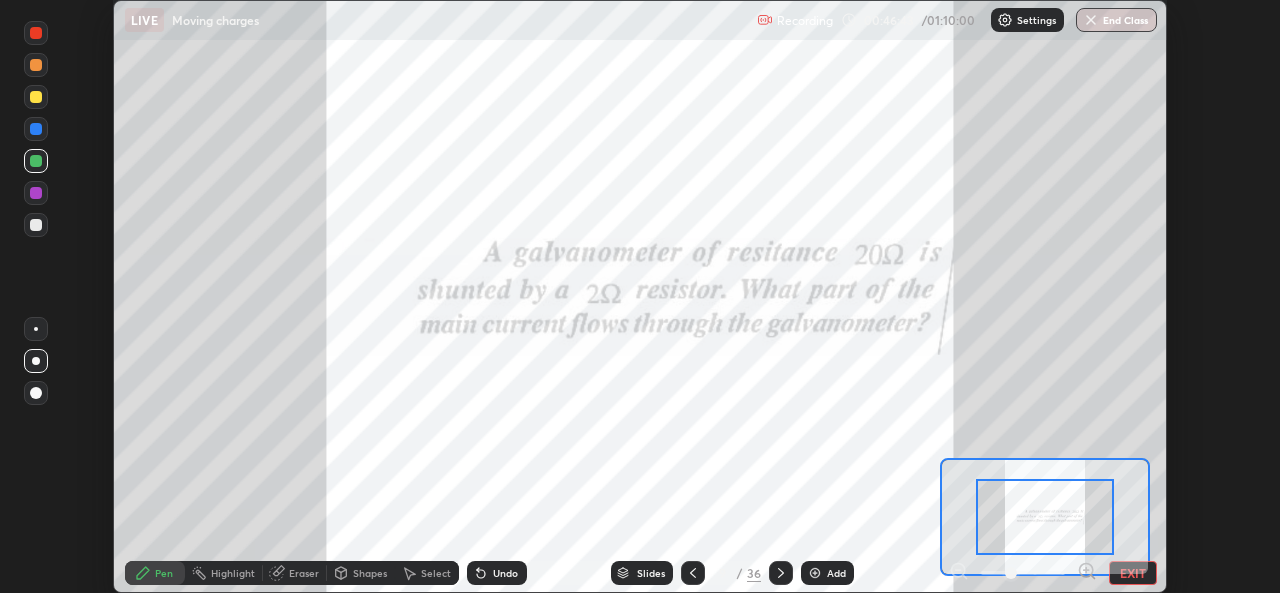 click 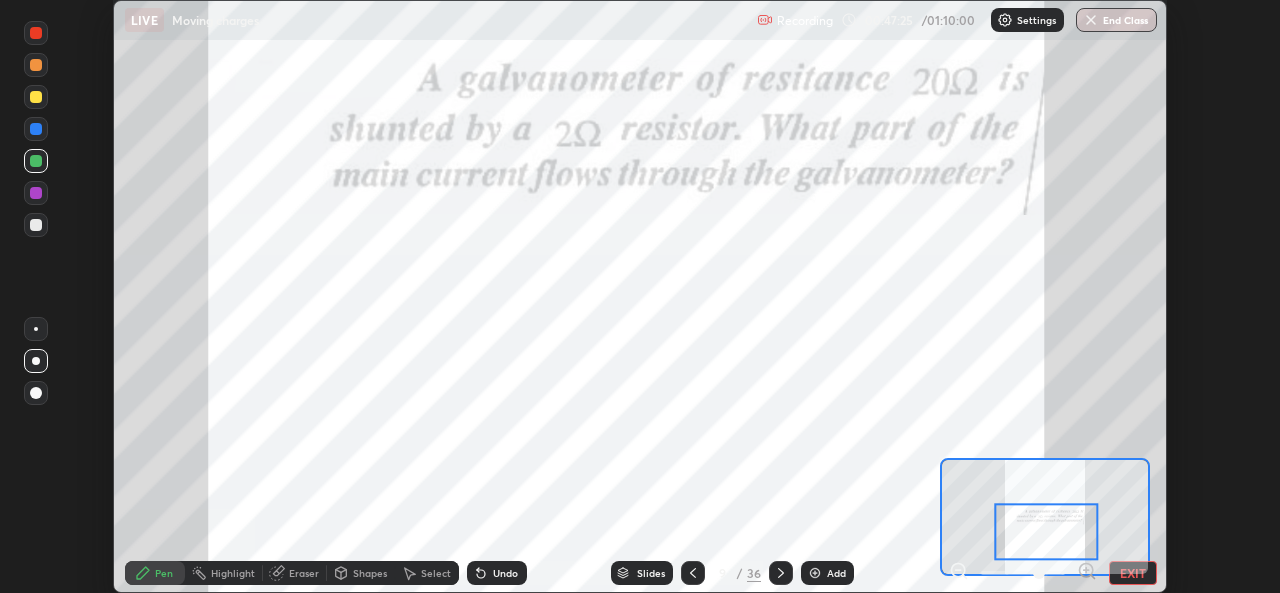 click at bounding box center (36, 161) 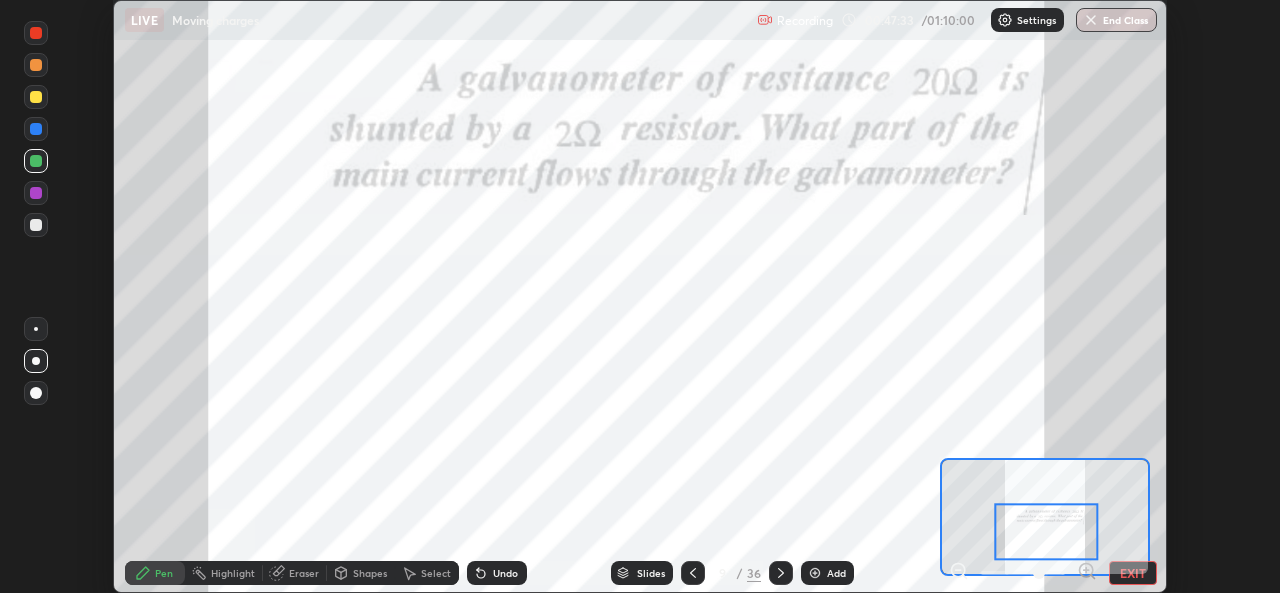 click on "Undo" at bounding box center (505, 573) 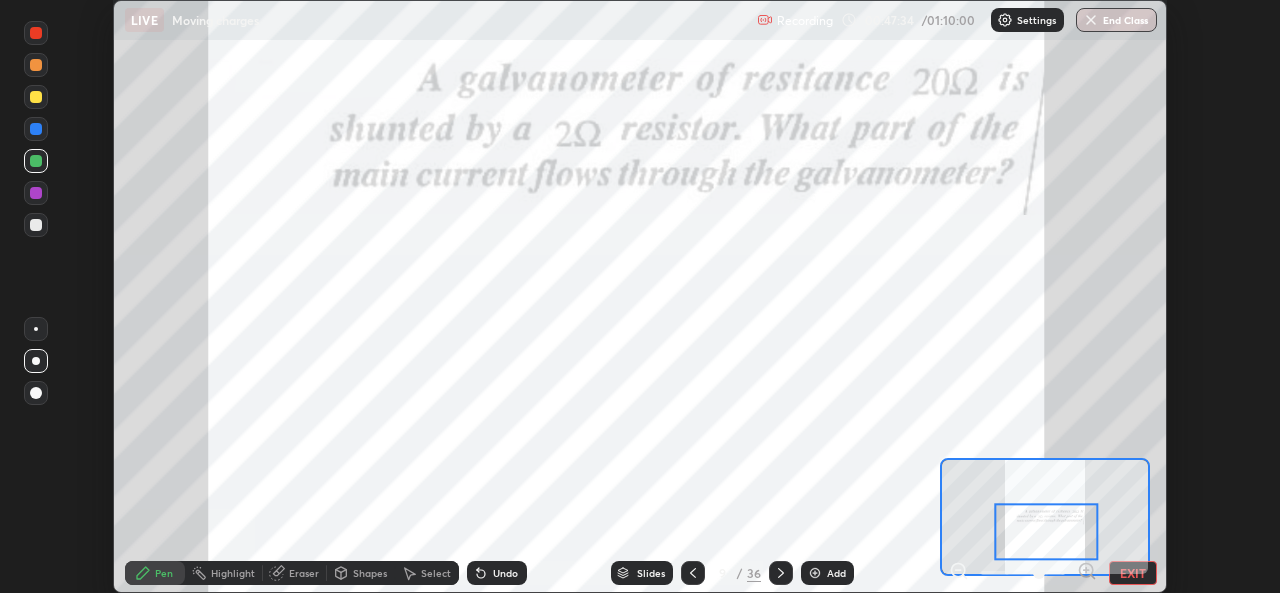 click on "Undo" at bounding box center [505, 573] 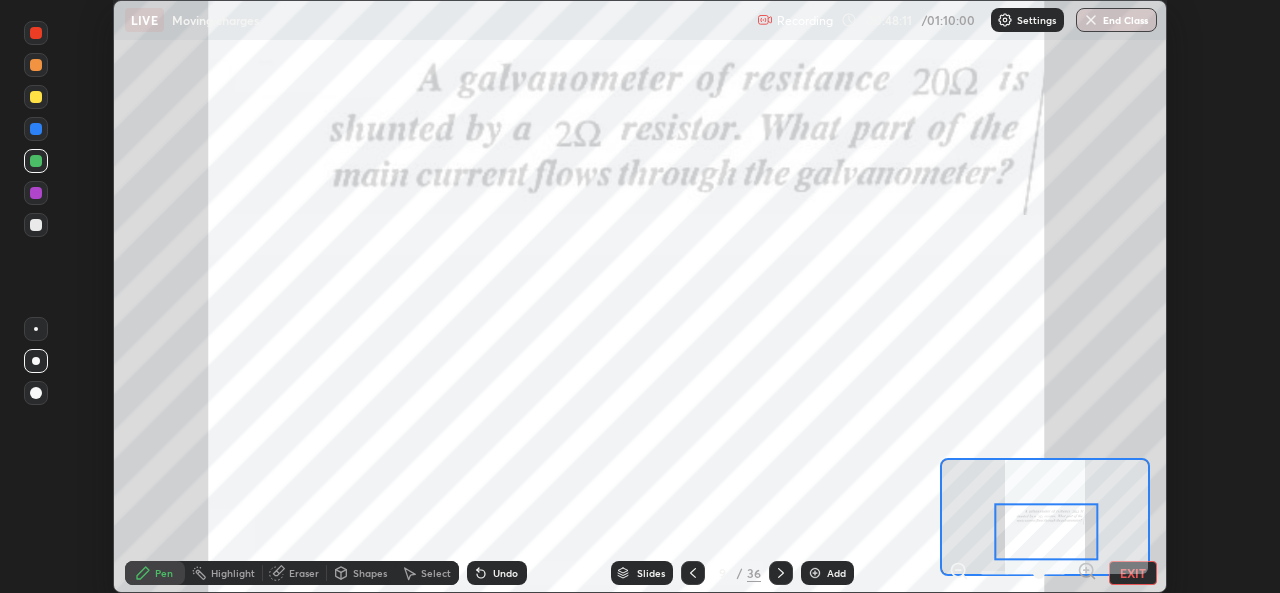 click at bounding box center (36, 161) 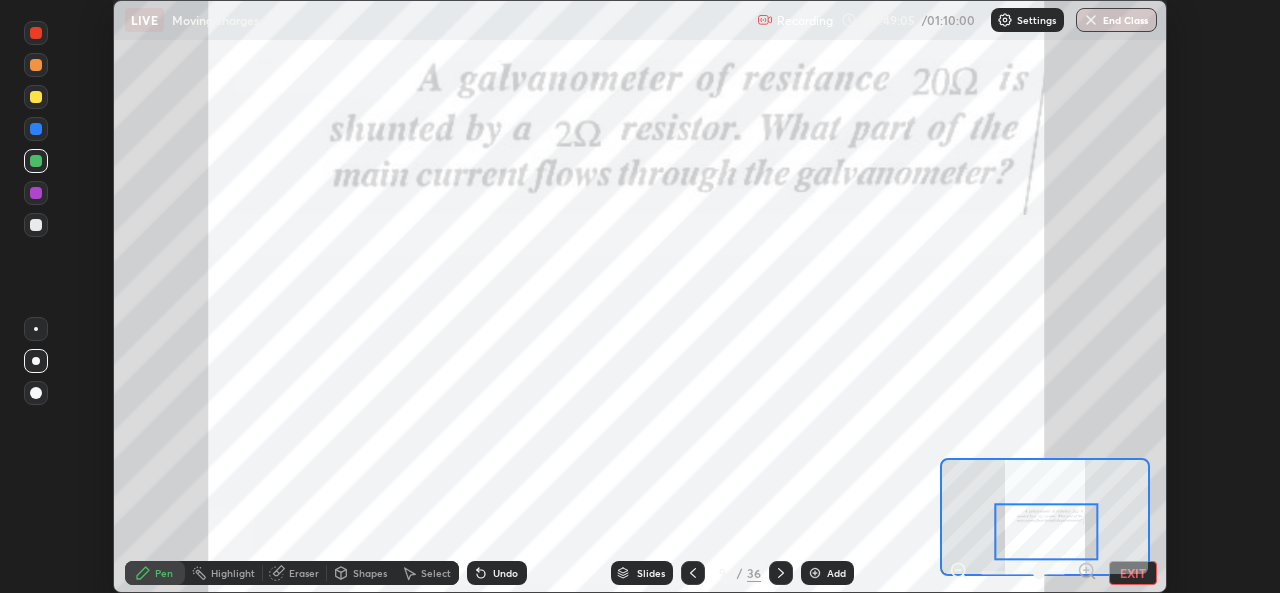 click 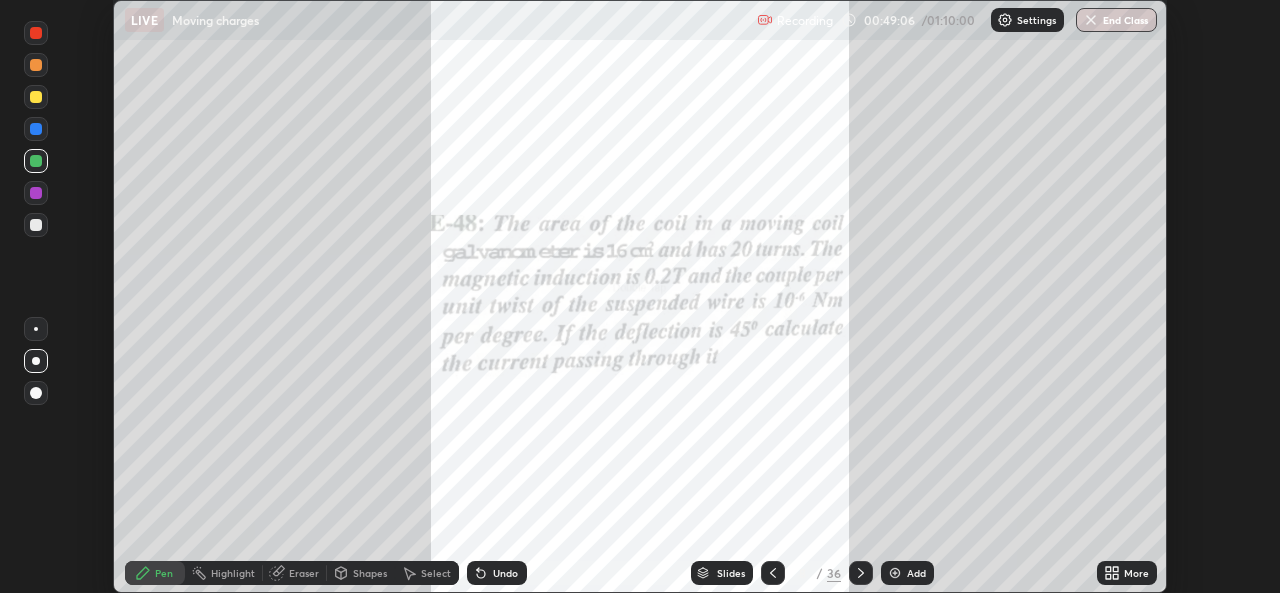 click 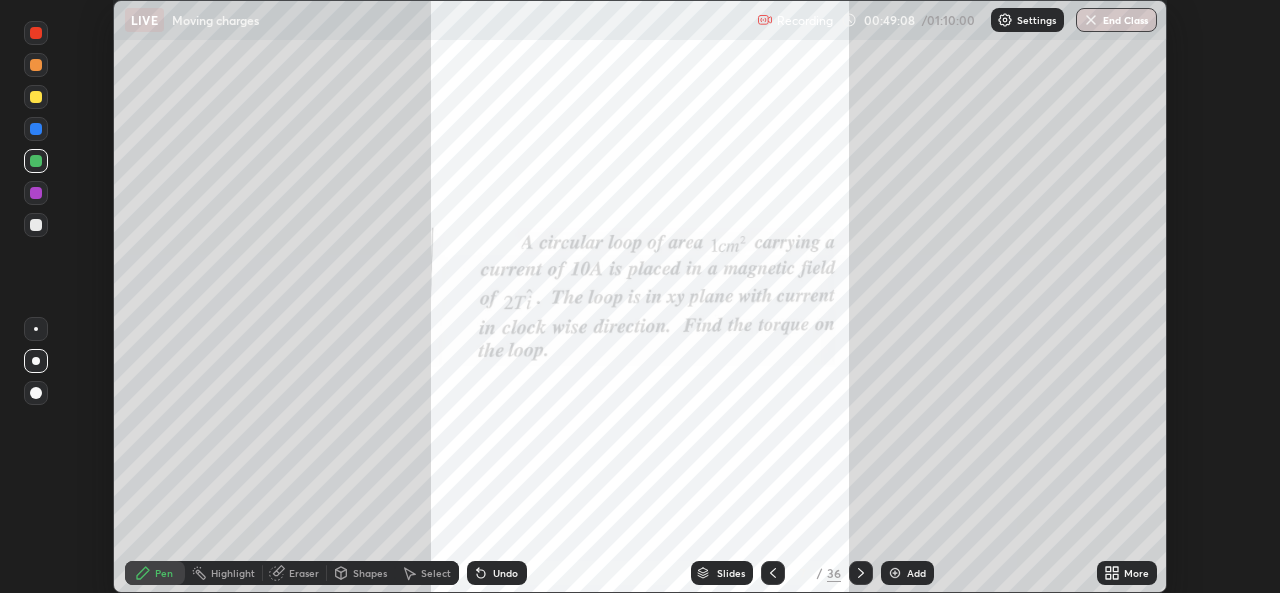 click 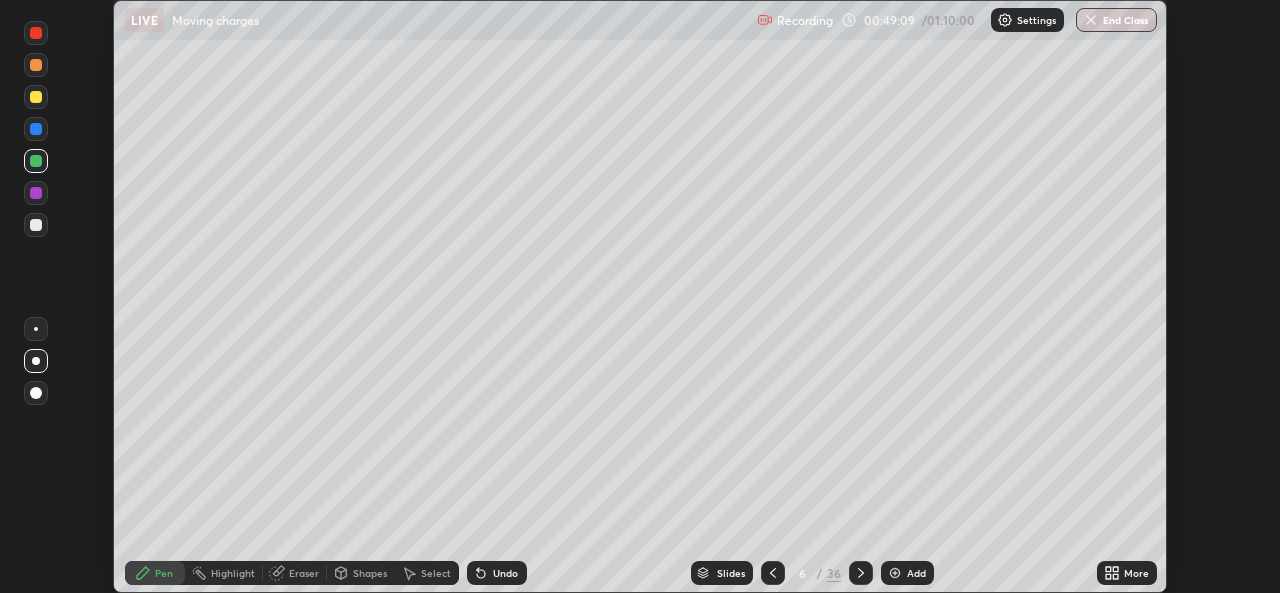 click 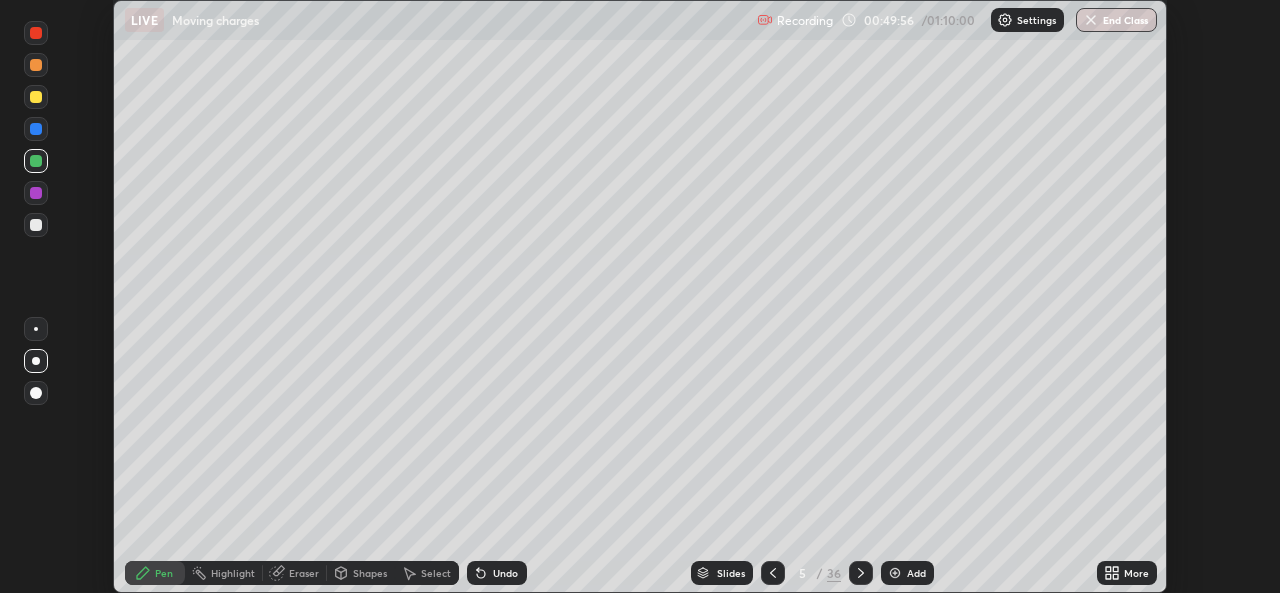 click 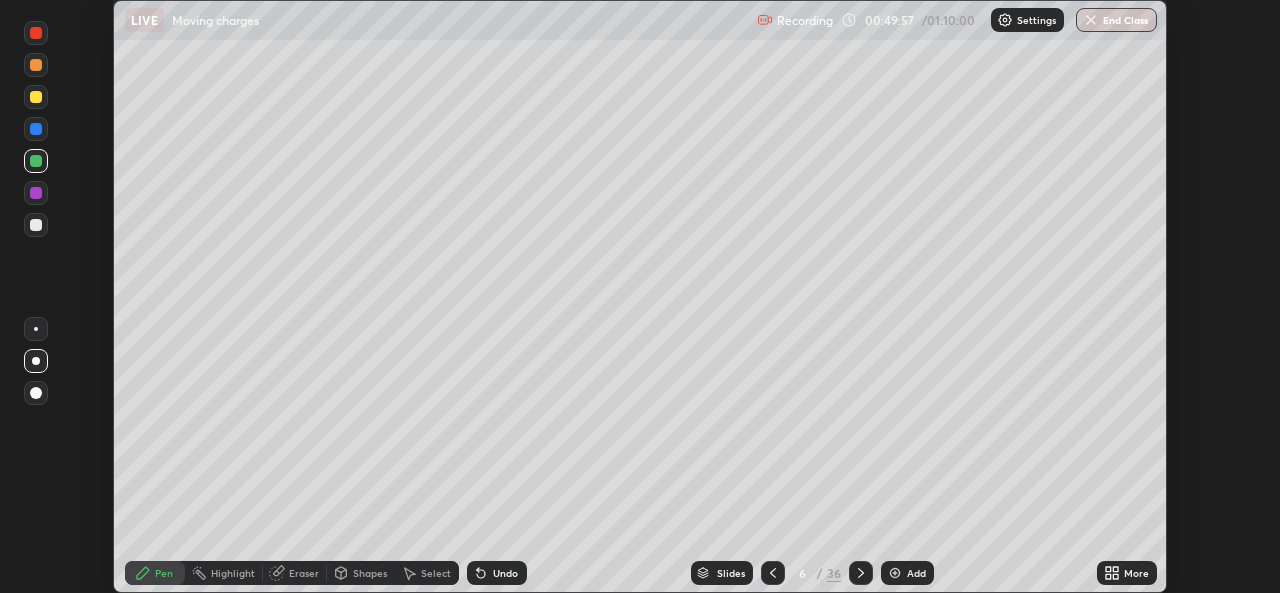 click 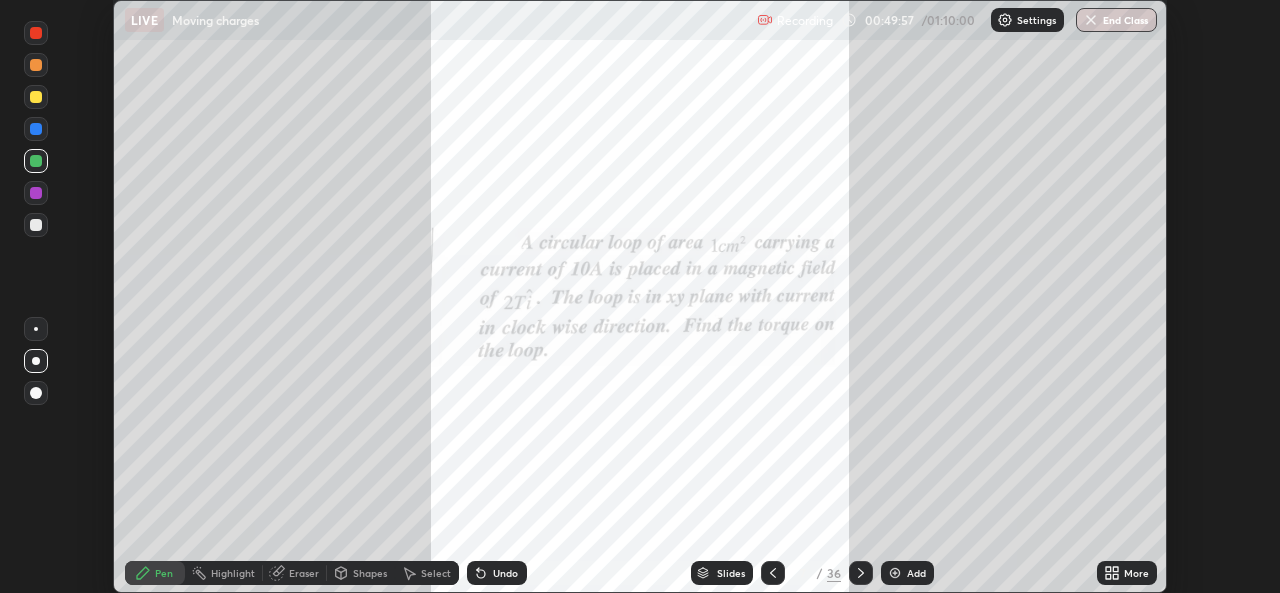 click 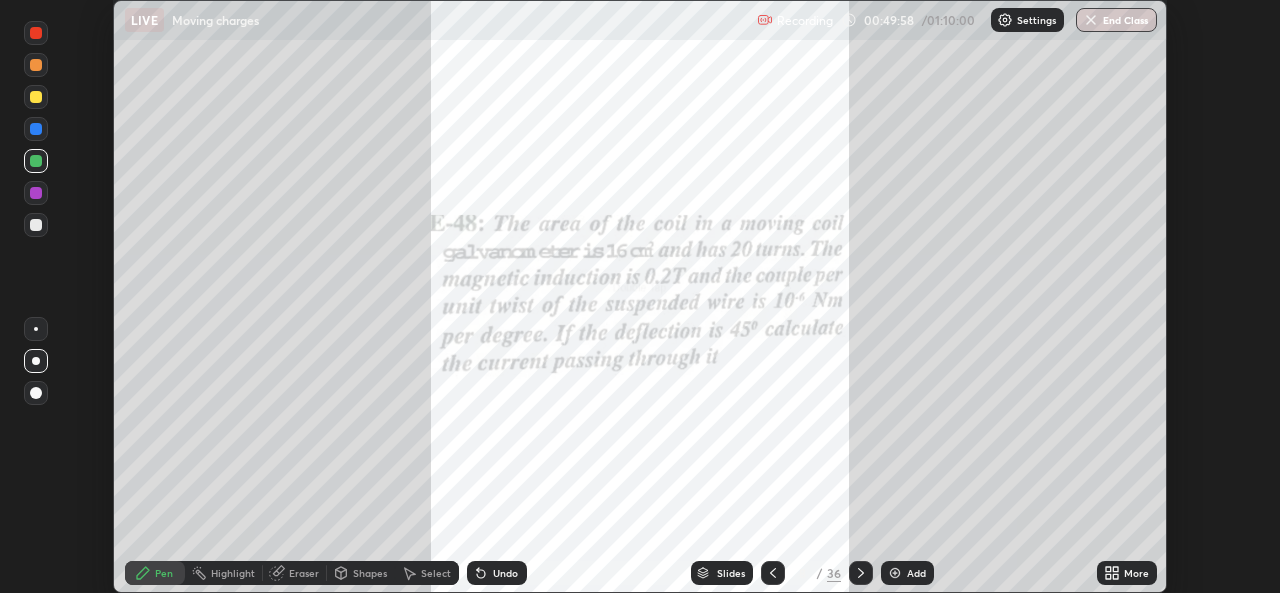 click 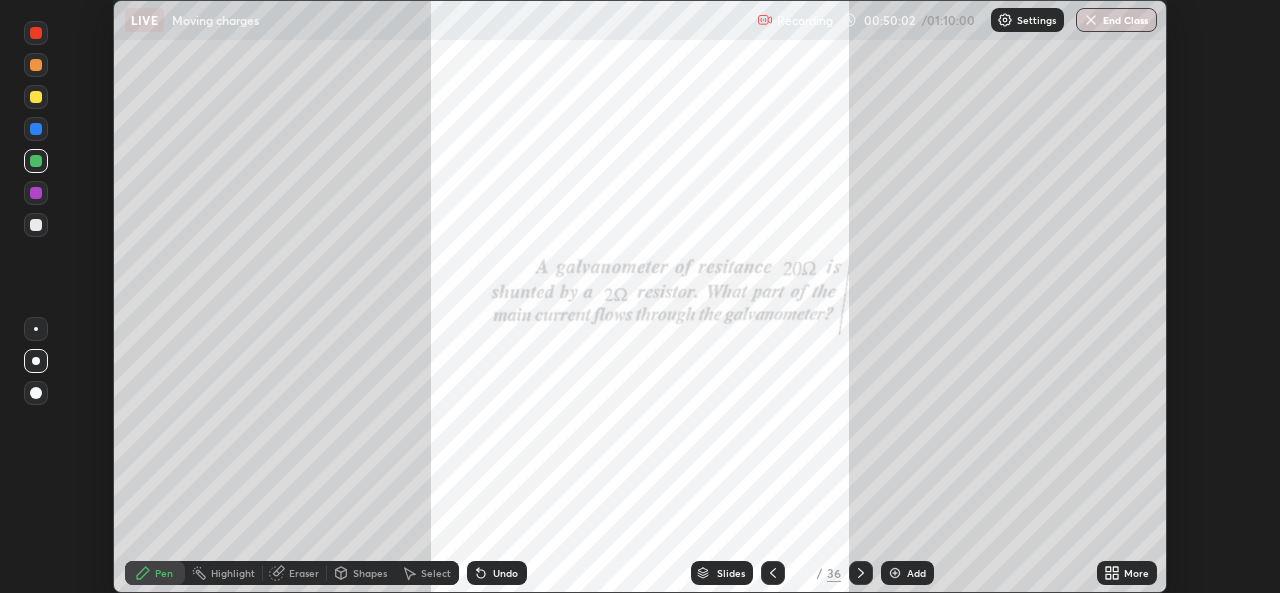 click at bounding box center (36, 97) 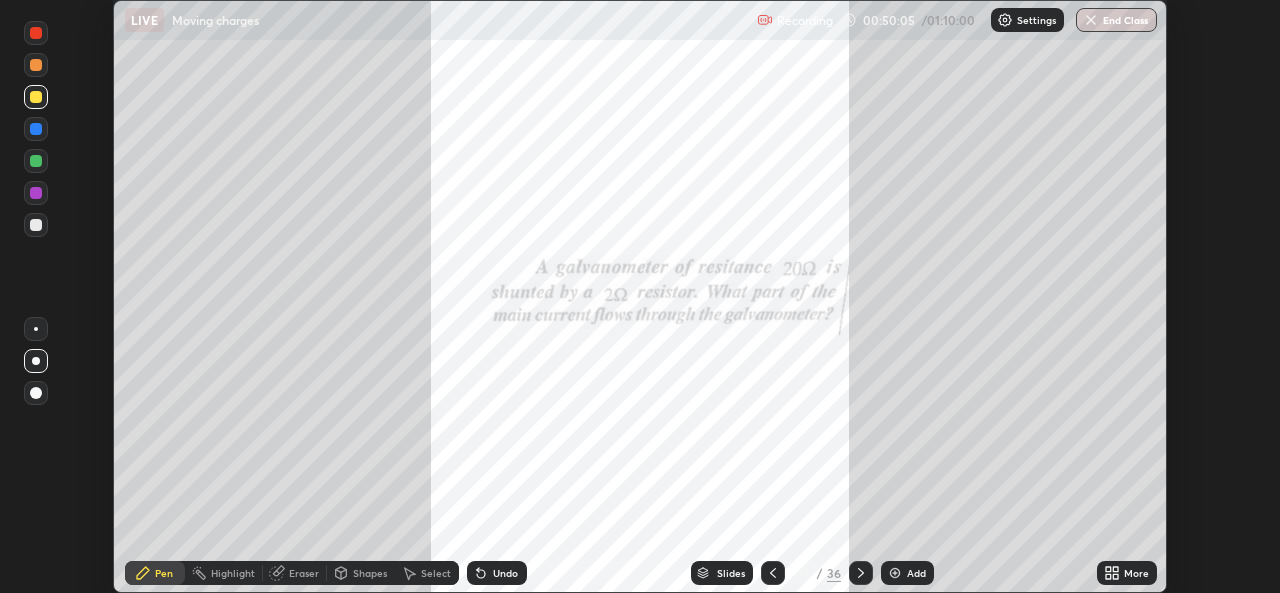 click at bounding box center [36, 161] 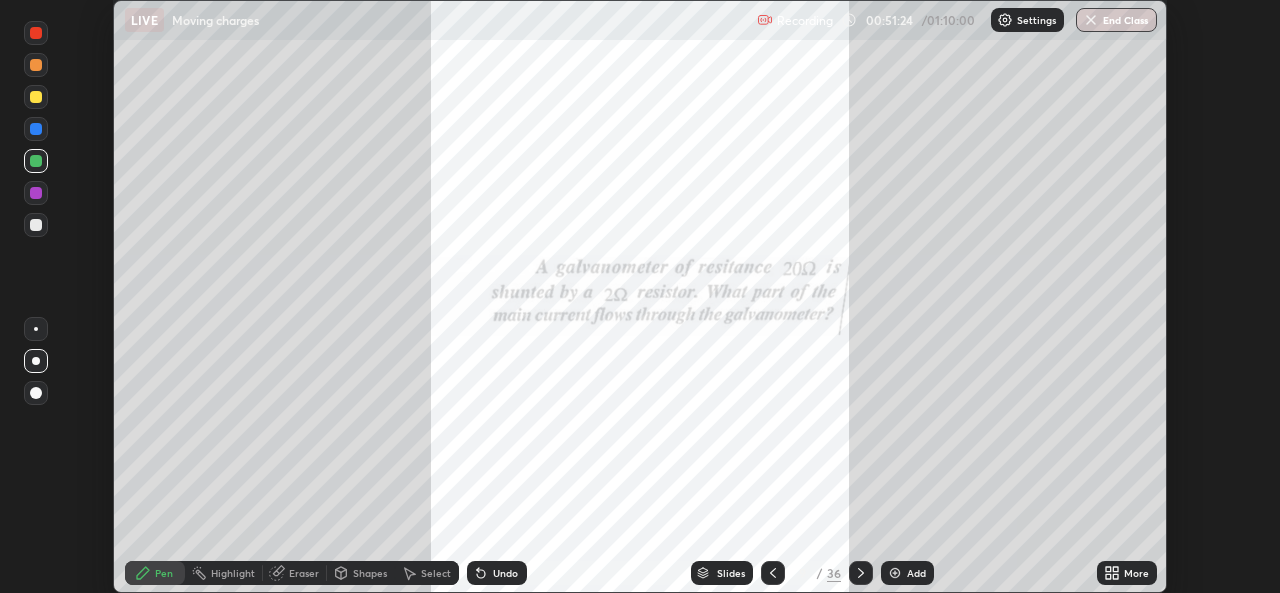click at bounding box center (861, 573) 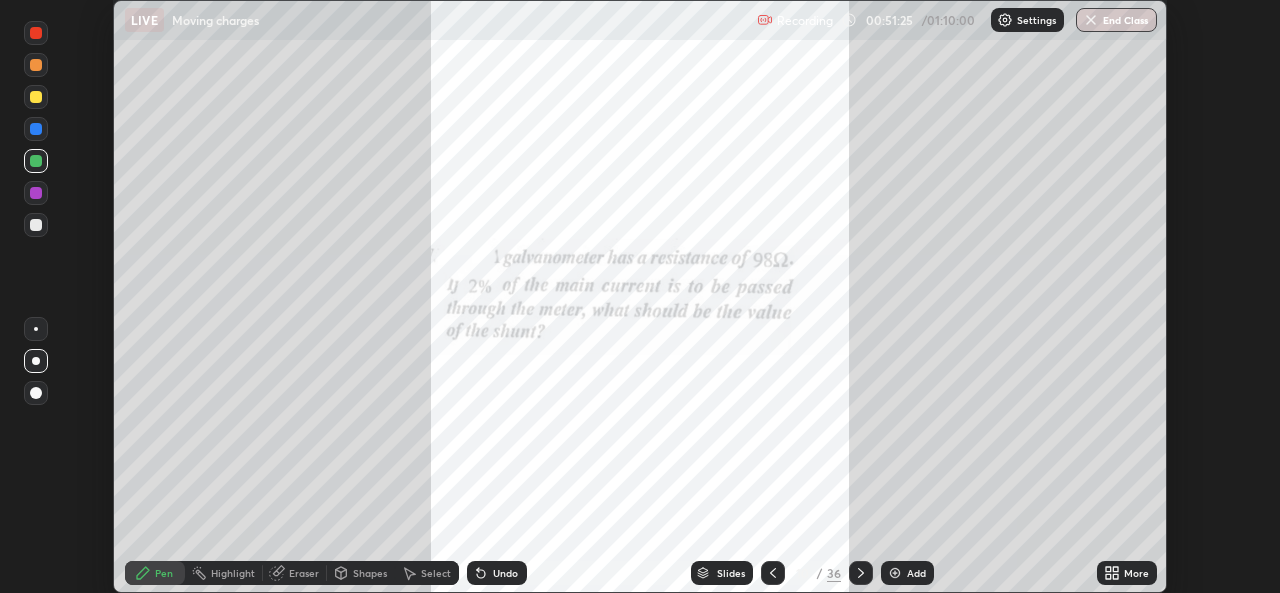 click 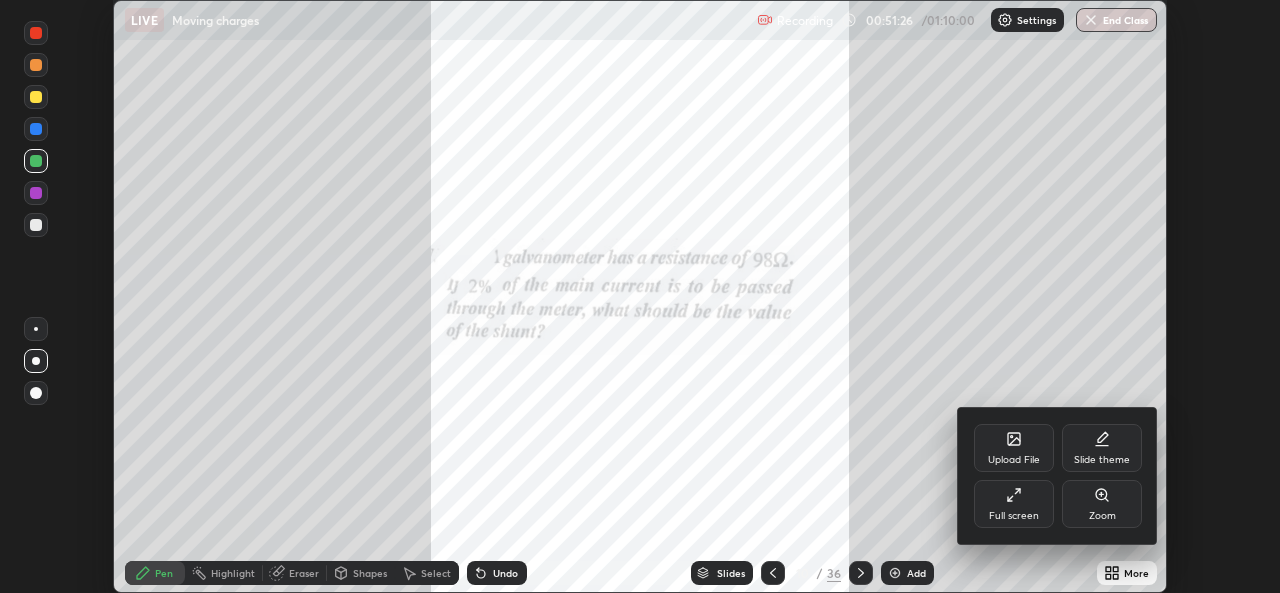 click on "Zoom" at bounding box center (1102, 504) 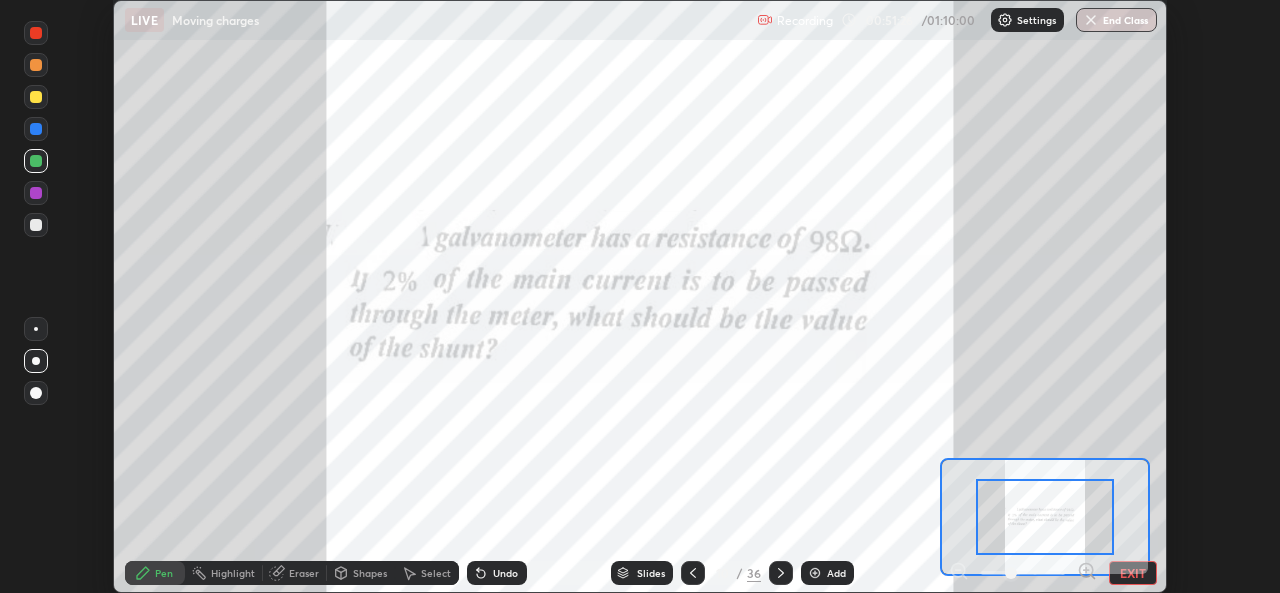 click 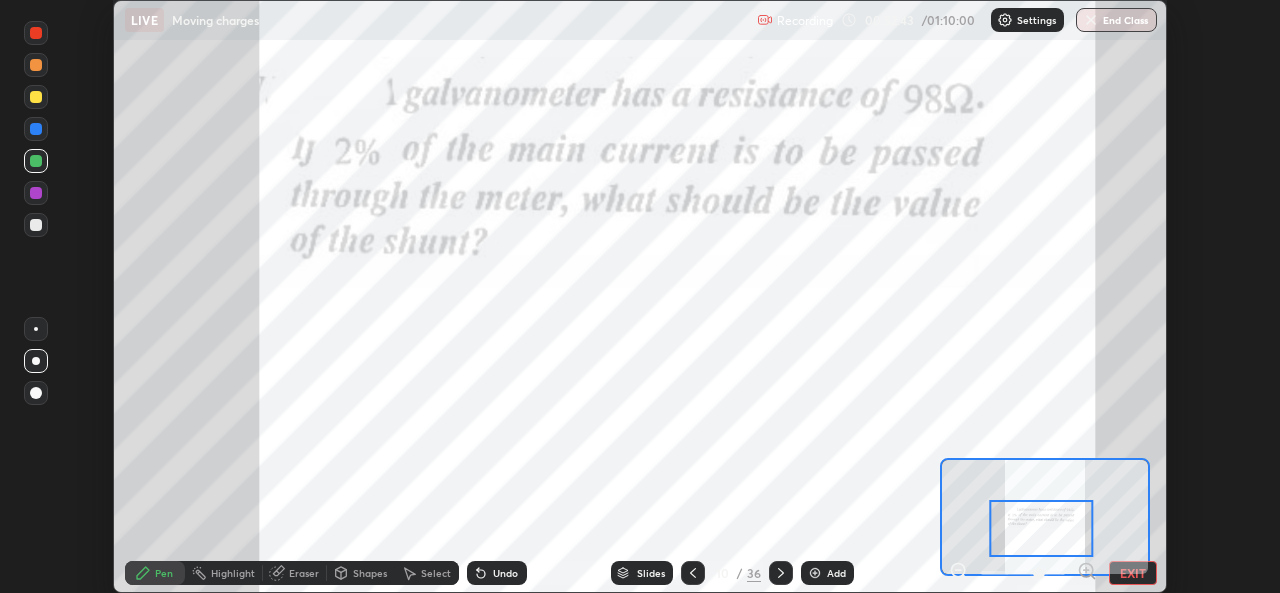 click at bounding box center [36, 161] 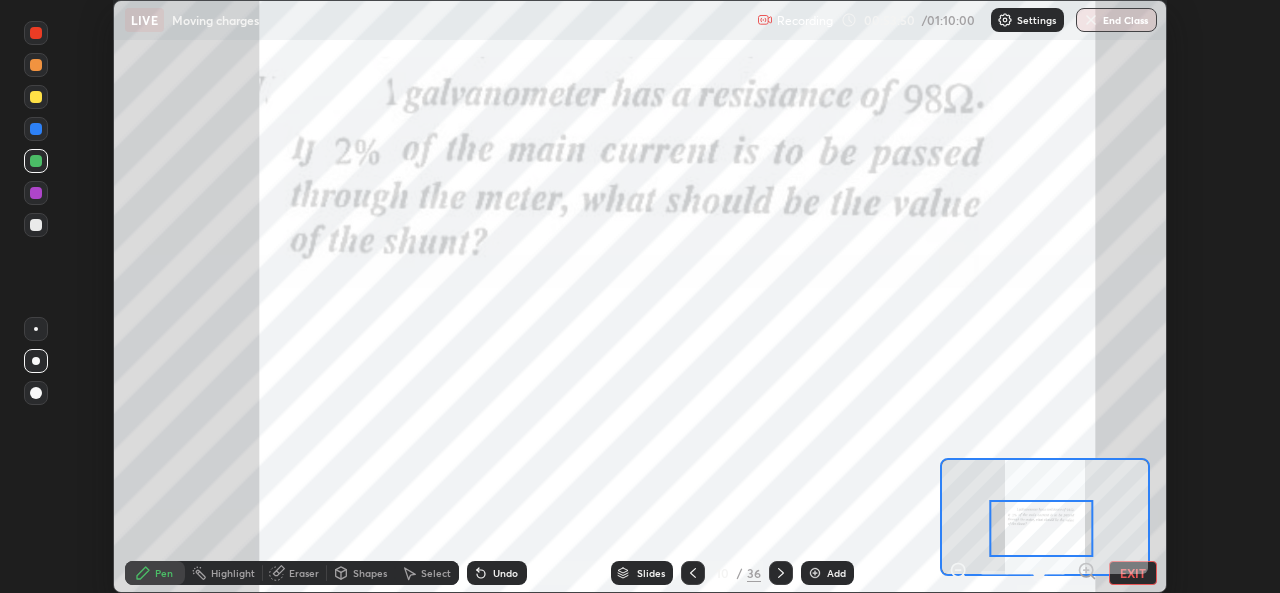 click on "Undo" at bounding box center (497, 573) 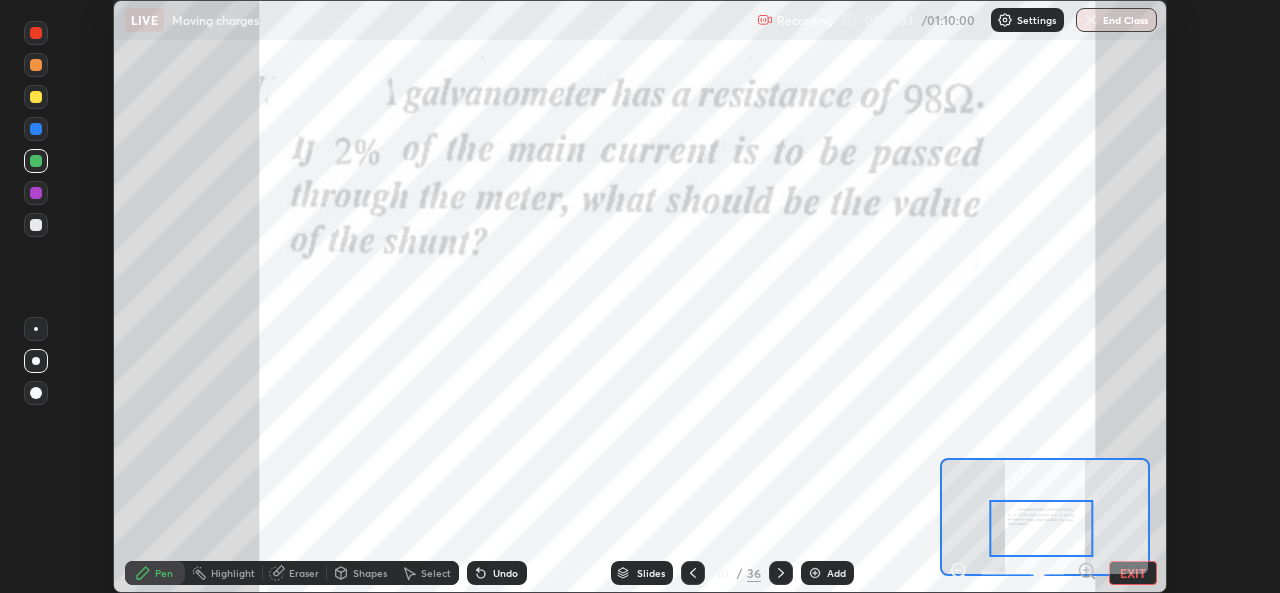 click on "Undo" at bounding box center (505, 573) 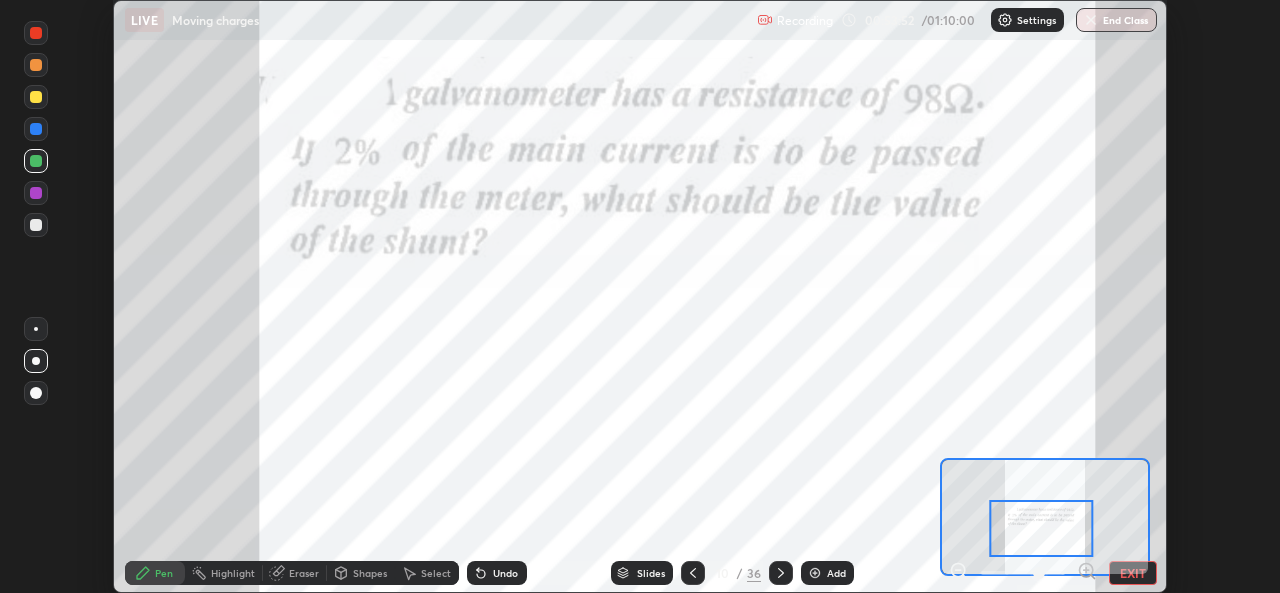 click on "Undo" at bounding box center (505, 573) 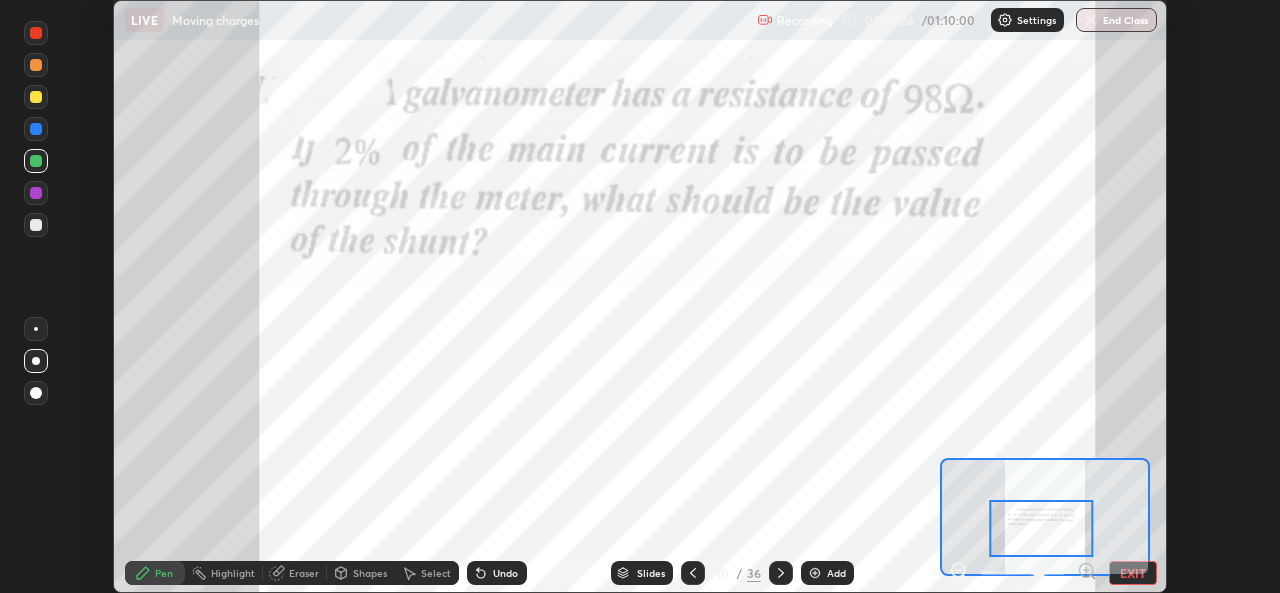 click on "36" at bounding box center [754, 573] 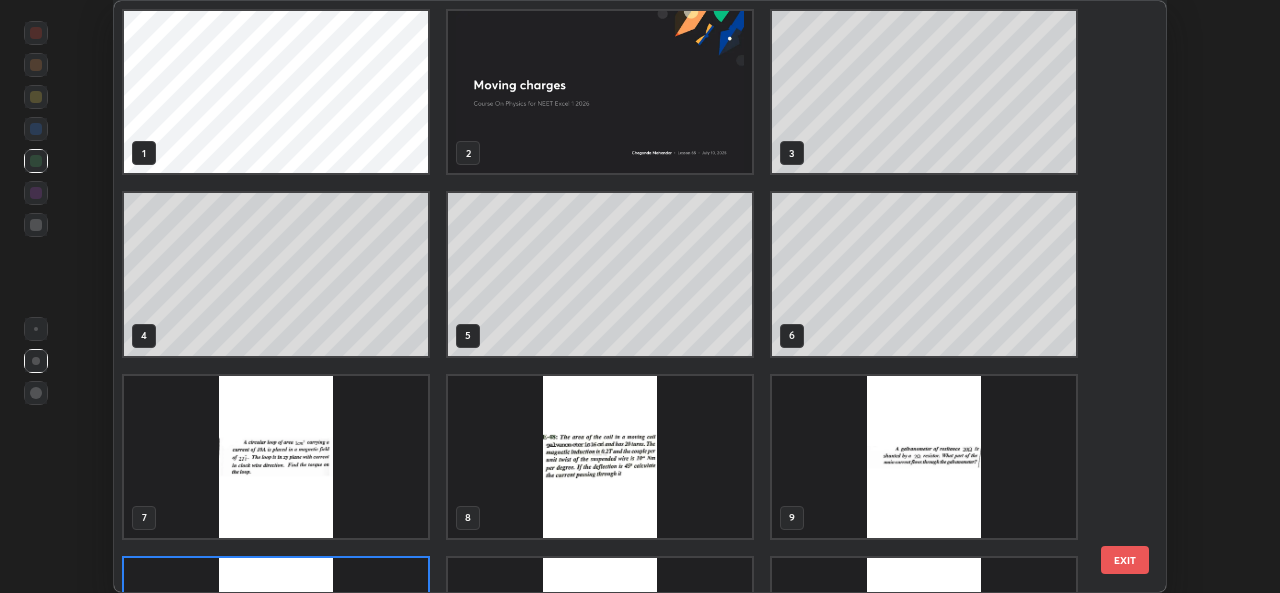 scroll, scrollTop: 138, scrollLeft: 0, axis: vertical 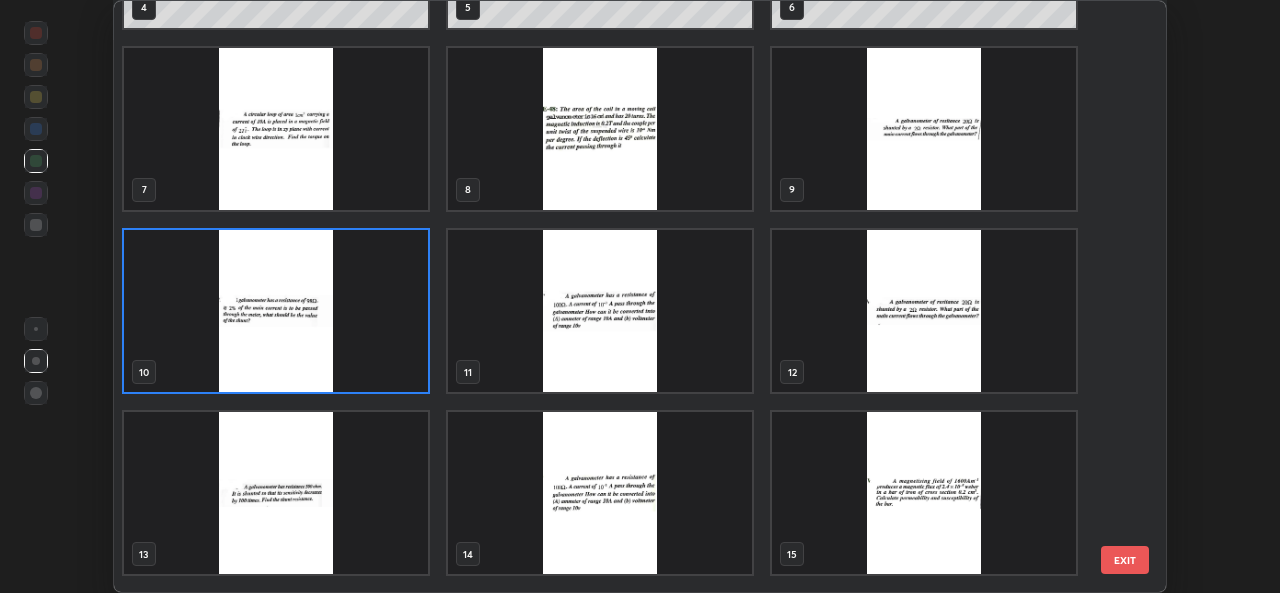 click at bounding box center [600, 311] 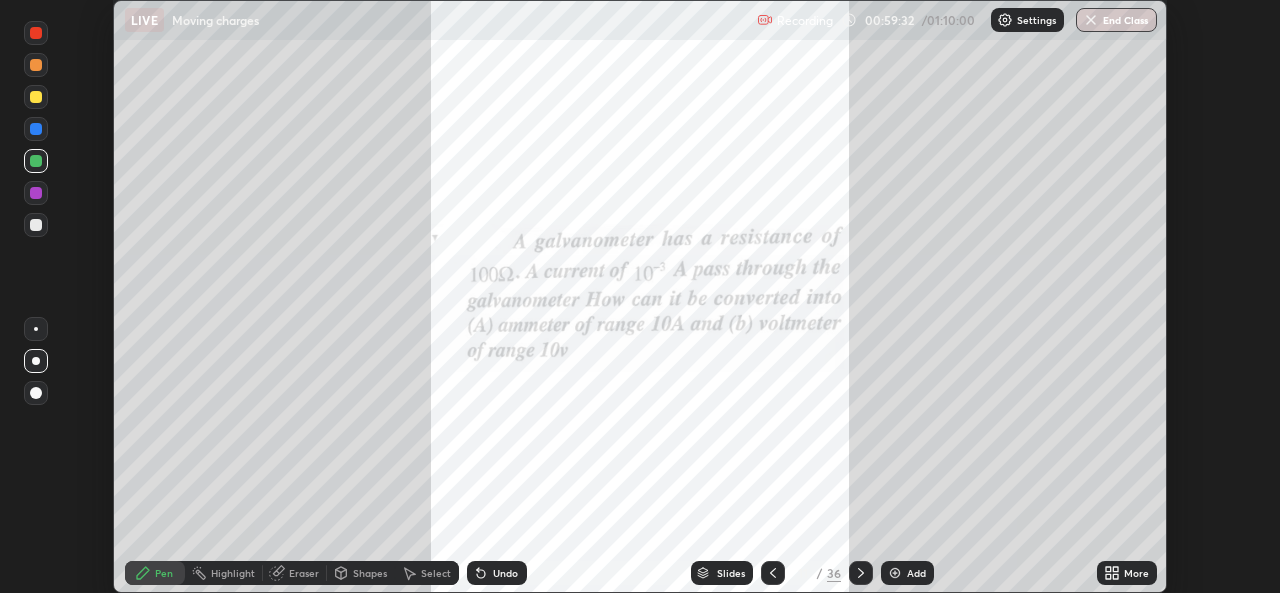 click 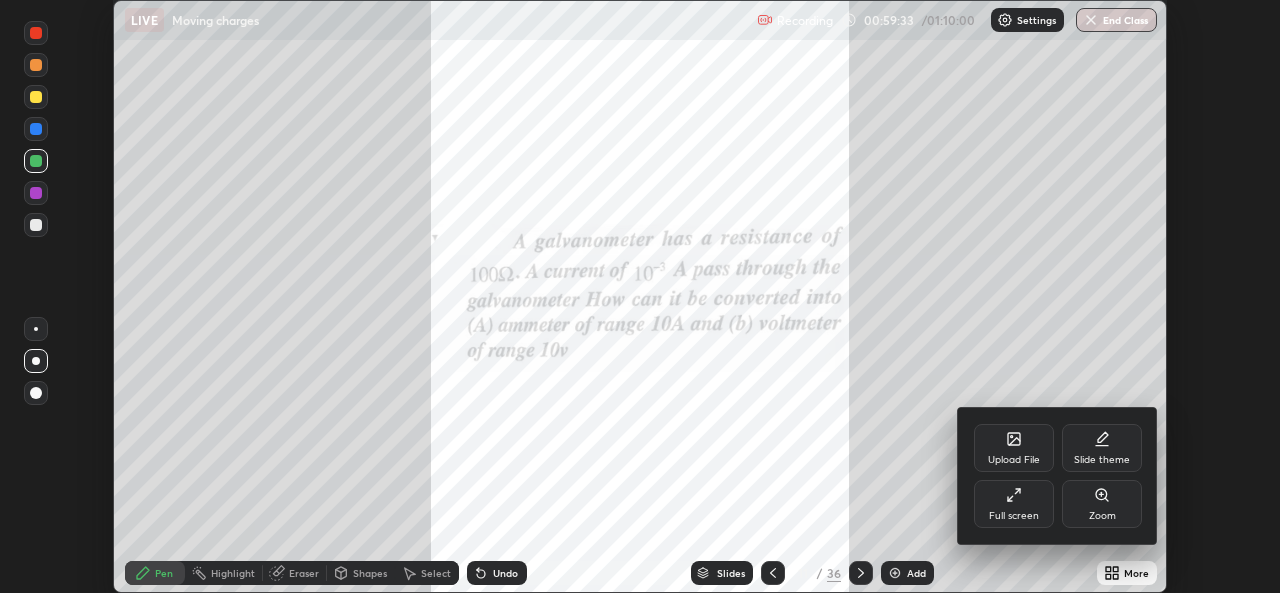 click on "Full screen" at bounding box center (1014, 504) 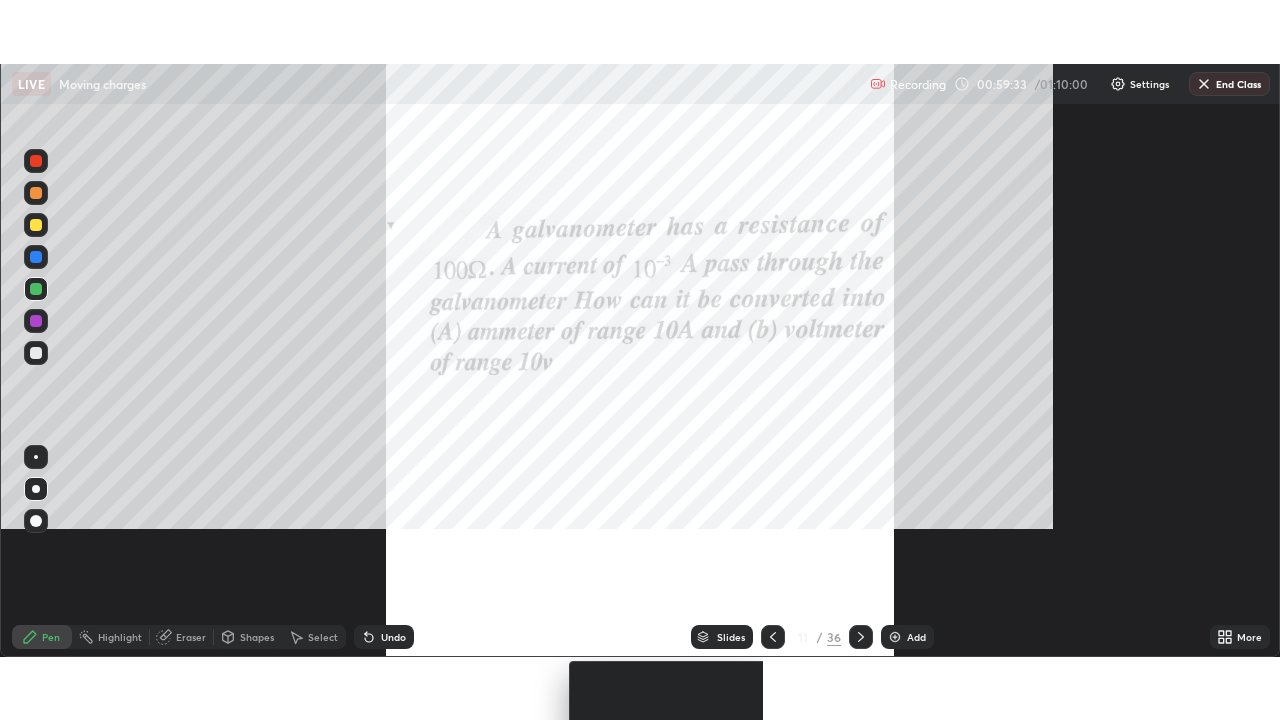scroll, scrollTop: 99280, scrollLeft: 98720, axis: both 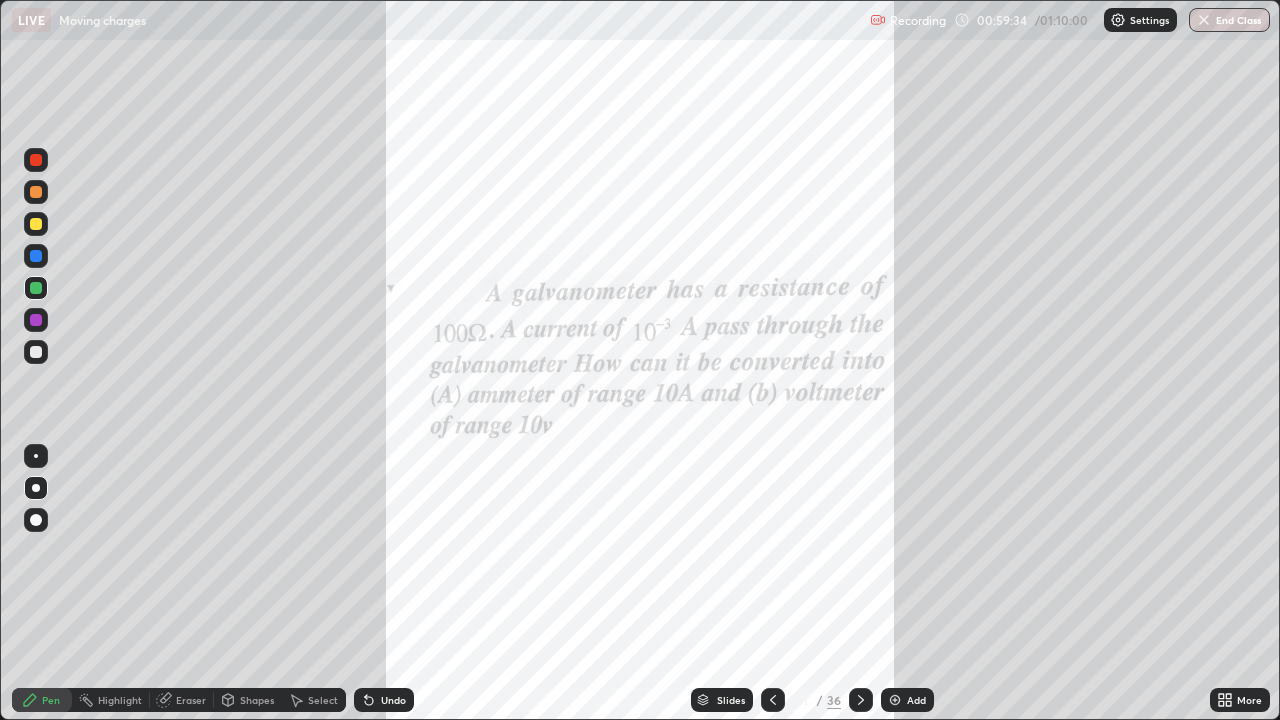 click 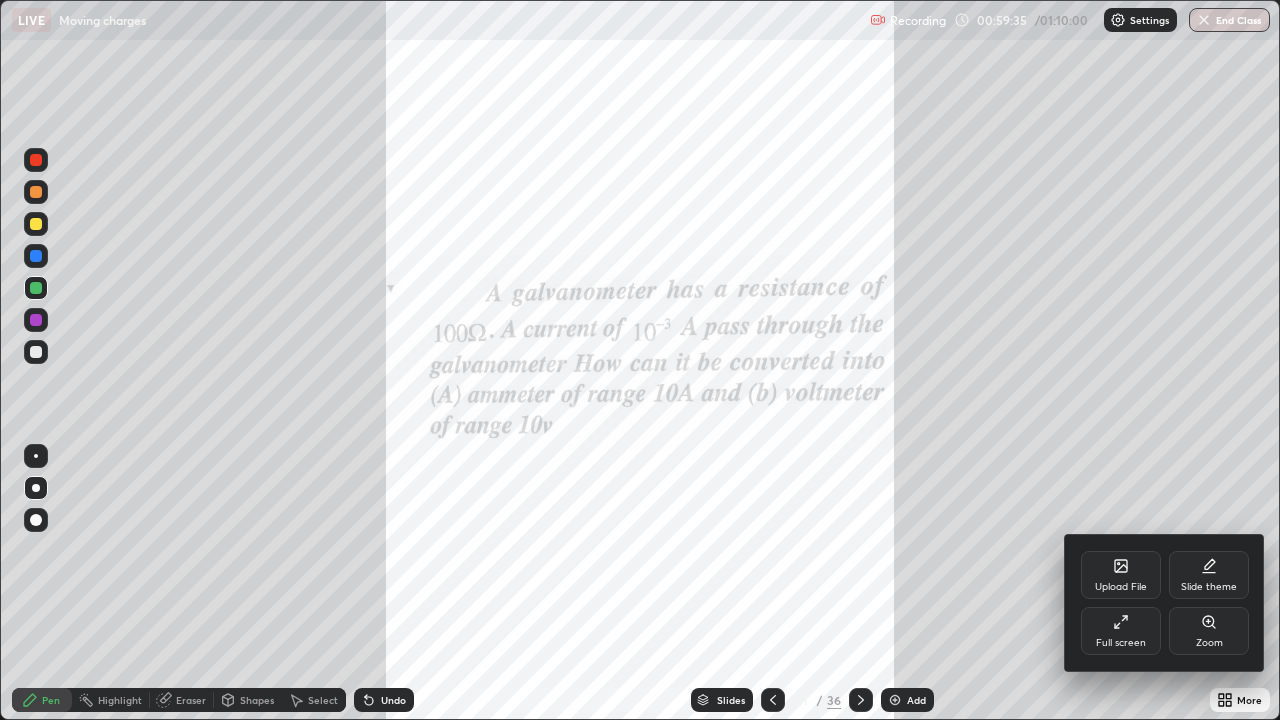 click on "Zoom" at bounding box center [1209, 631] 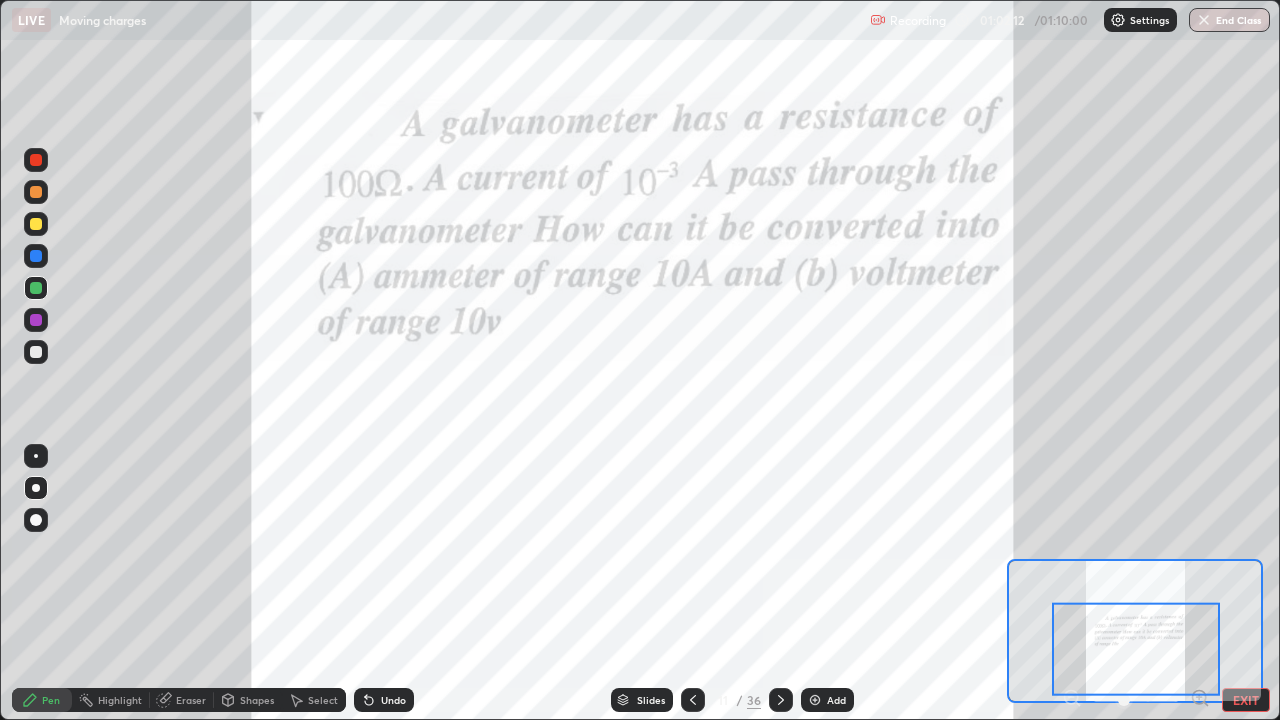 click on "Eraser" at bounding box center [191, 700] 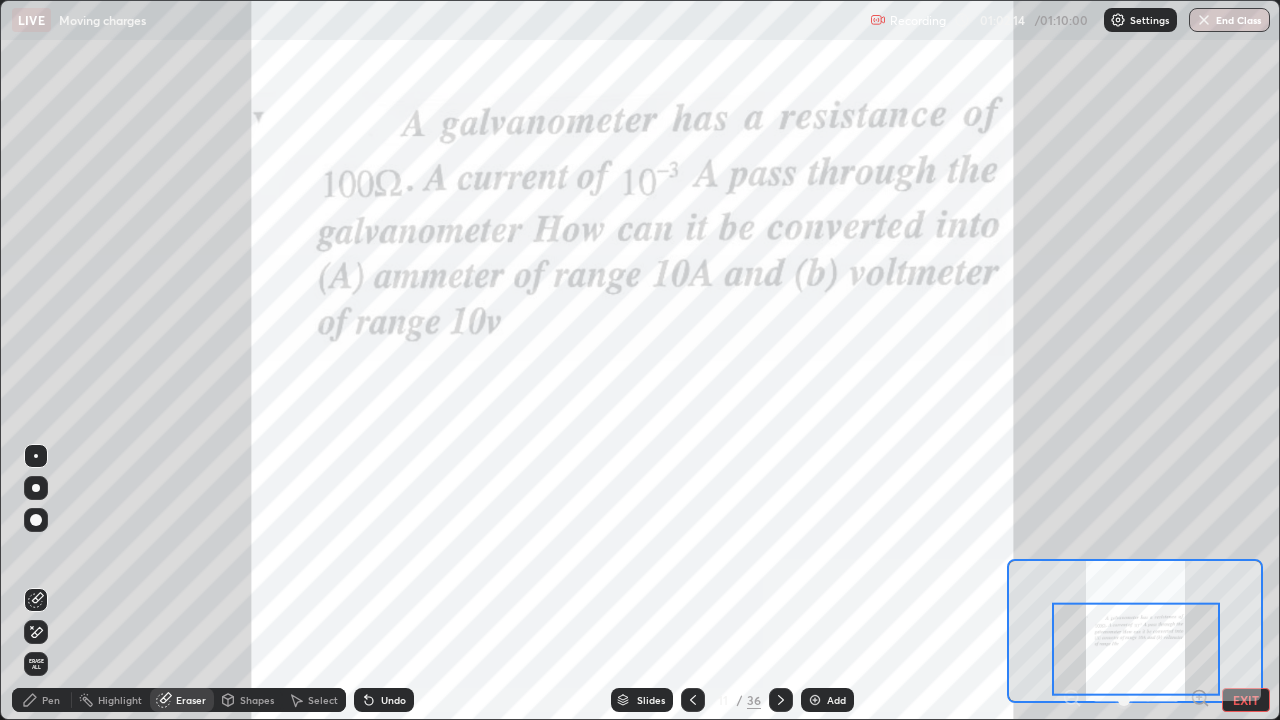 click on "Pen" at bounding box center (51, 700) 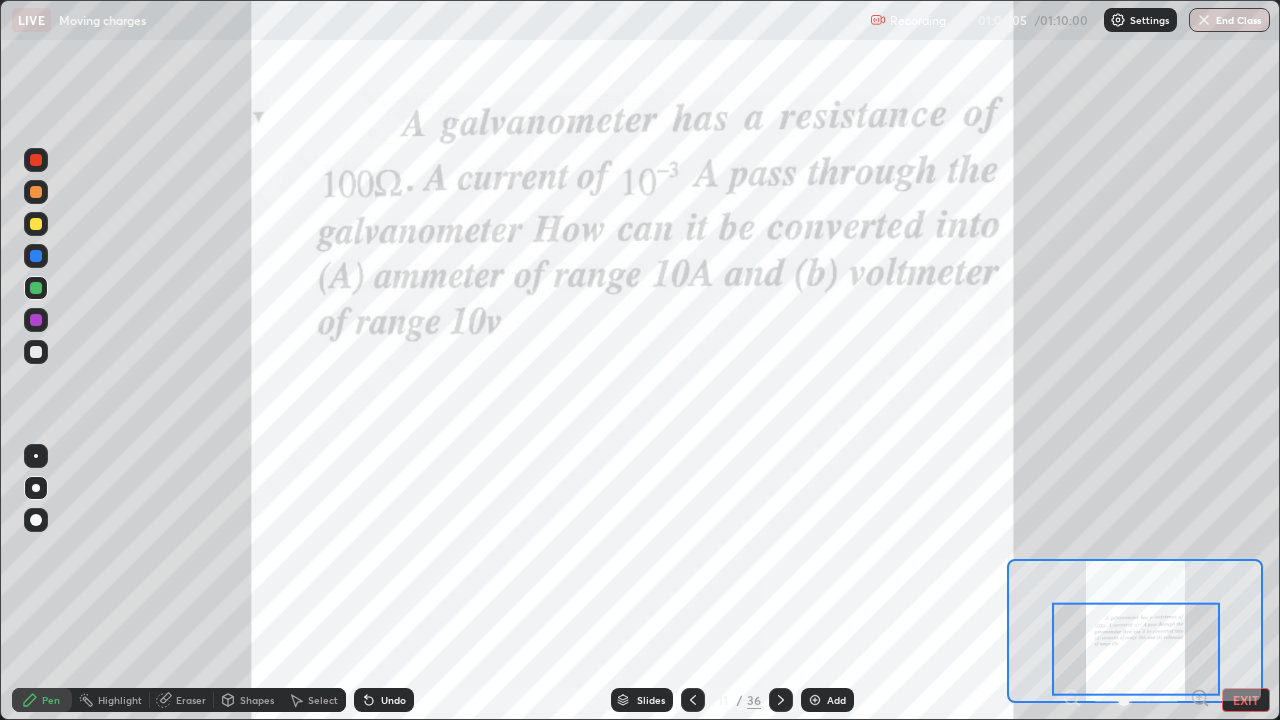 click at bounding box center (1135, 631) 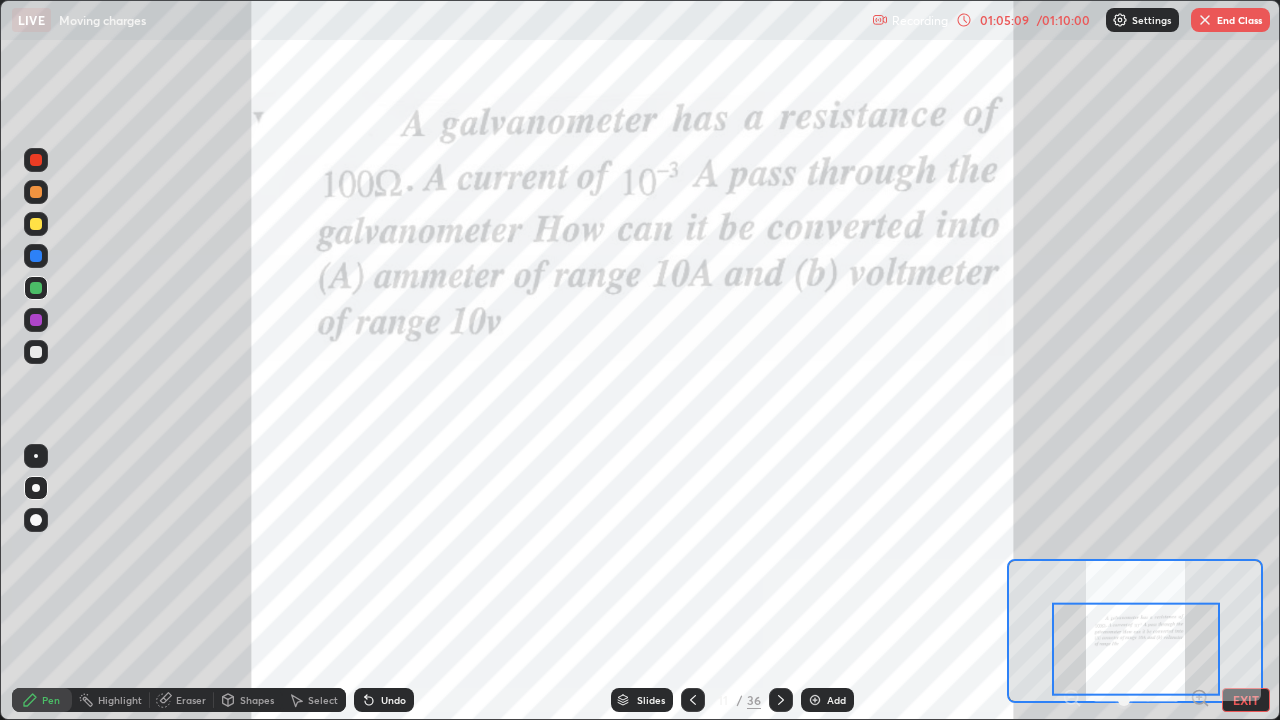 click on "EXIT" at bounding box center [1246, 700] 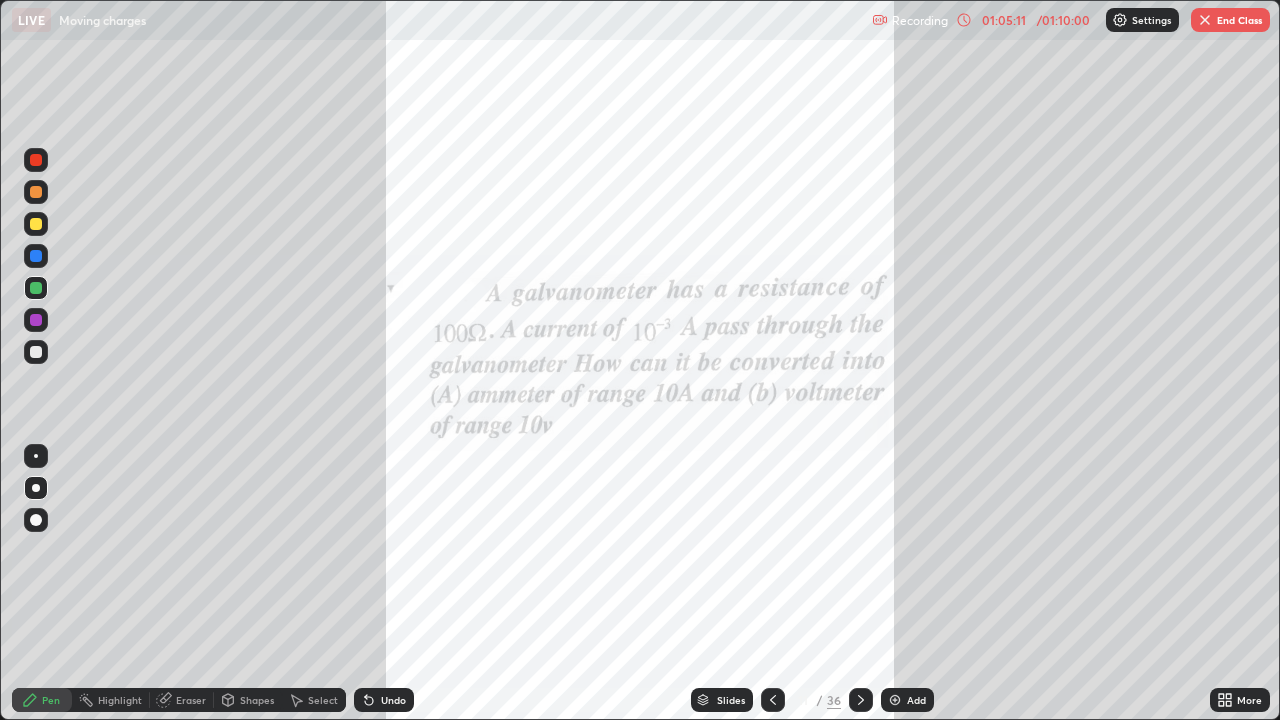 click 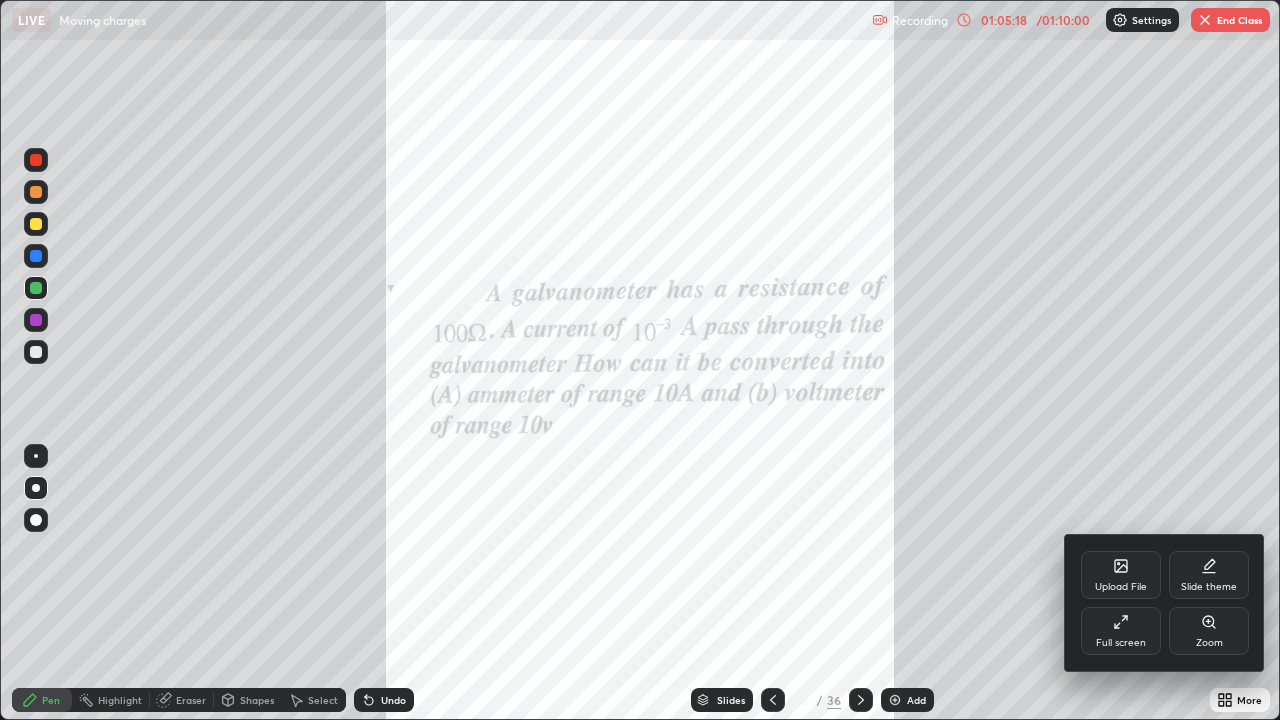 click on "Zoom" at bounding box center (1209, 631) 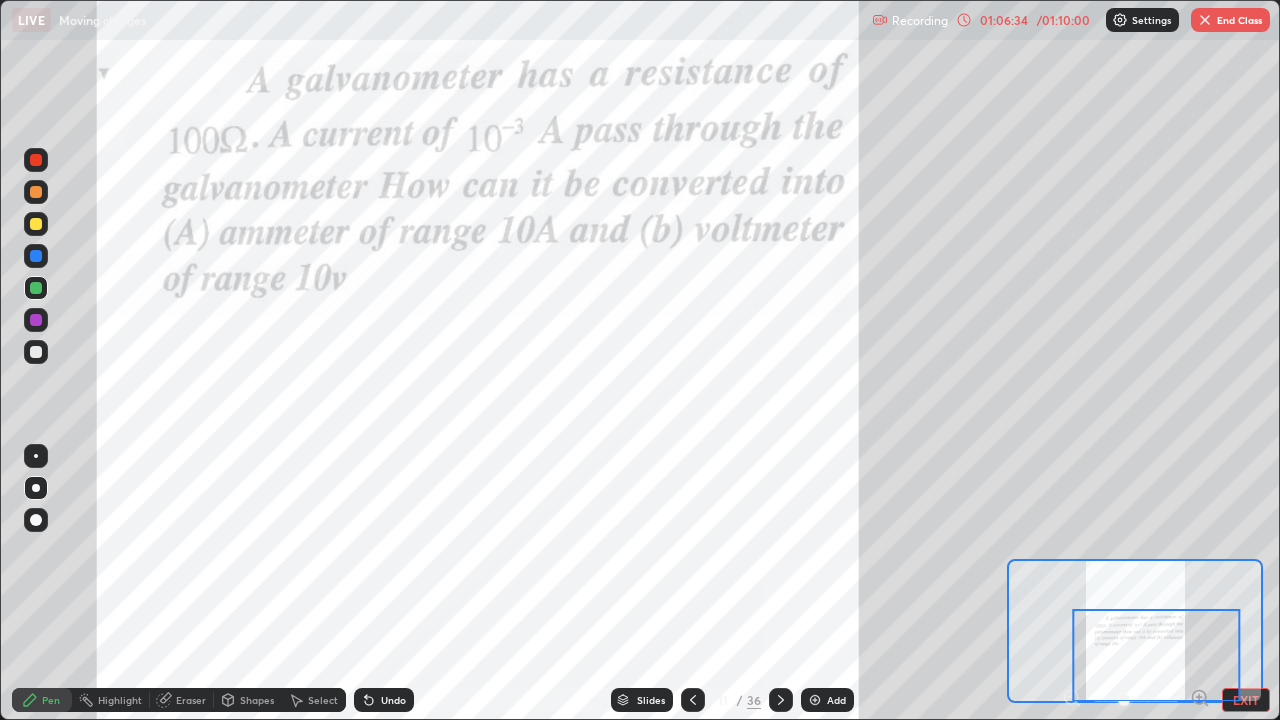 click on "EXIT" at bounding box center [1246, 700] 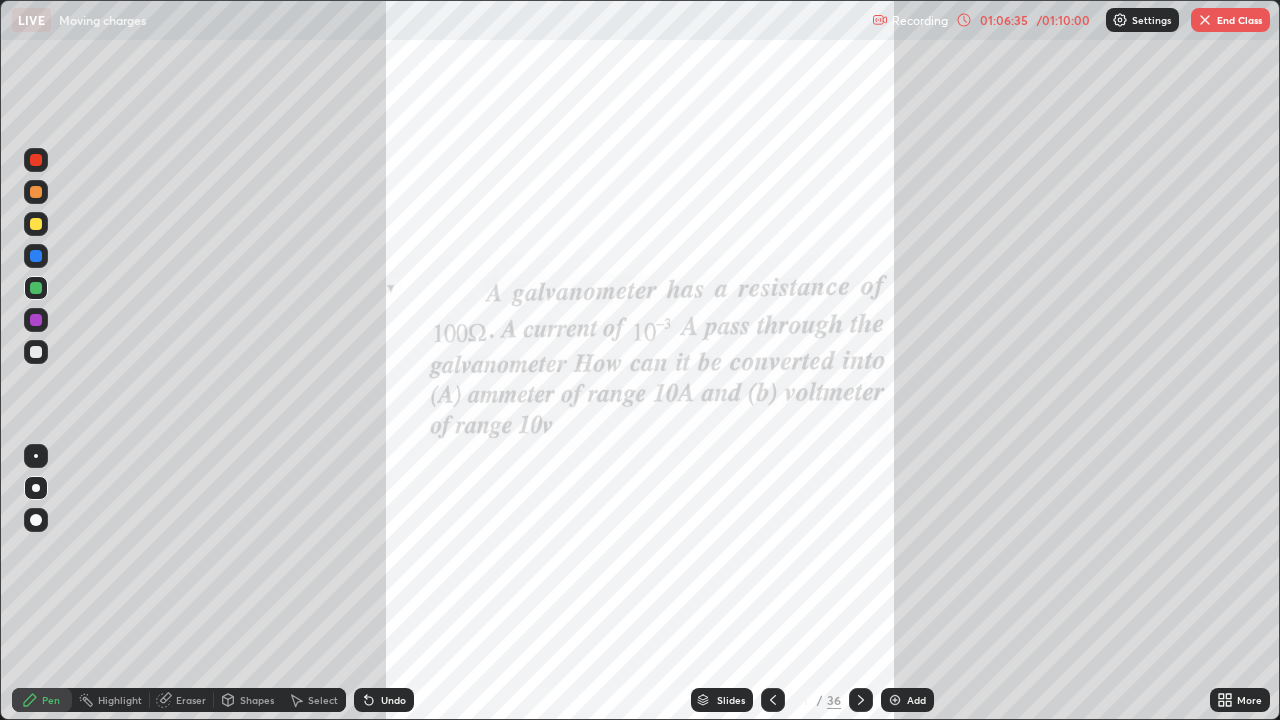 click 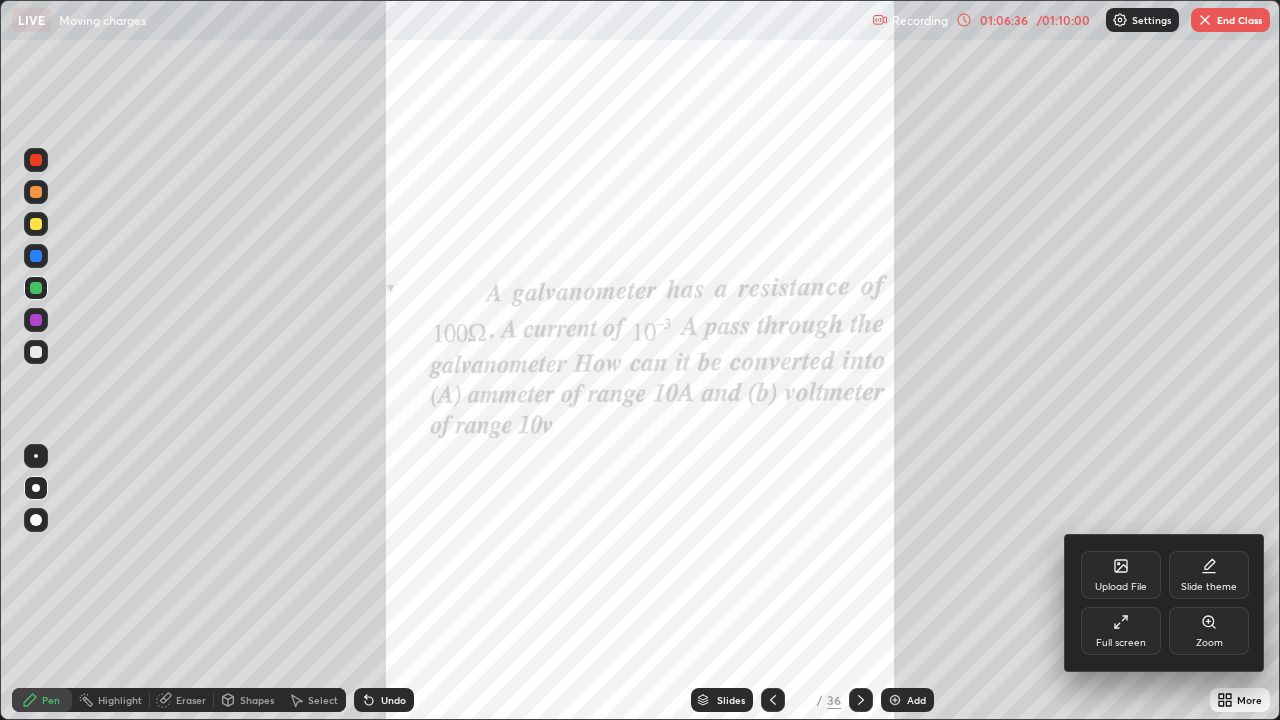 click on "Upload File" at bounding box center (1121, 587) 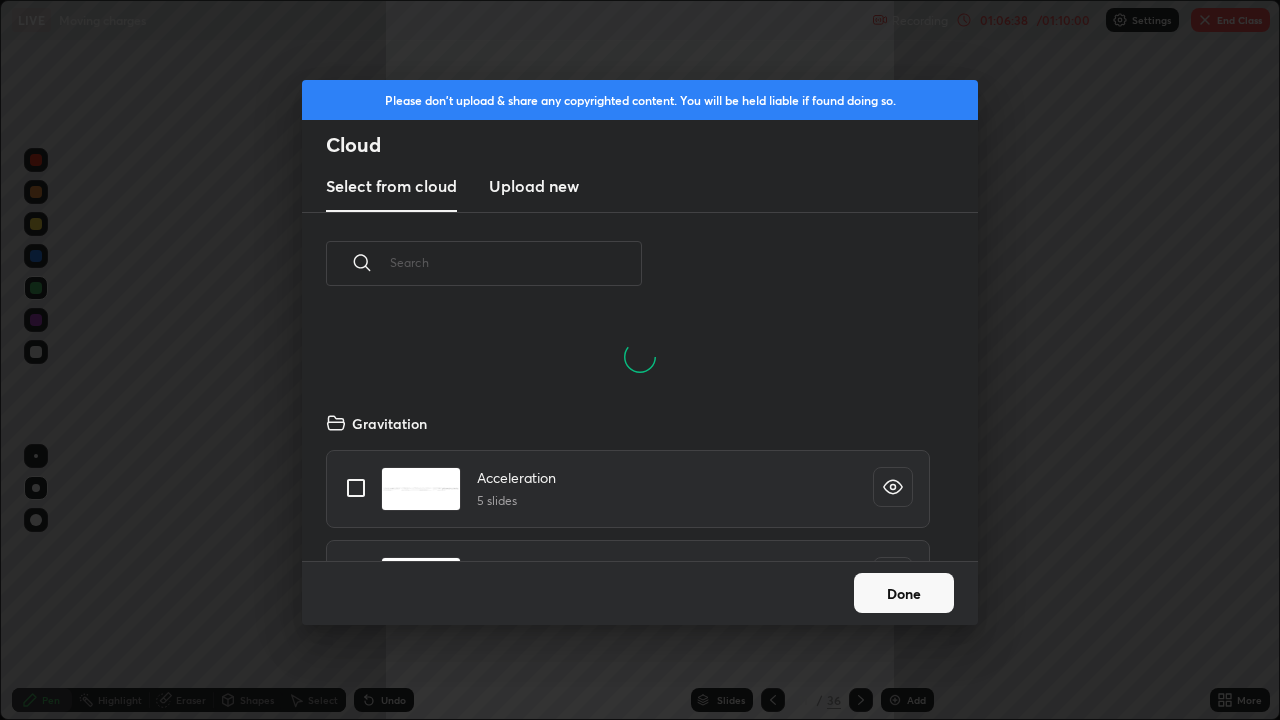 click on "Upload new" at bounding box center (534, 186) 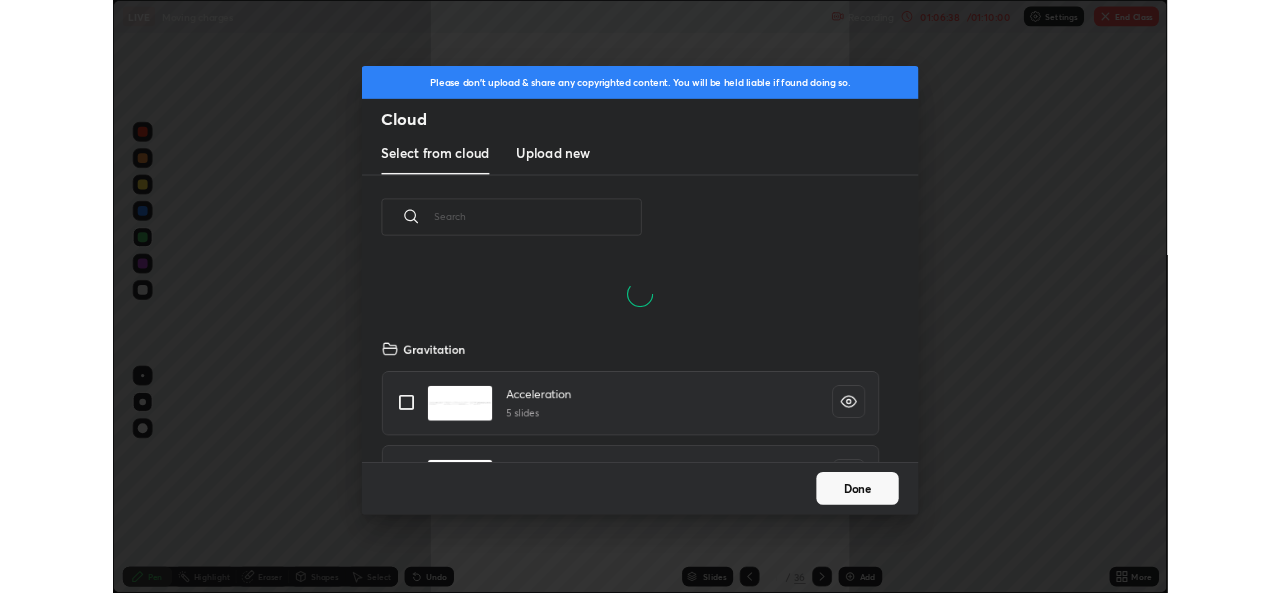 scroll, scrollTop: 0, scrollLeft: 0, axis: both 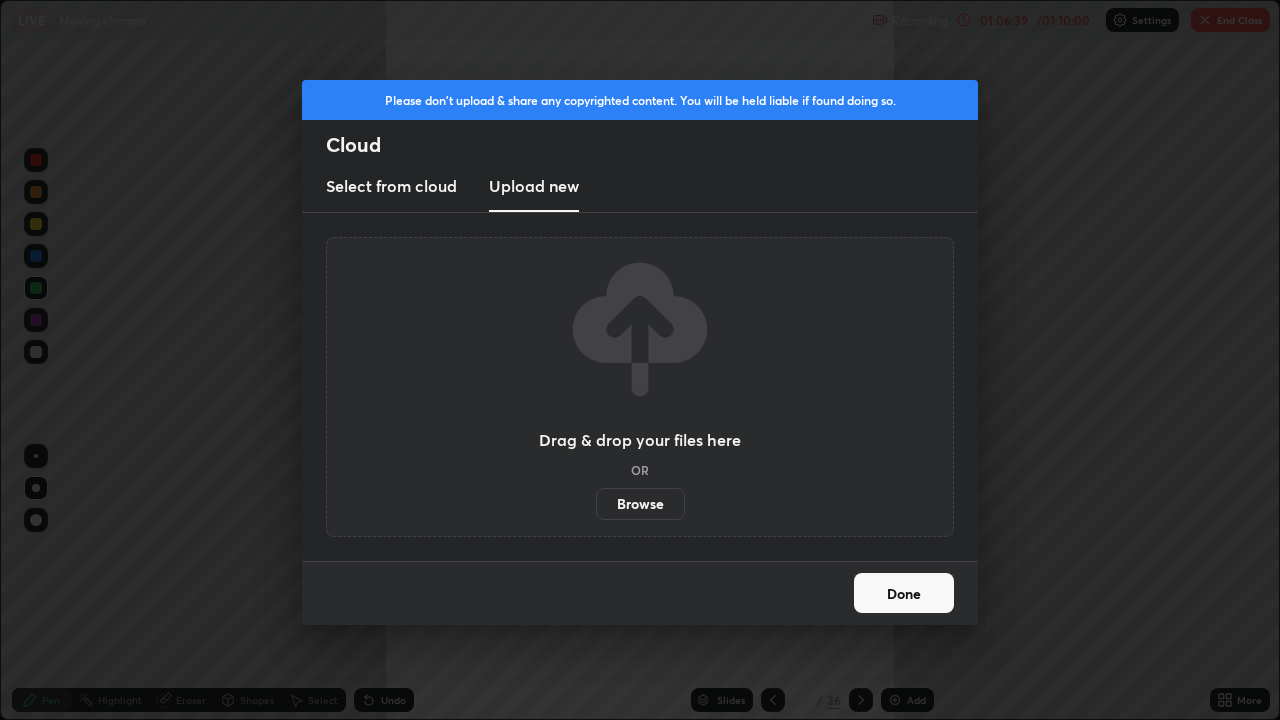 click on "Browse" at bounding box center (640, 504) 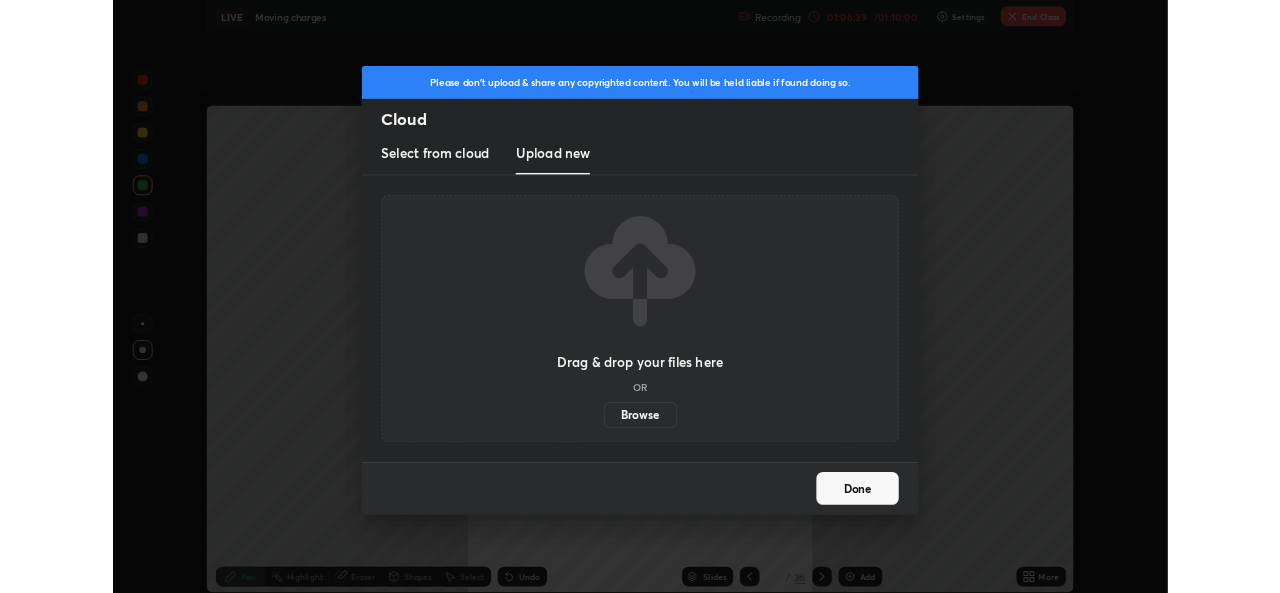 scroll, scrollTop: 593, scrollLeft: 1280, axis: both 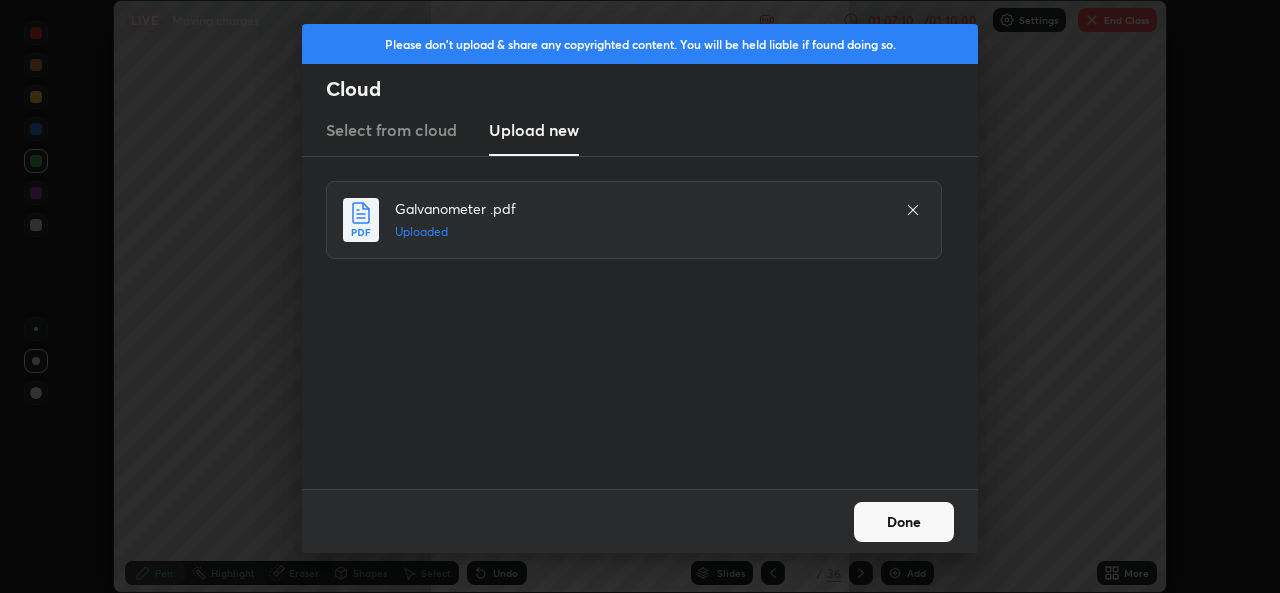 click on "Done" at bounding box center (904, 522) 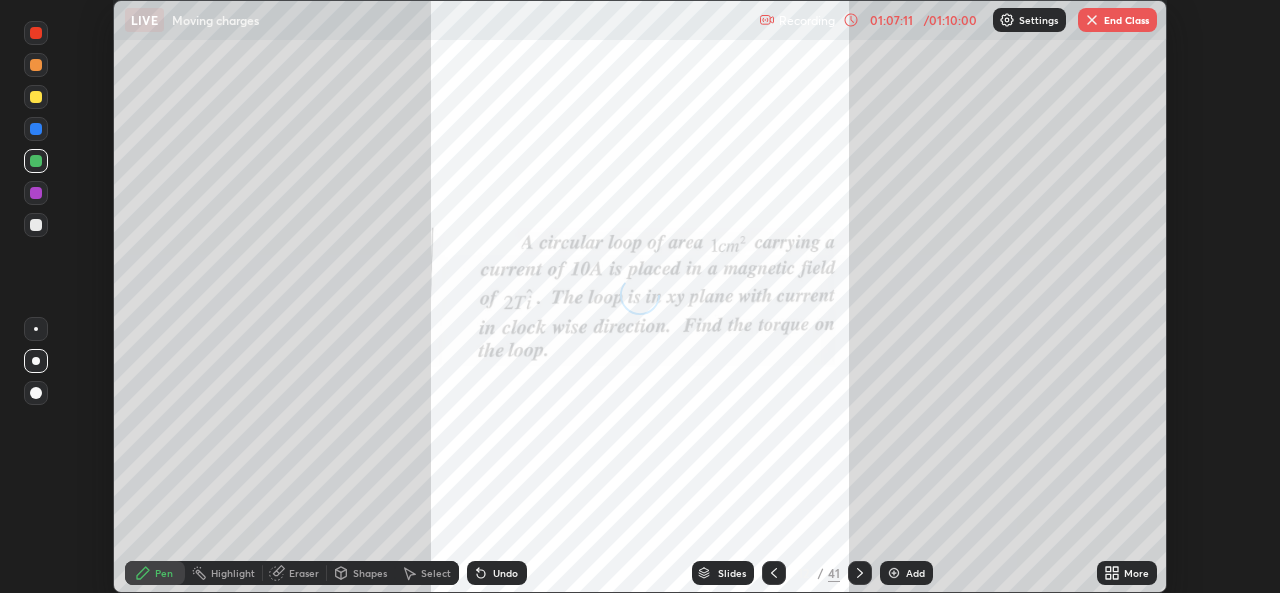 click on "/" at bounding box center (821, 573) 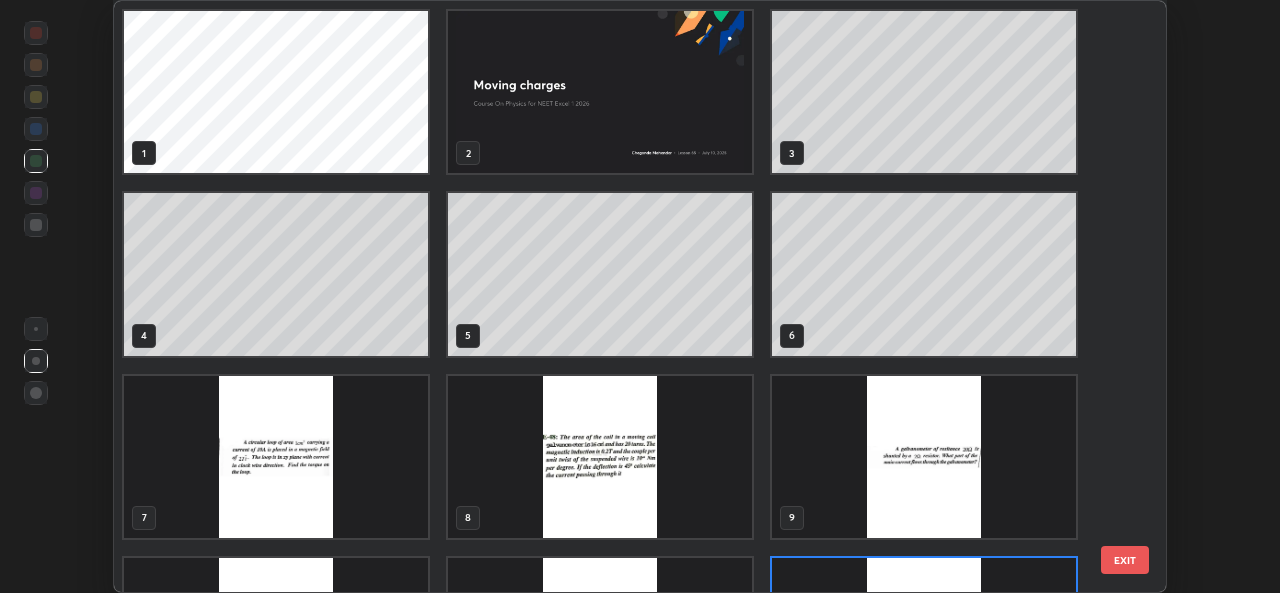 scroll, scrollTop: 138, scrollLeft: 0, axis: vertical 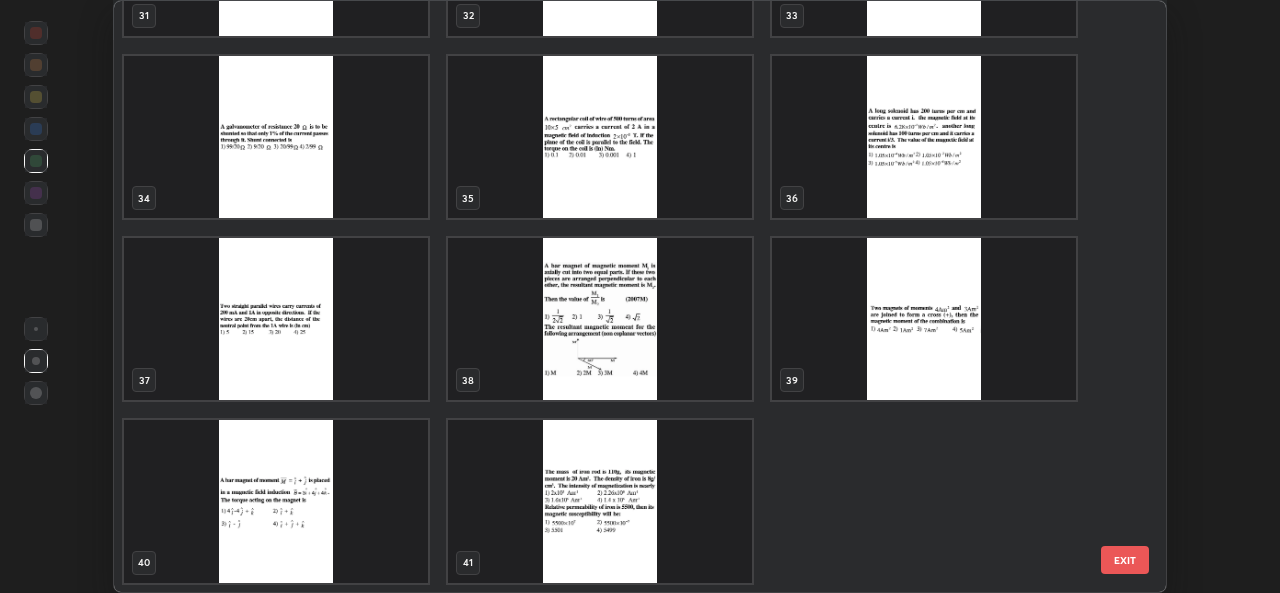 click on "EXIT" at bounding box center (1125, 560) 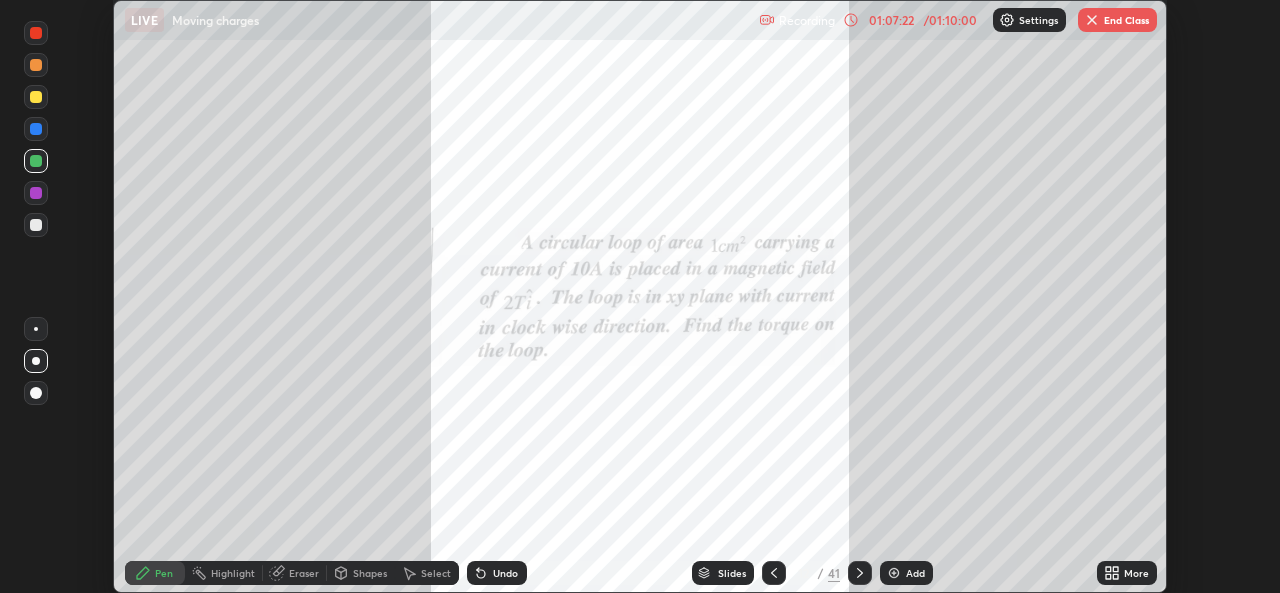 click 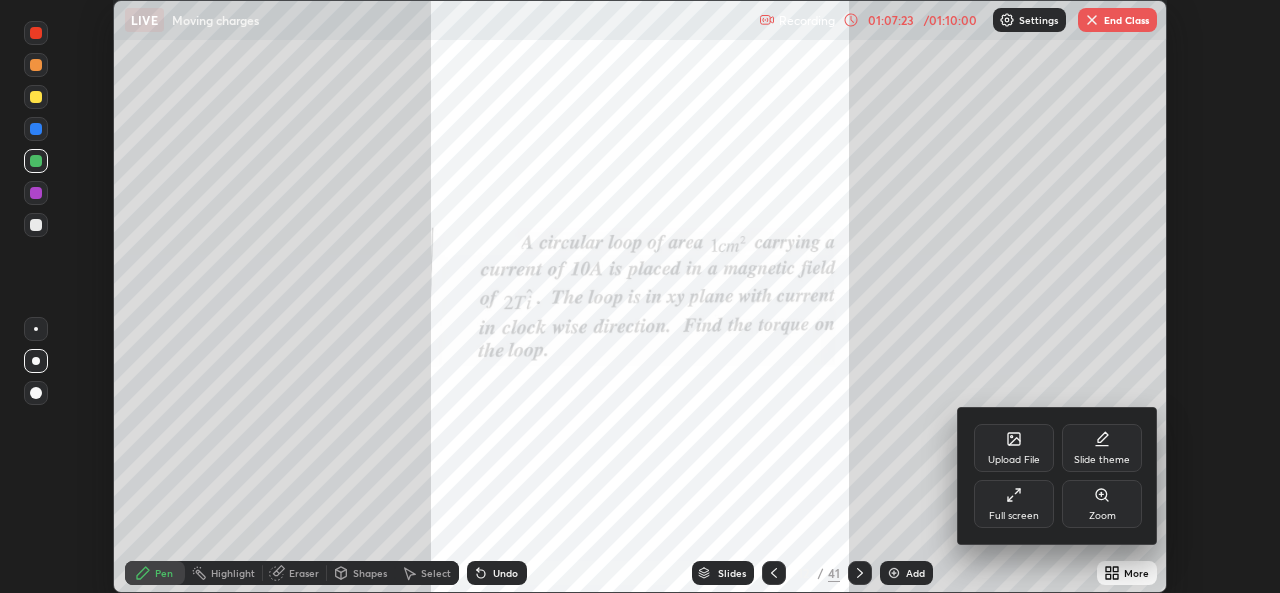 click on "Upload File" at bounding box center [1014, 448] 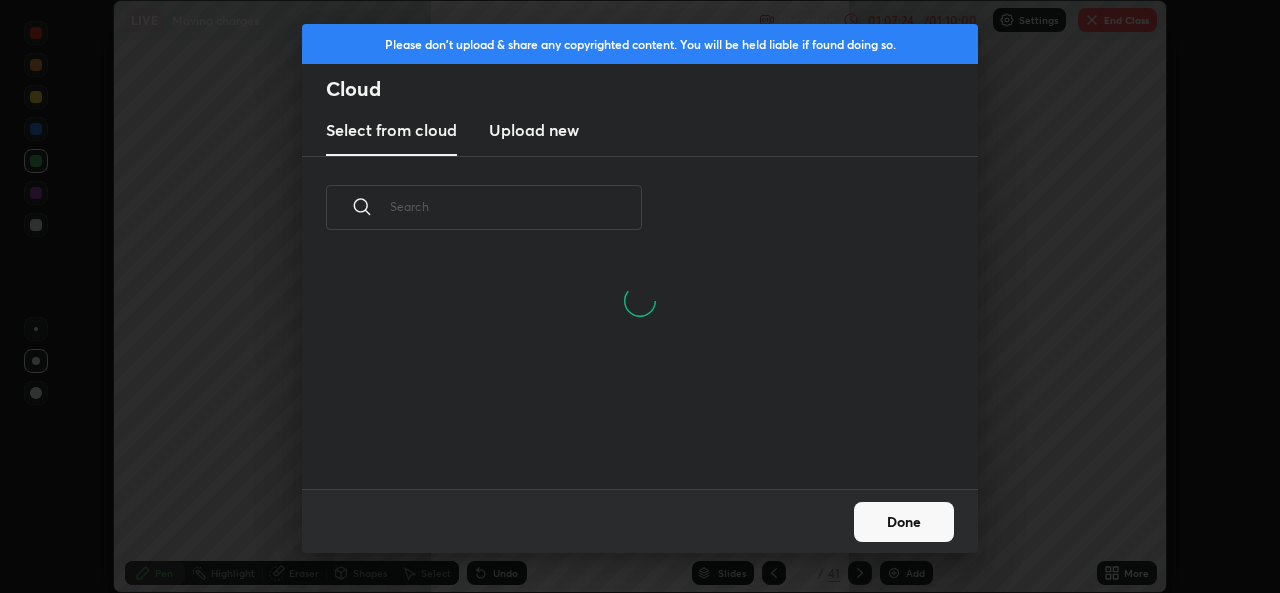 click on "Upload new" at bounding box center (534, 130) 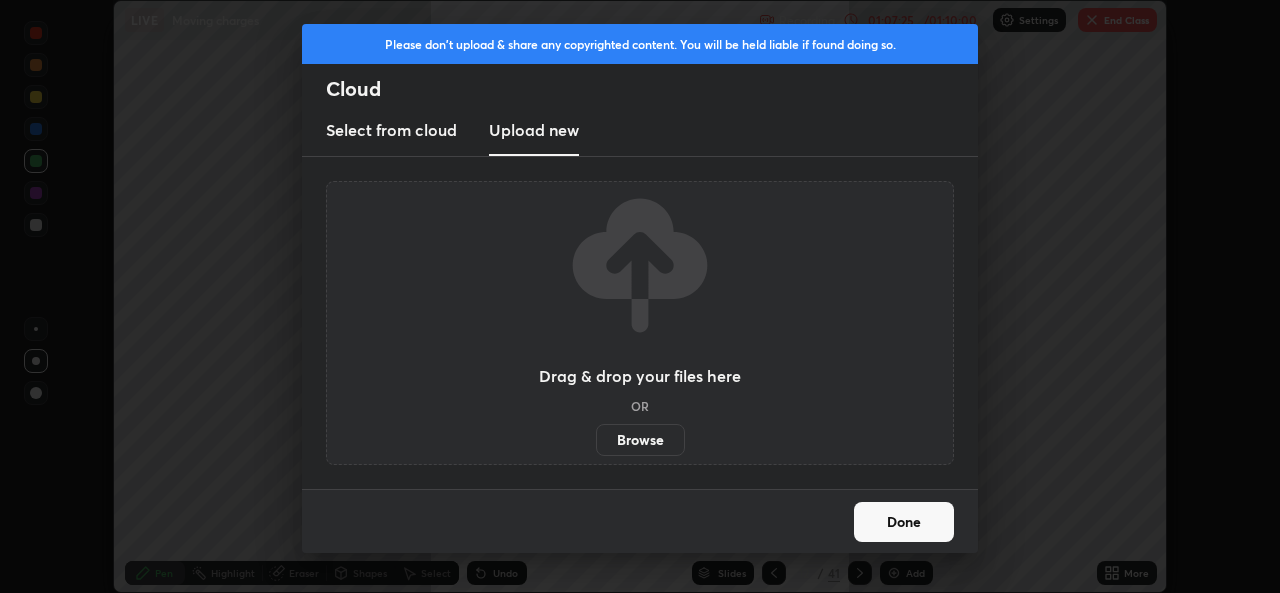 click on "Browse" at bounding box center (640, 440) 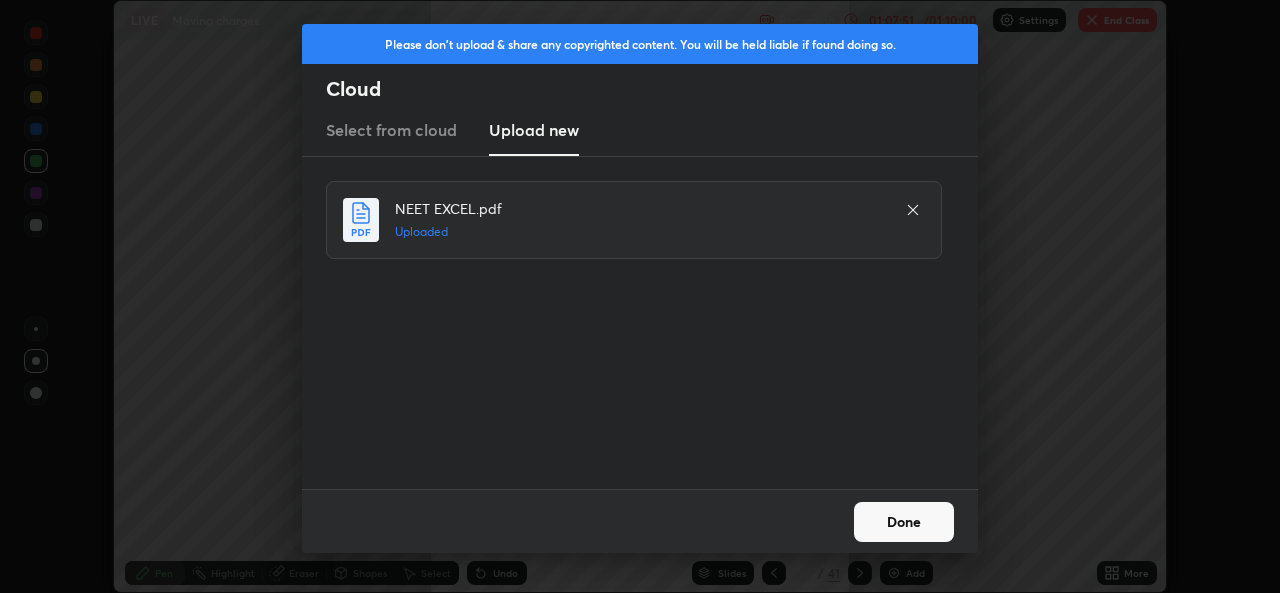 click on "Done" at bounding box center [904, 522] 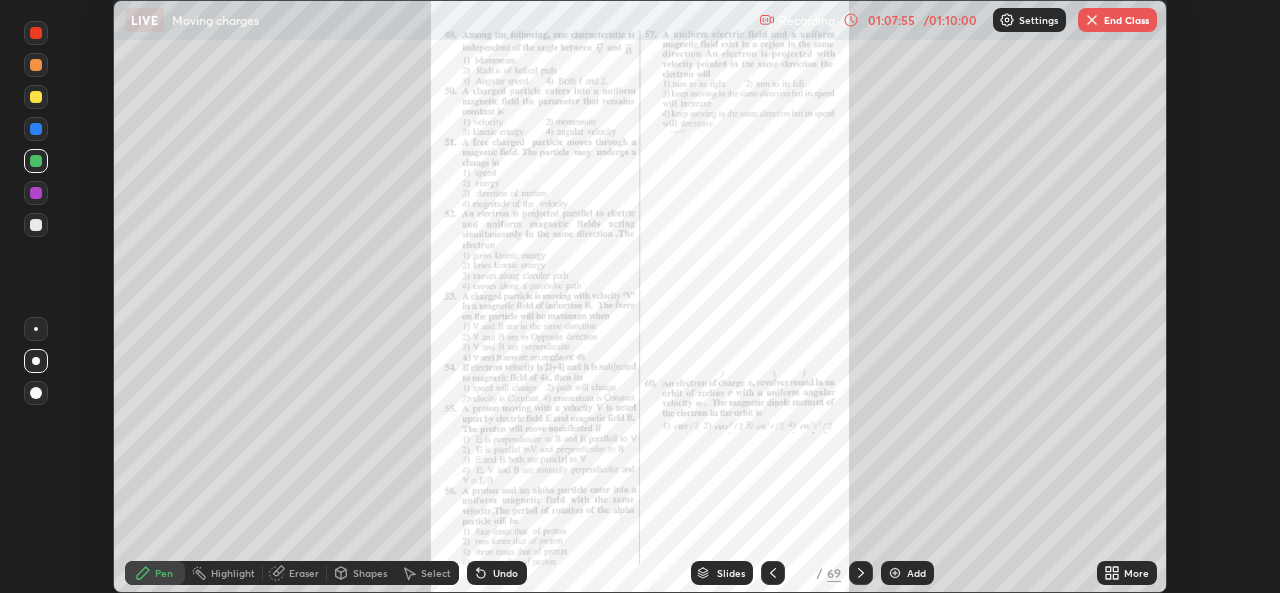 click on "69" at bounding box center (834, 573) 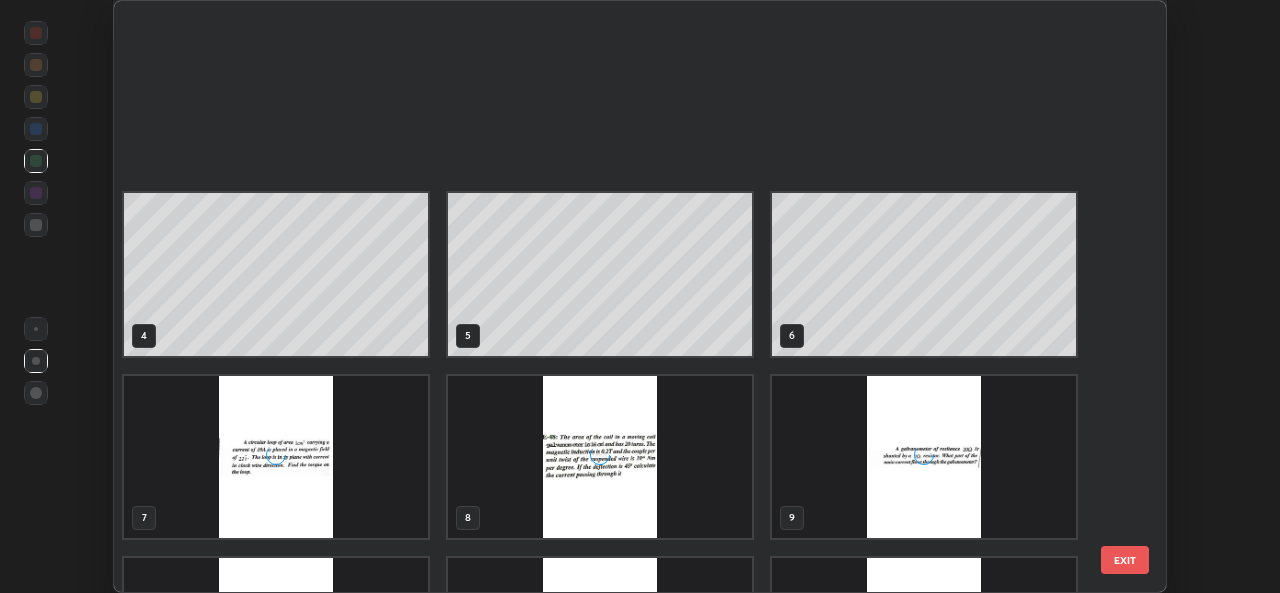 scroll, scrollTop: 320, scrollLeft: 0, axis: vertical 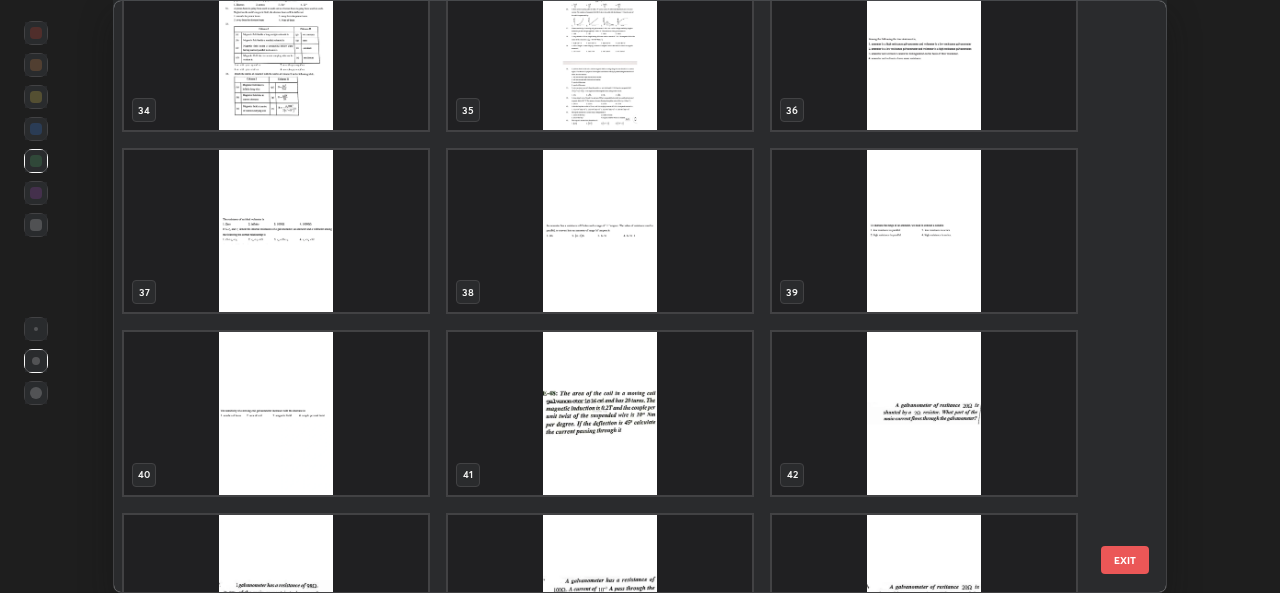 click at bounding box center [924, 49] 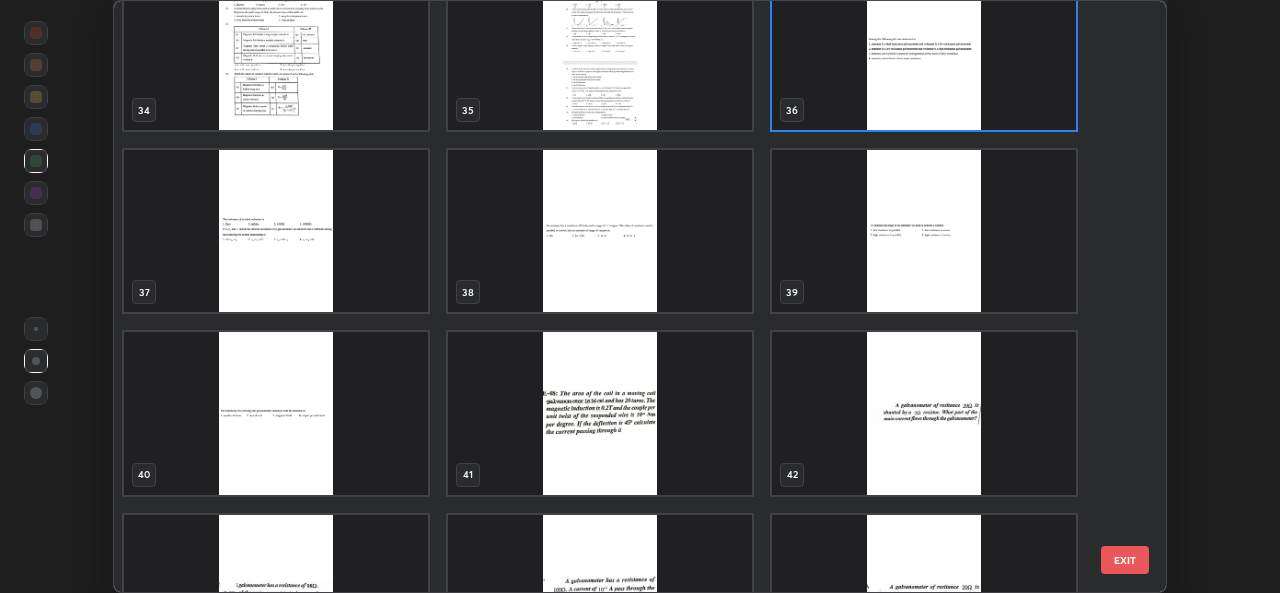 scroll, scrollTop: 2004, scrollLeft: 0, axis: vertical 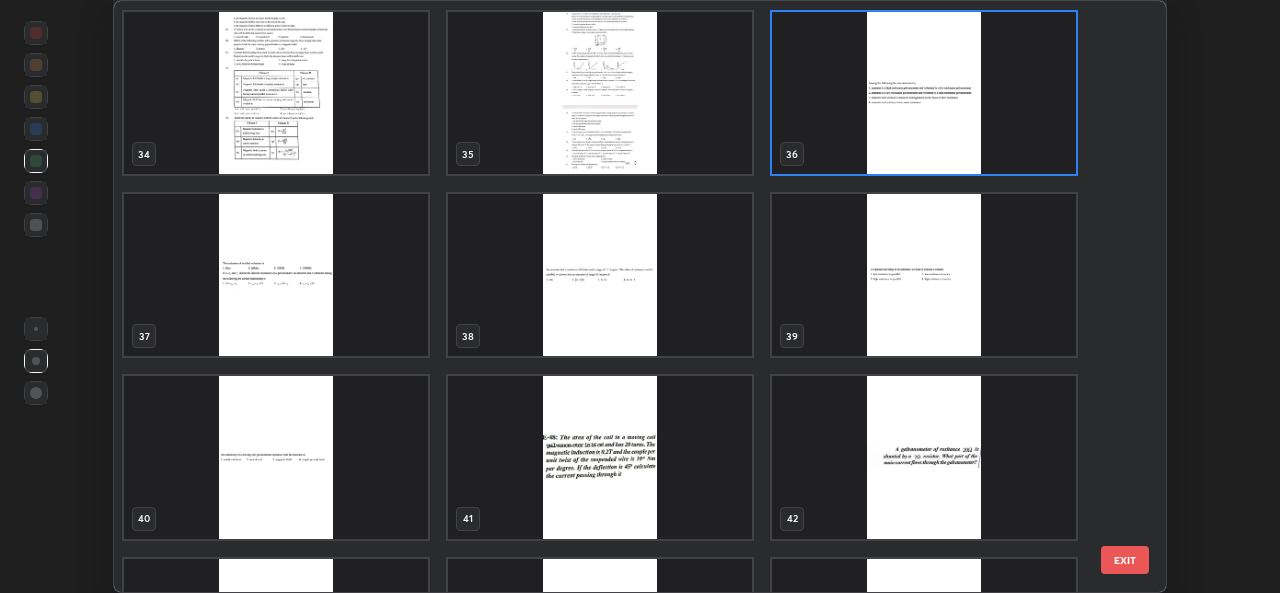 click on "28 29 30 31 32 33 34 35 36 37 38 39 40 41 42 43 44 45" at bounding box center (622, 296) 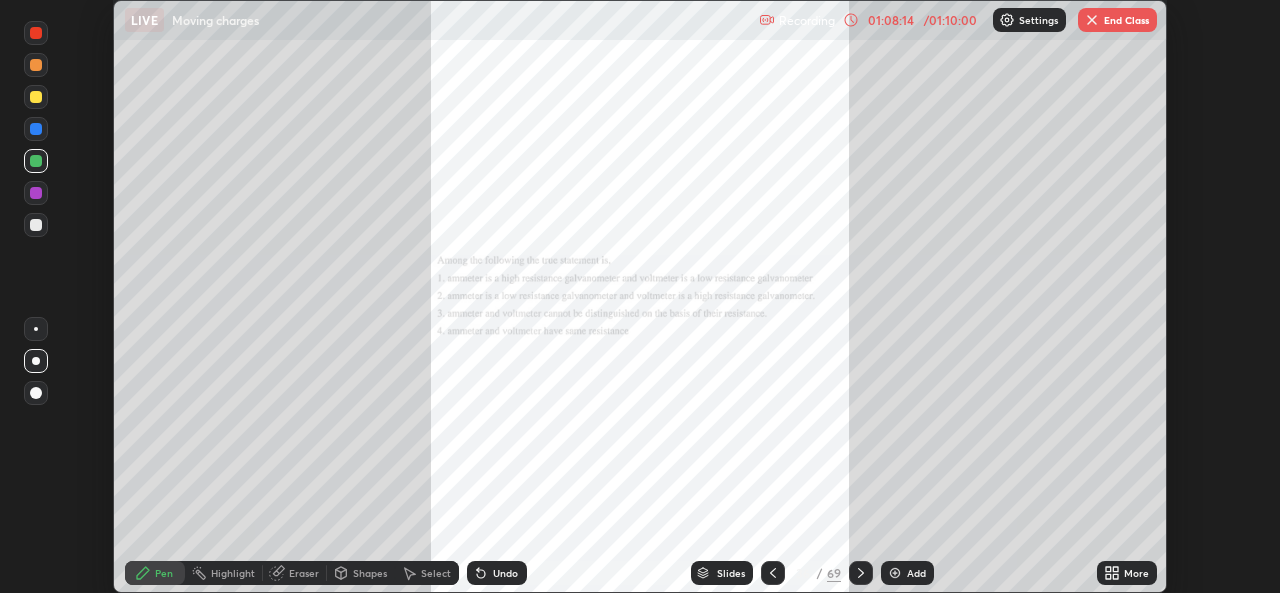 click 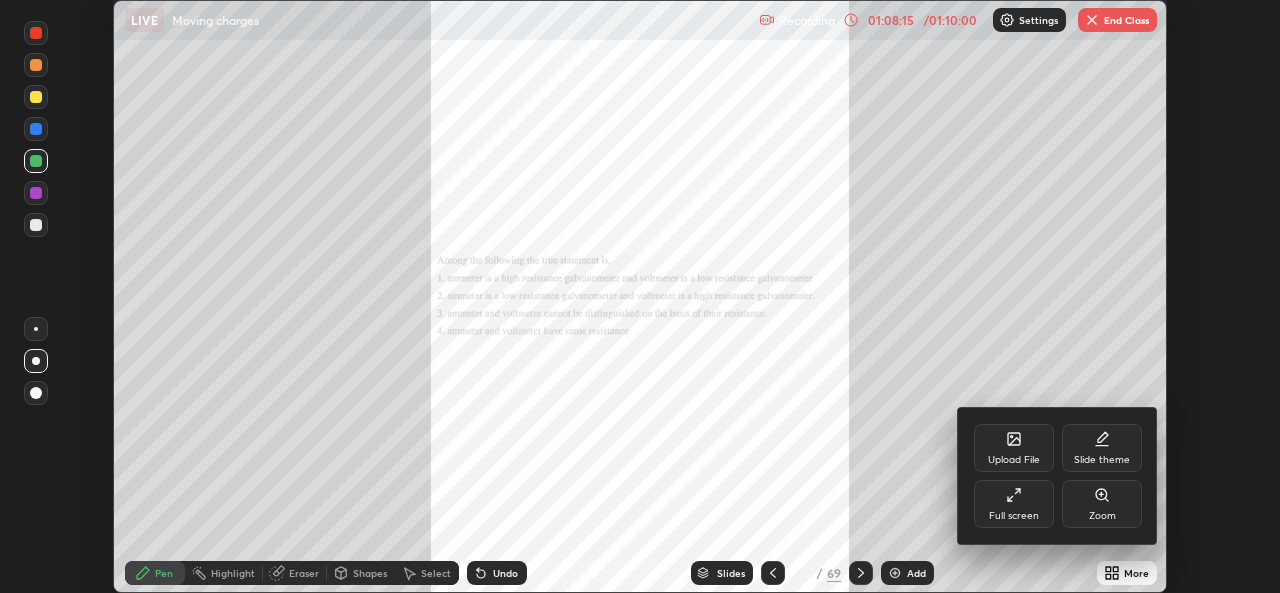 click on "Zoom" at bounding box center [1102, 504] 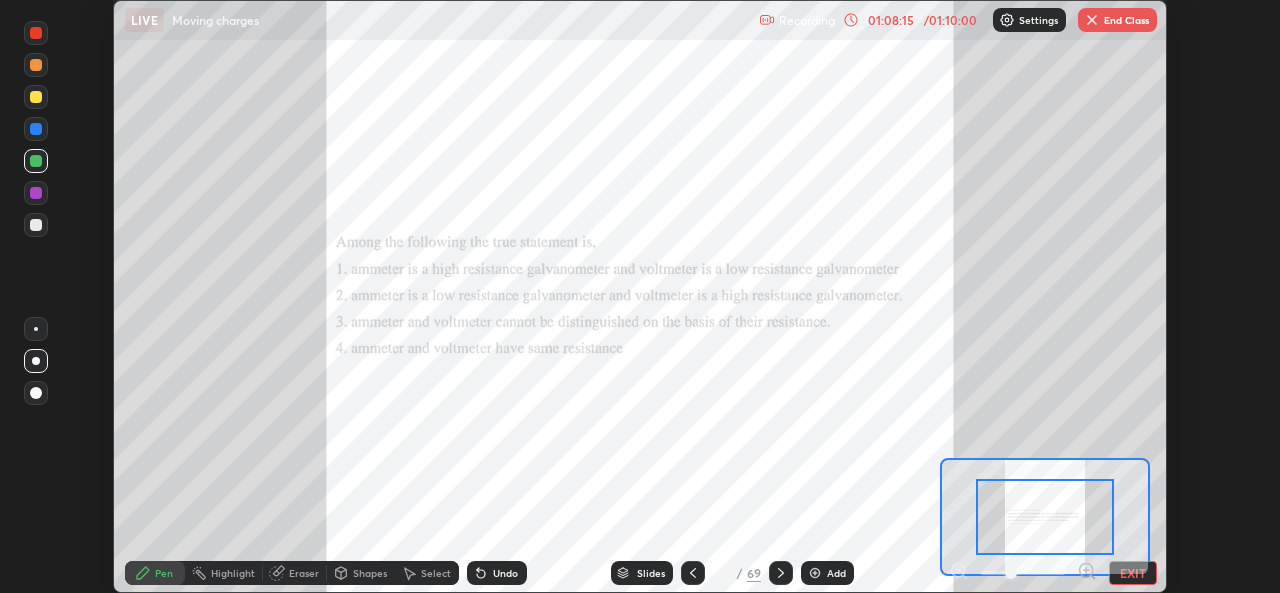 click 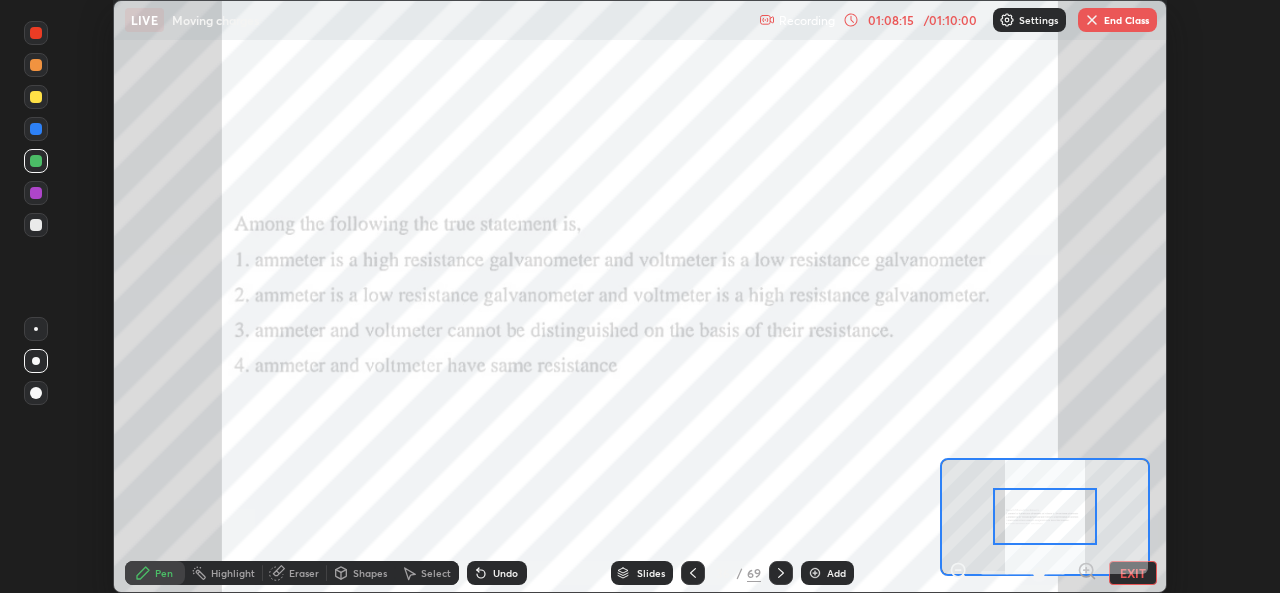 click 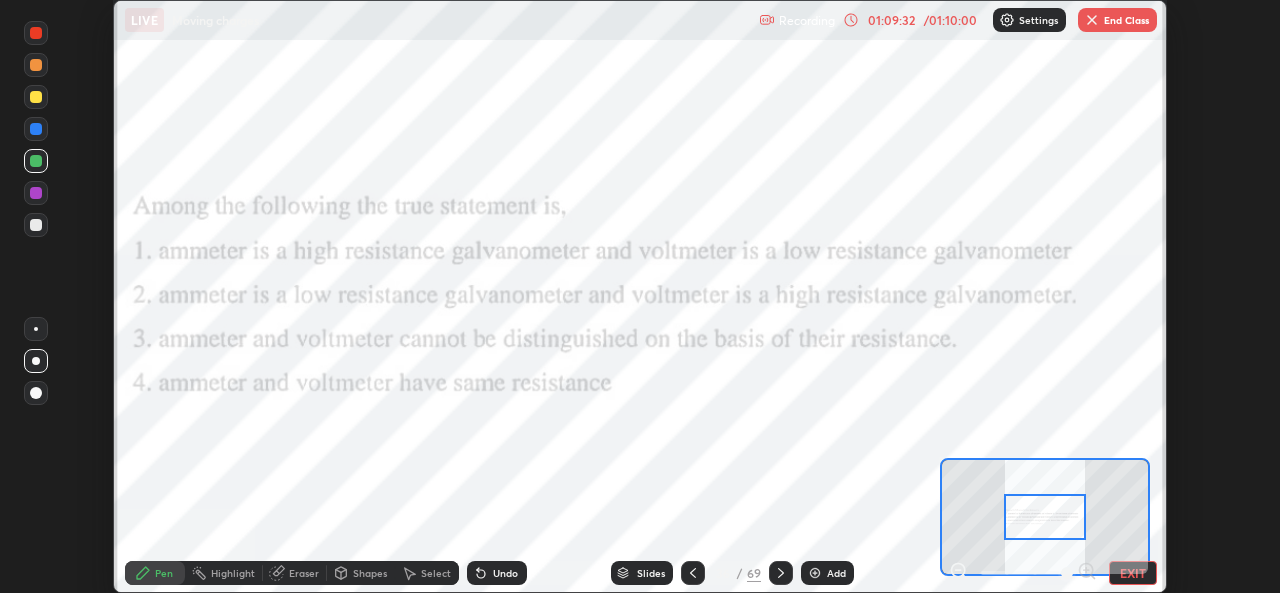 click 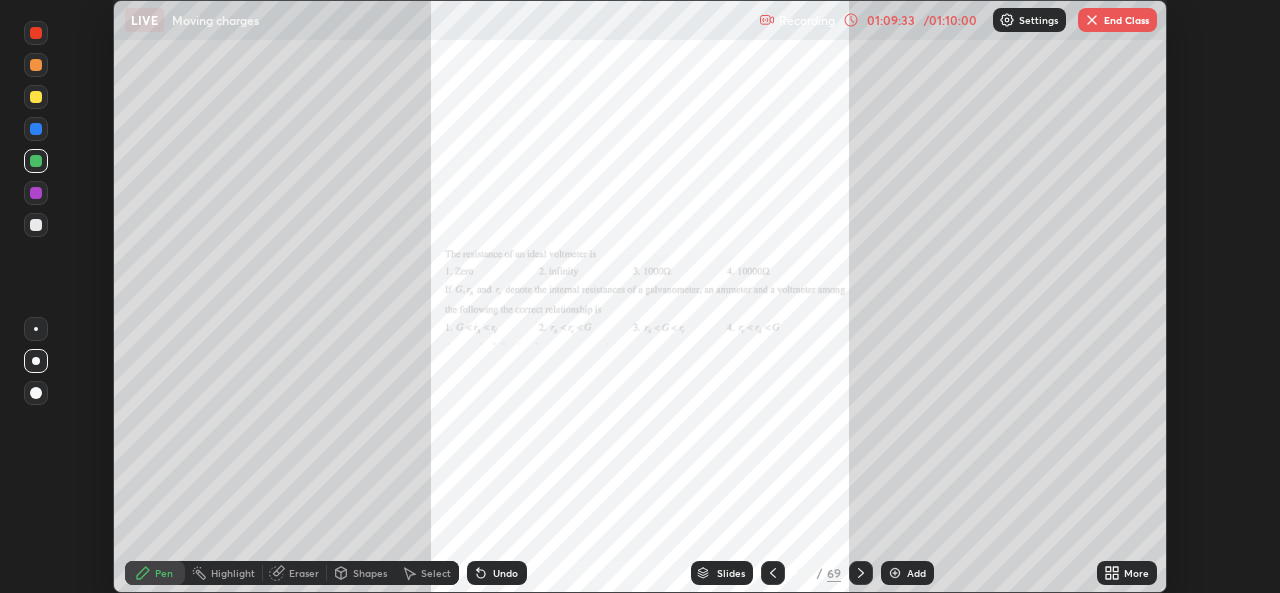 click on "More" at bounding box center (1136, 573) 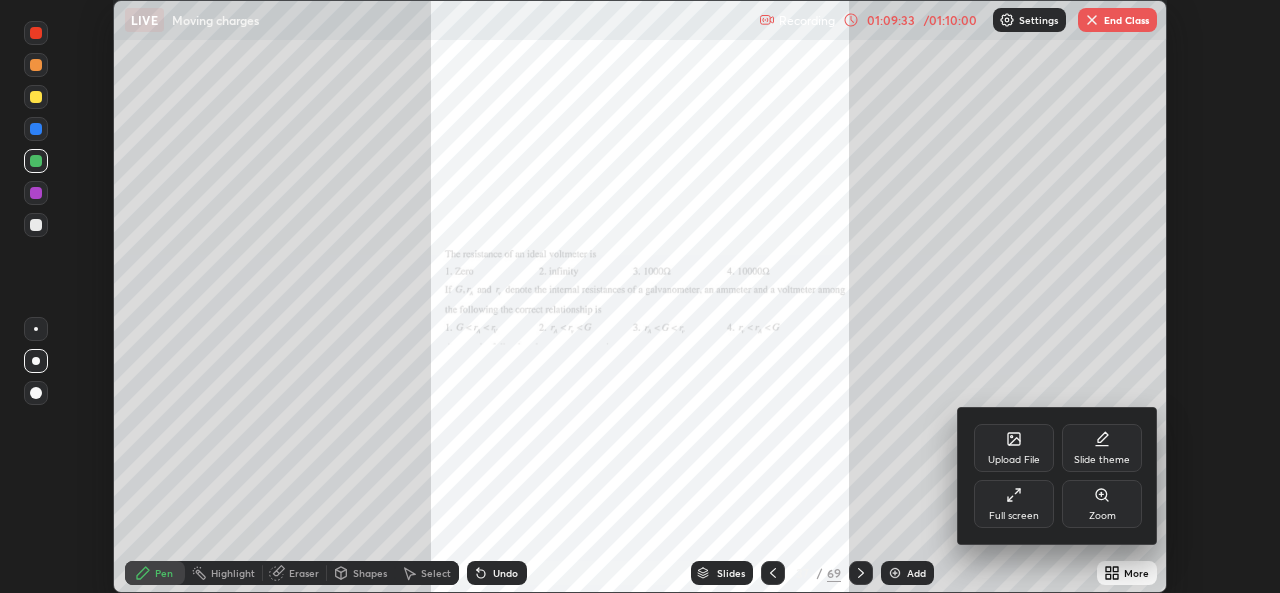 click on "Zoom" at bounding box center (1102, 504) 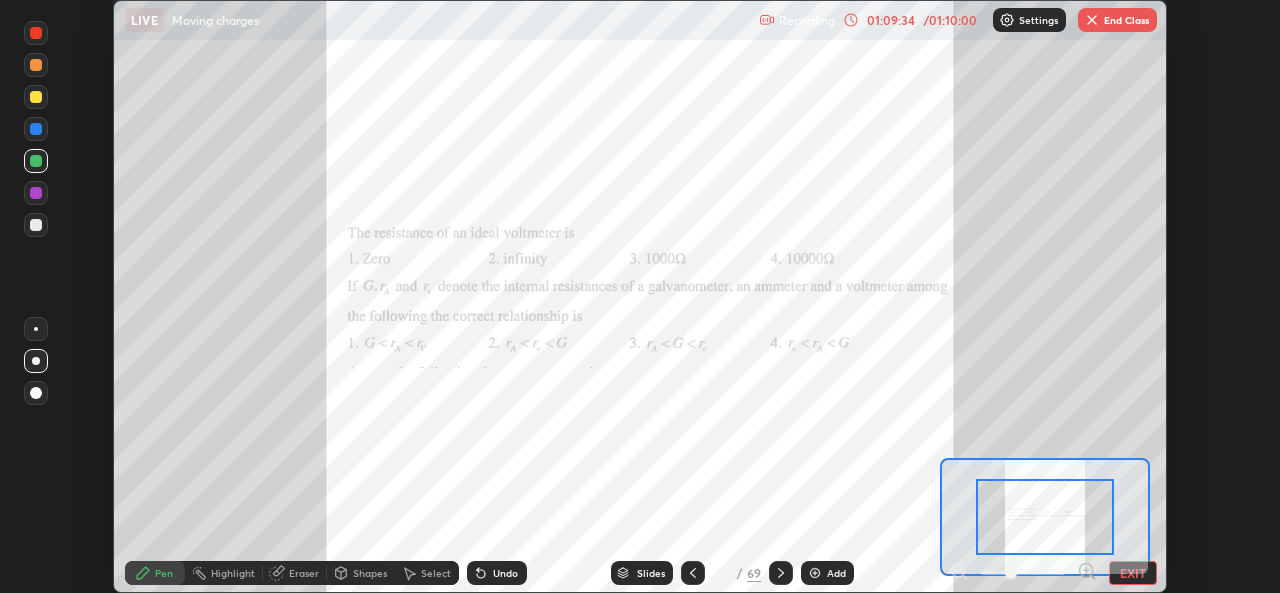 click 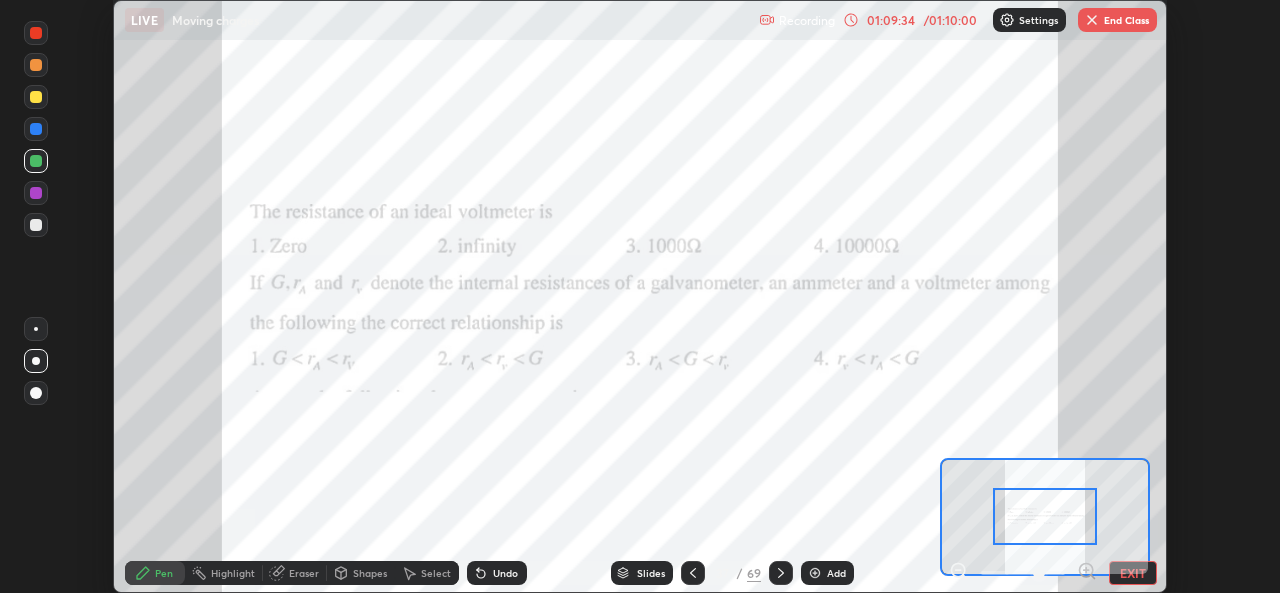 click 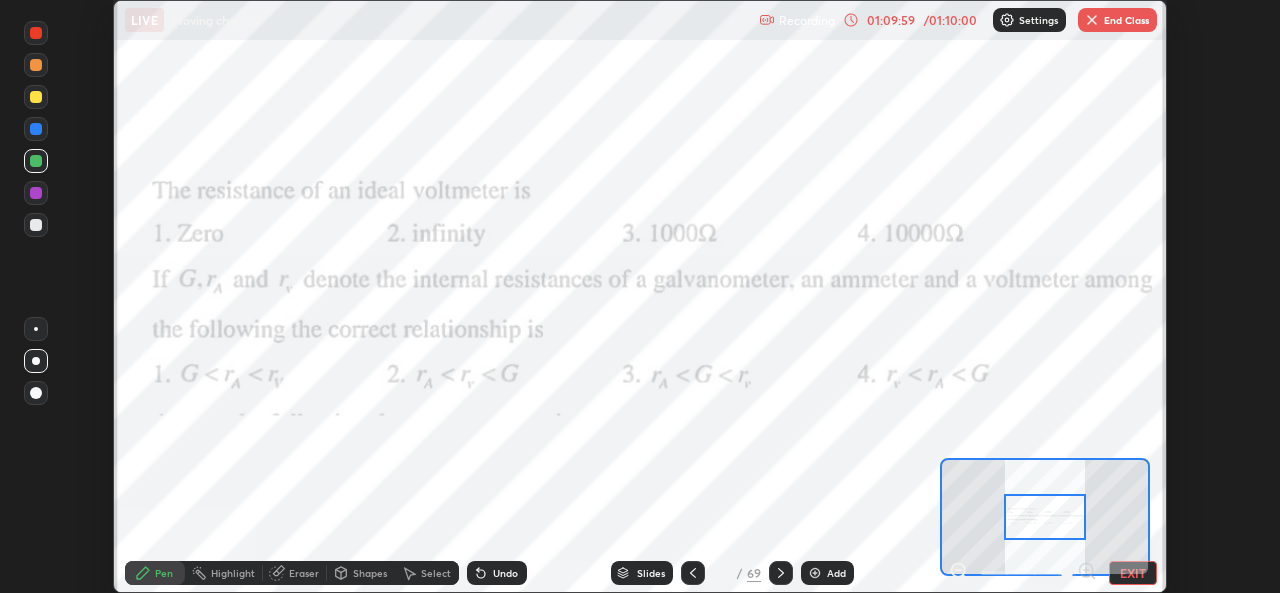 click at bounding box center (36, 193) 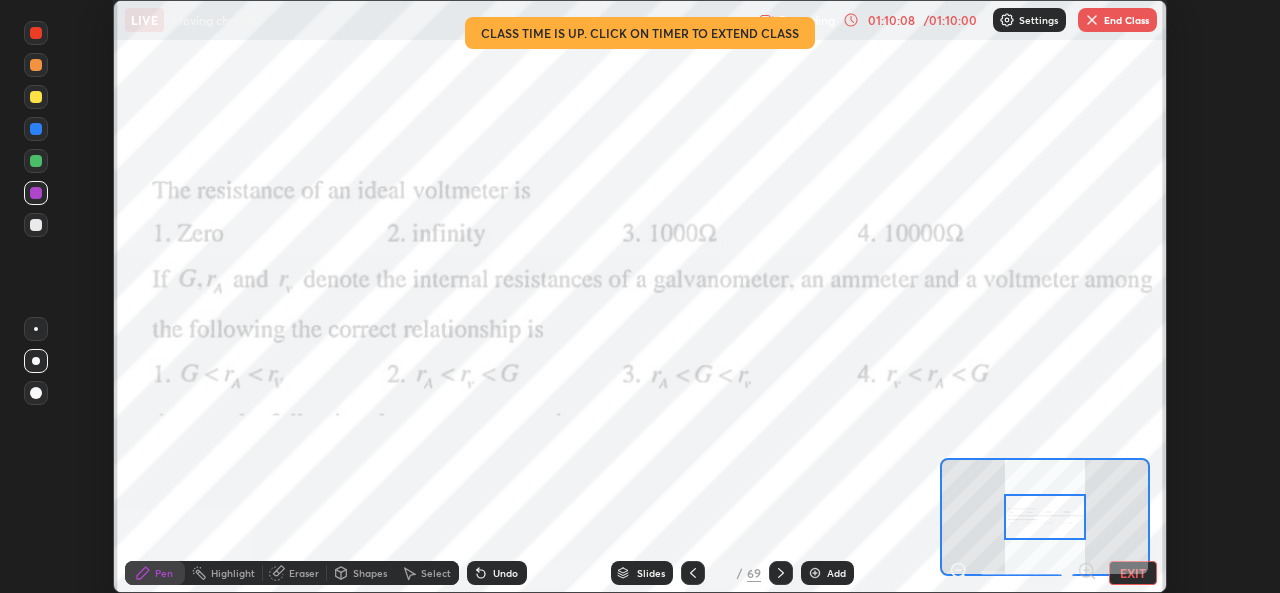 click at bounding box center (781, 573) 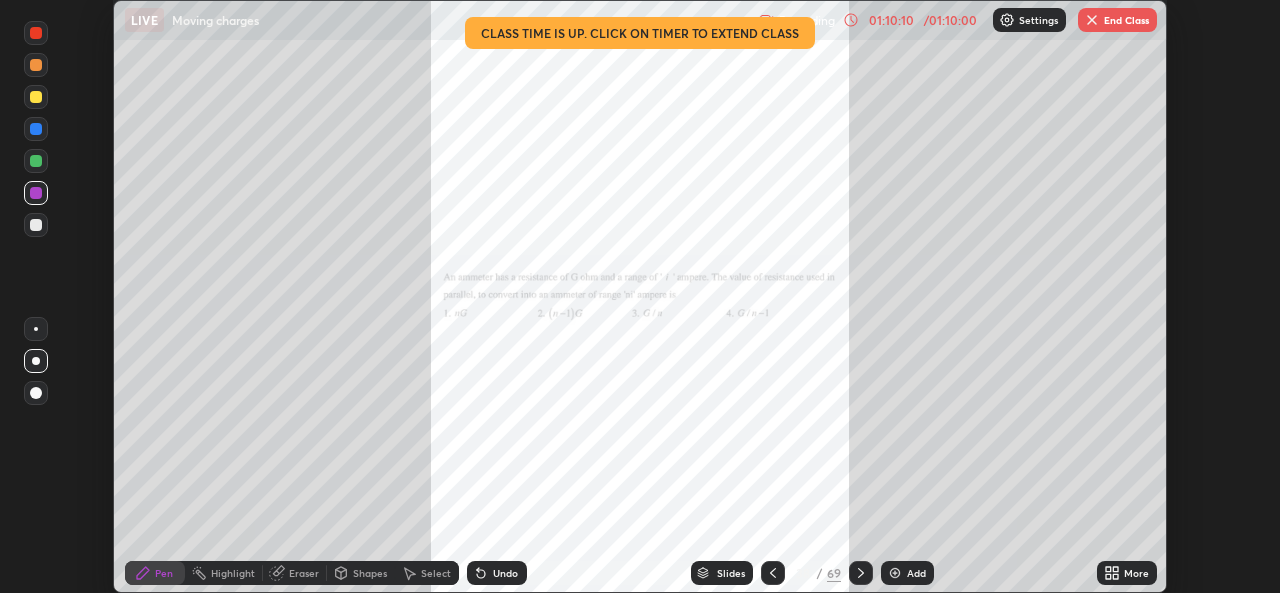 click on "More" at bounding box center [1127, 573] 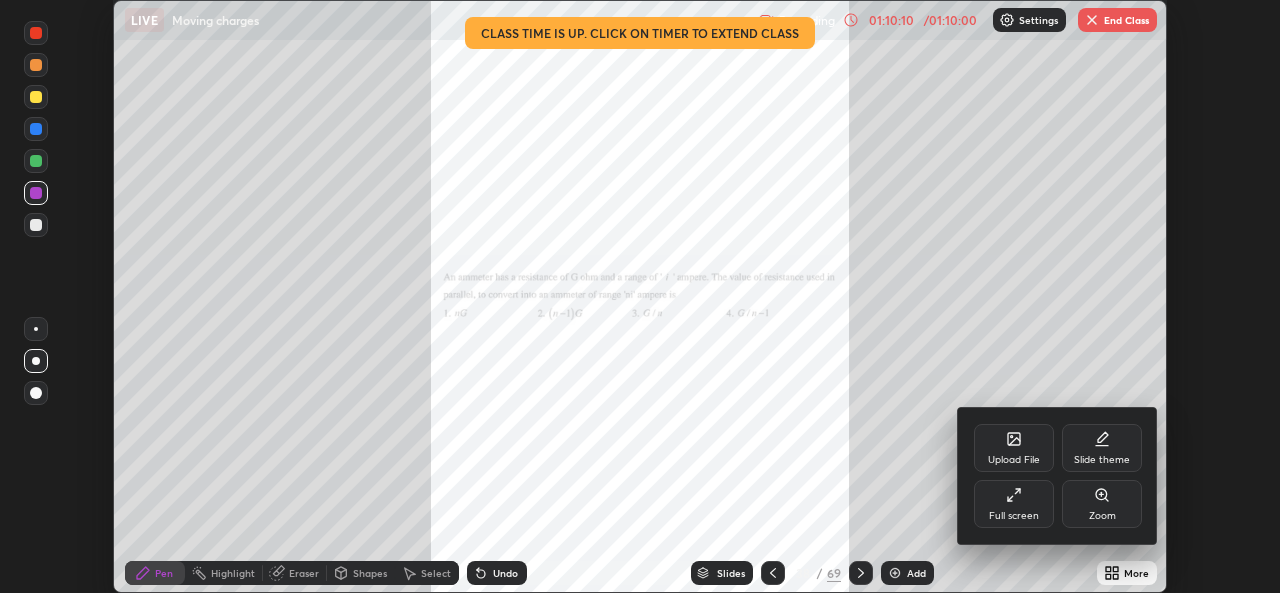 click on "Zoom" at bounding box center [1102, 504] 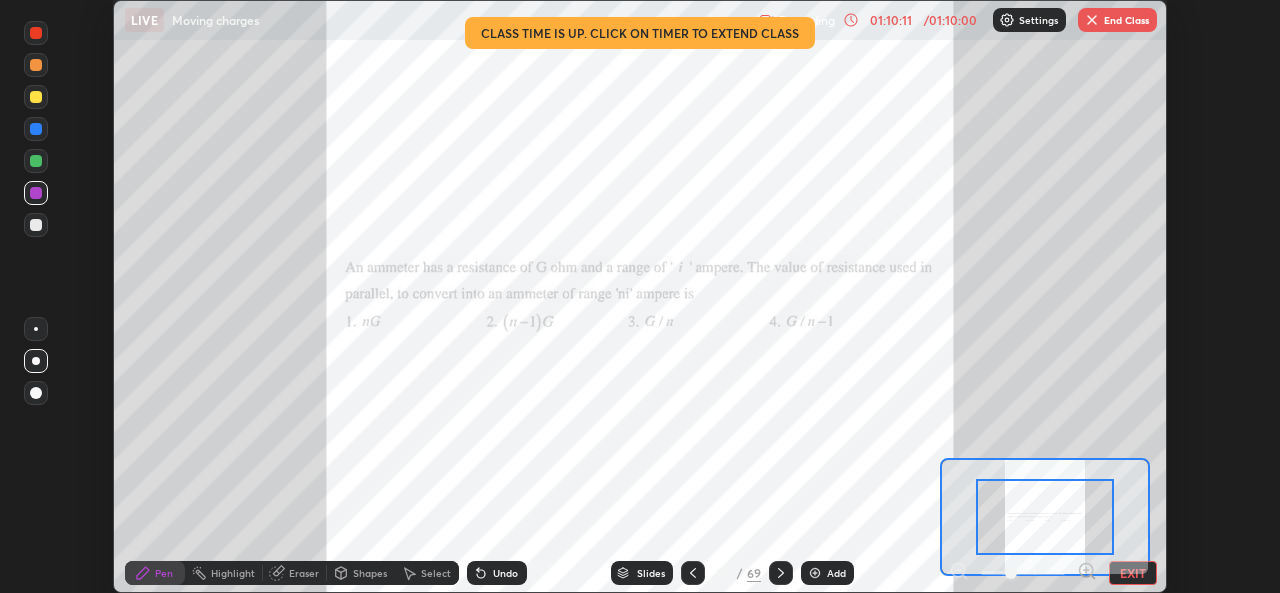 click 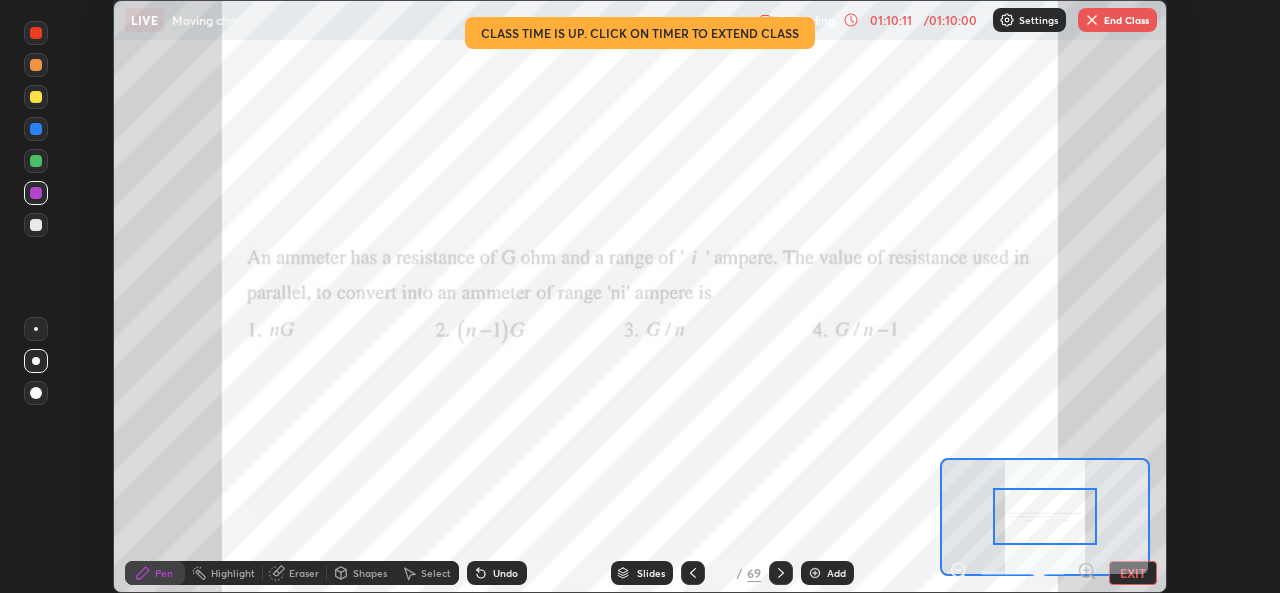 click 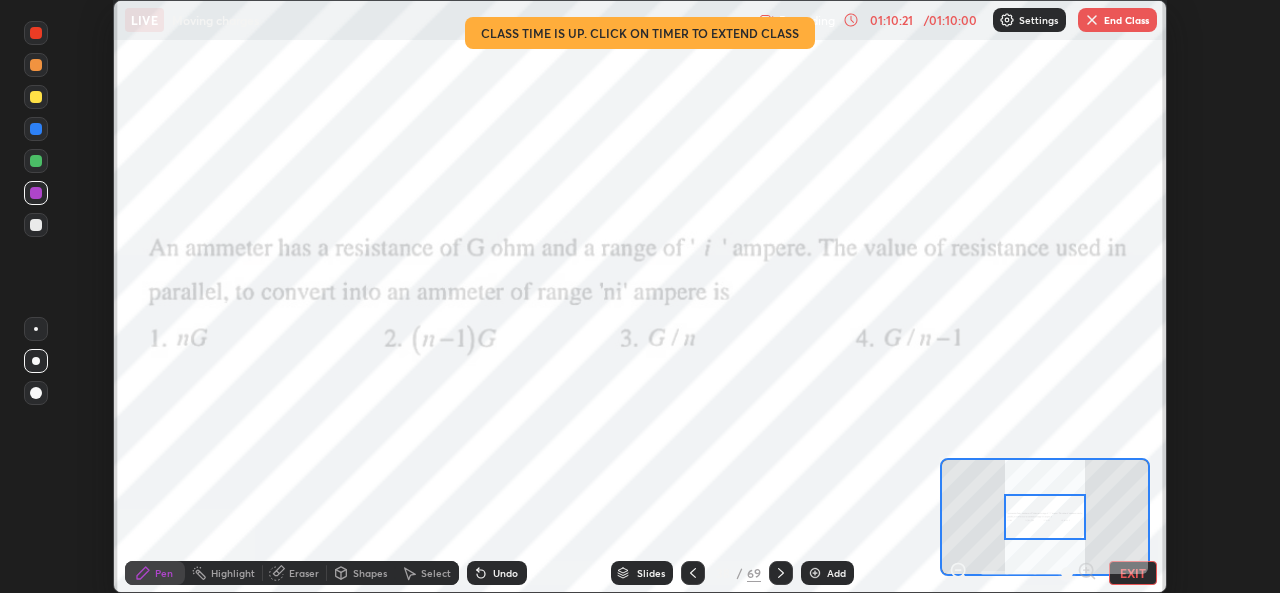 click 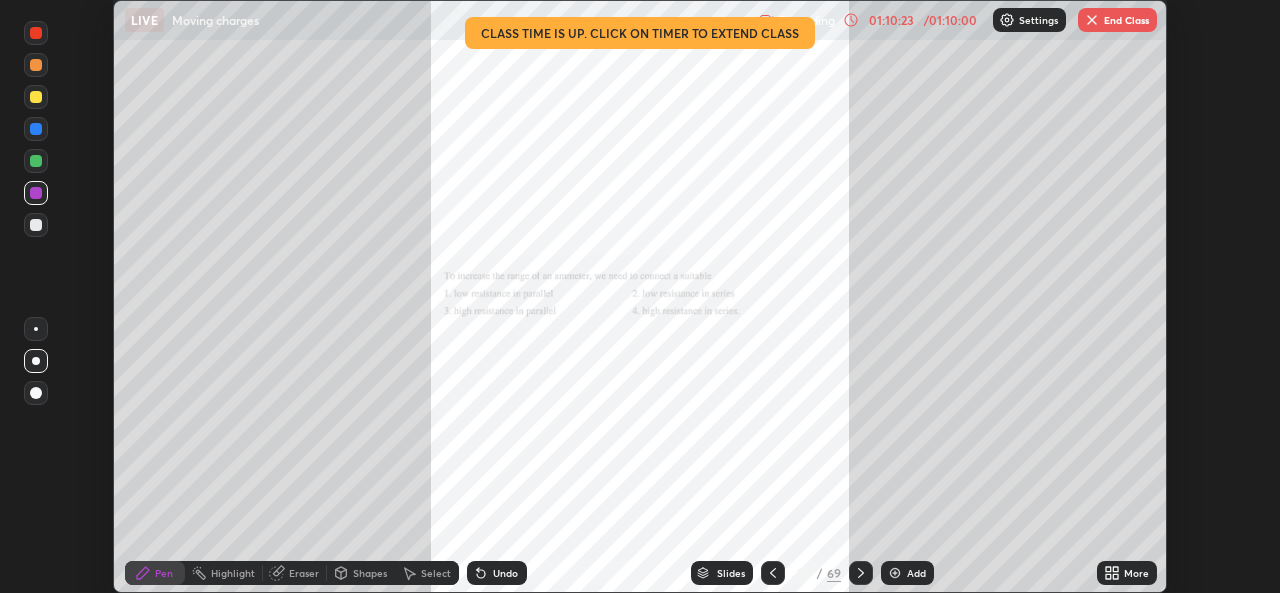 click 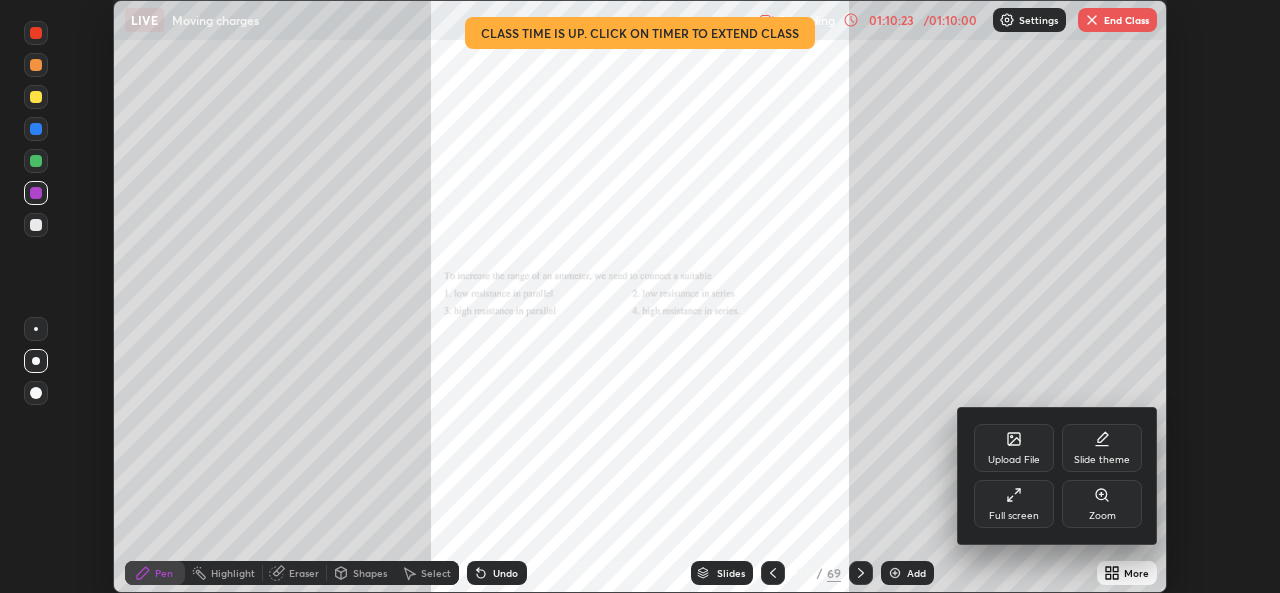 click on "Zoom" at bounding box center [1102, 504] 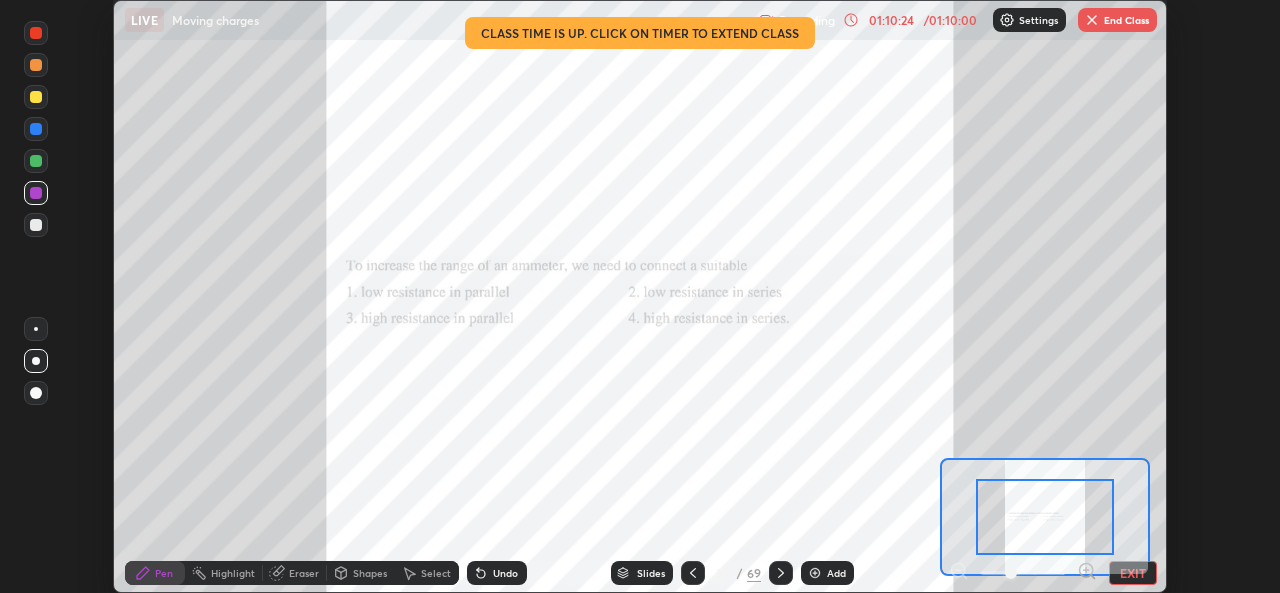 click 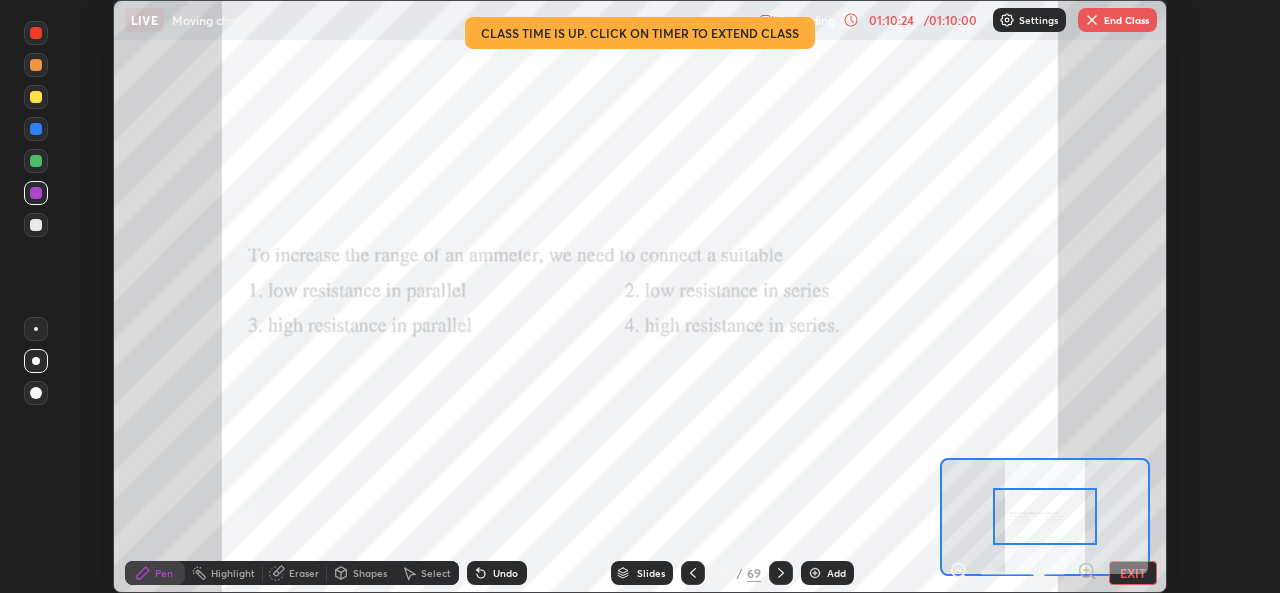 click 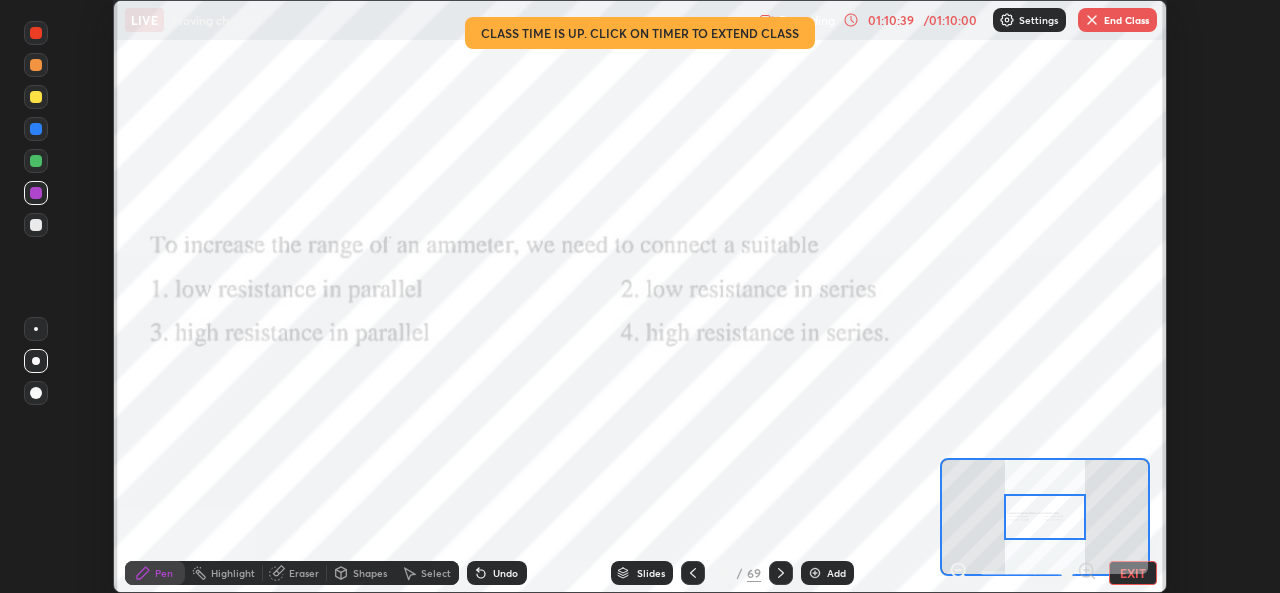 click 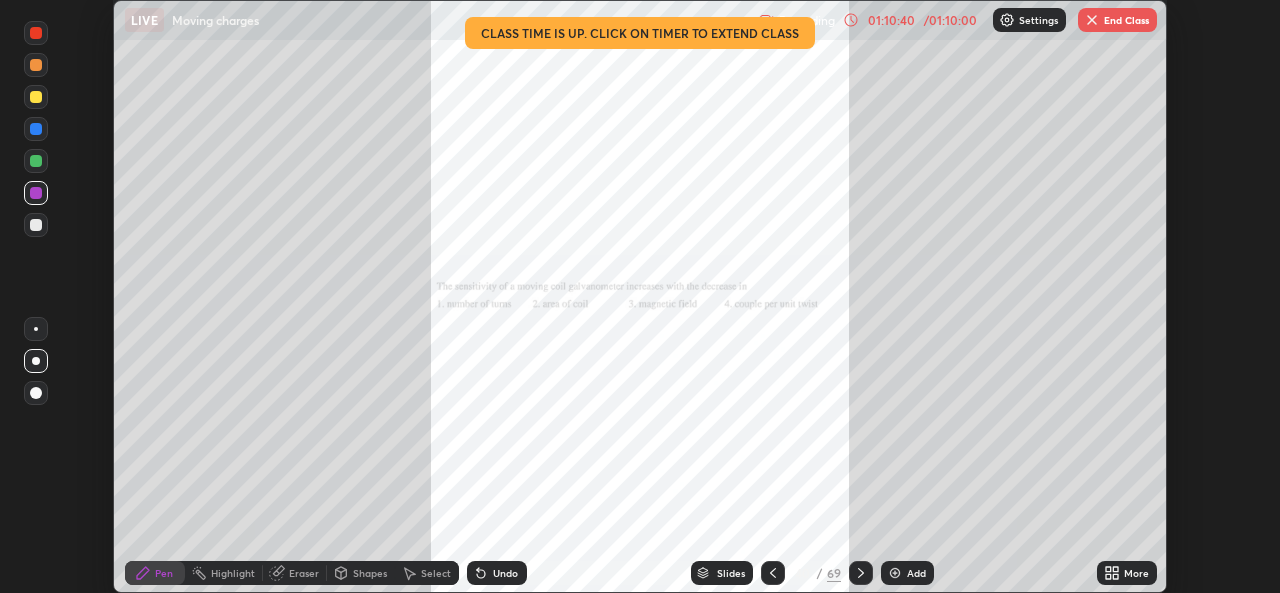 click 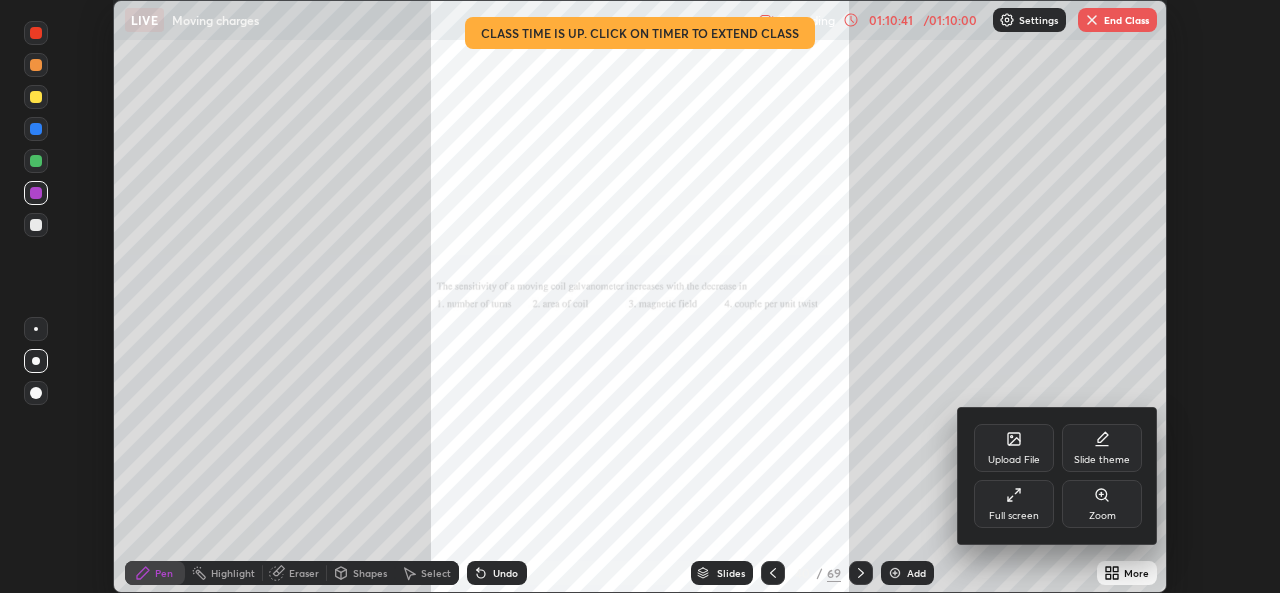 click on "Zoom" at bounding box center [1102, 516] 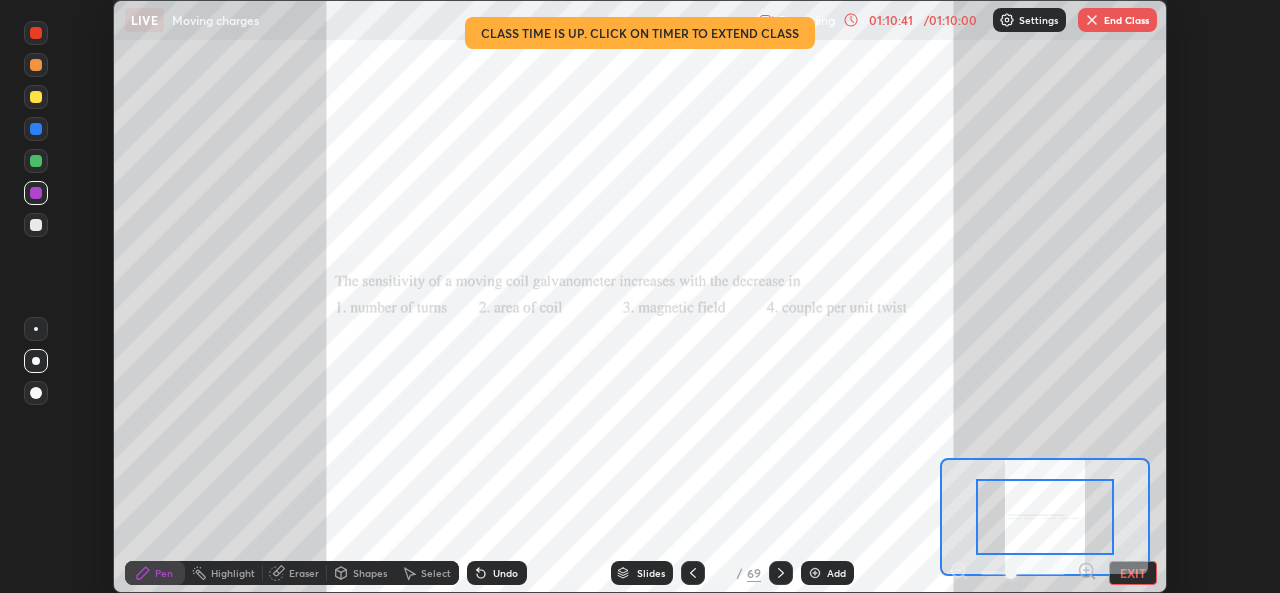 click 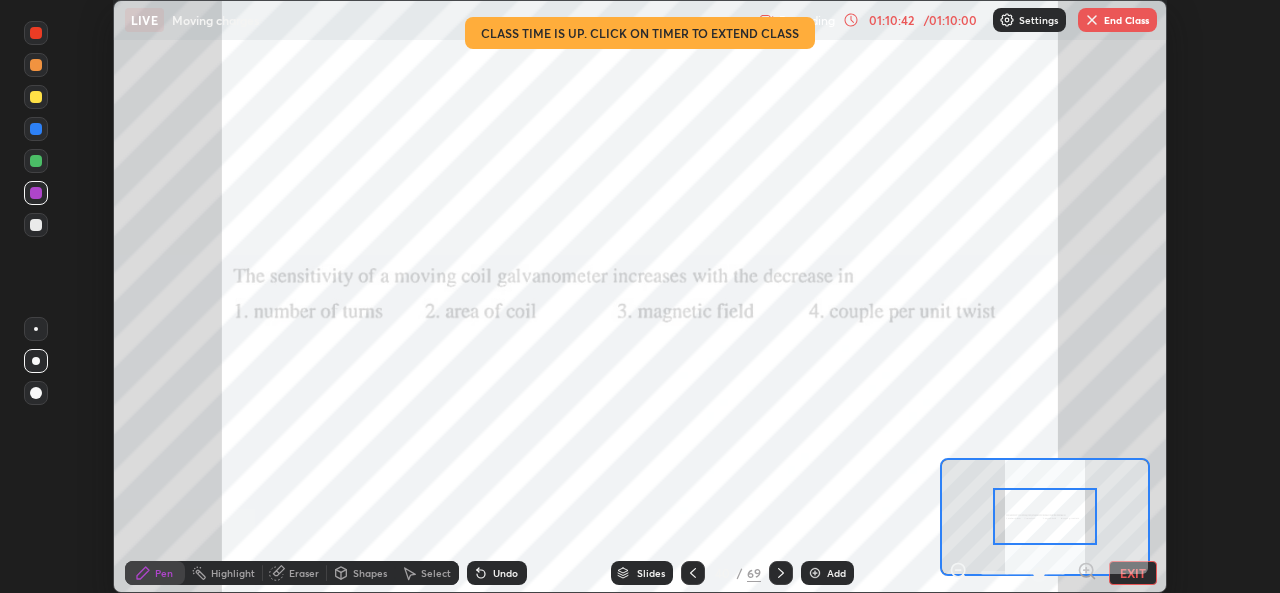 click 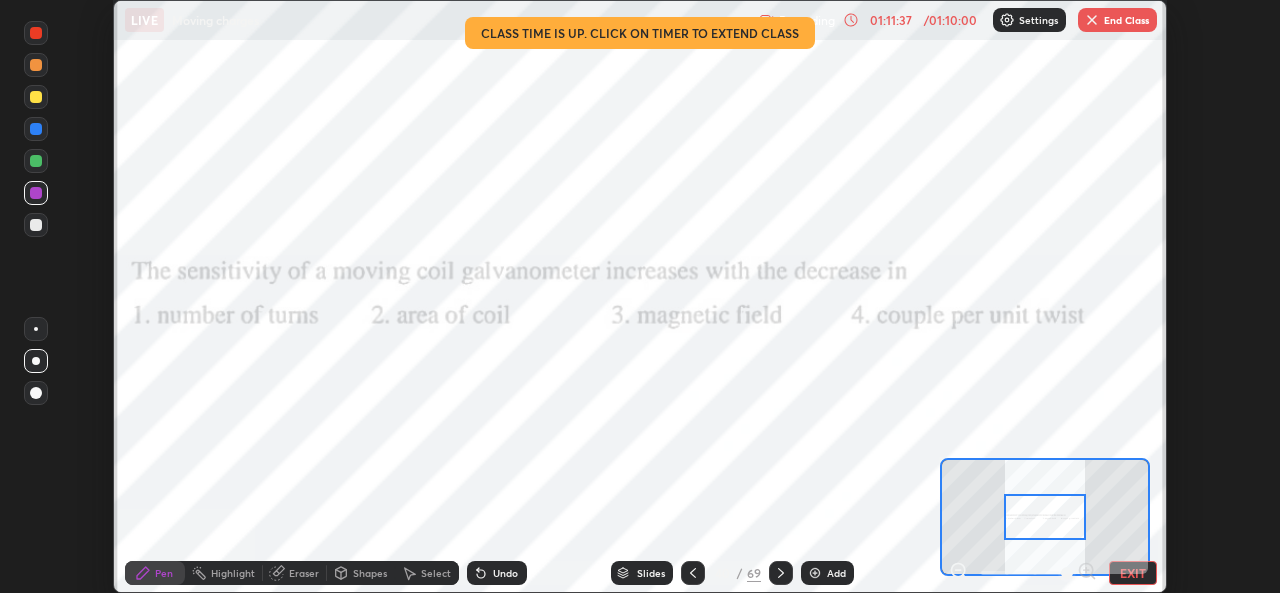 click on "End Class" at bounding box center [1117, 20] 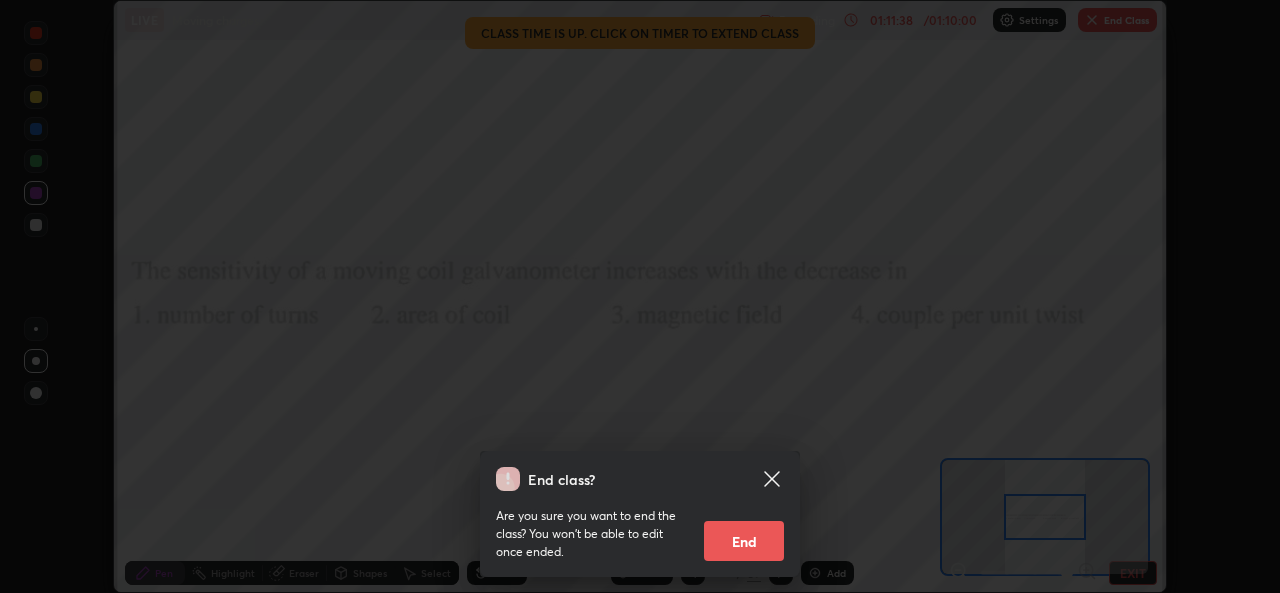 click on "End" at bounding box center [744, 541] 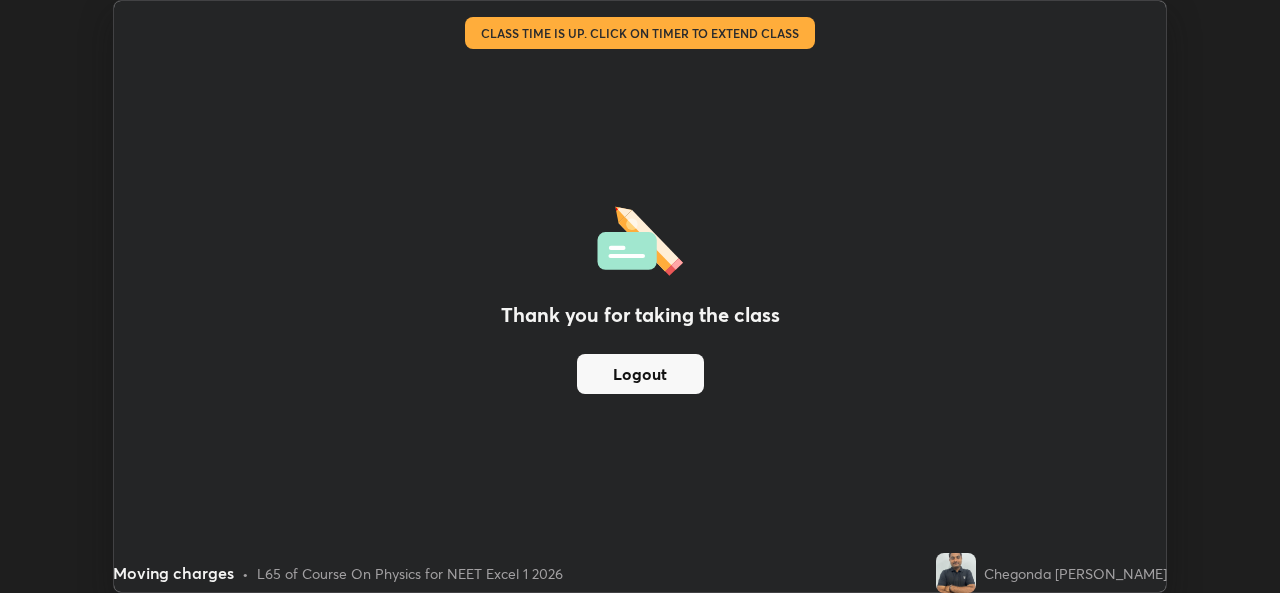 click on "Logout" at bounding box center (640, 374) 